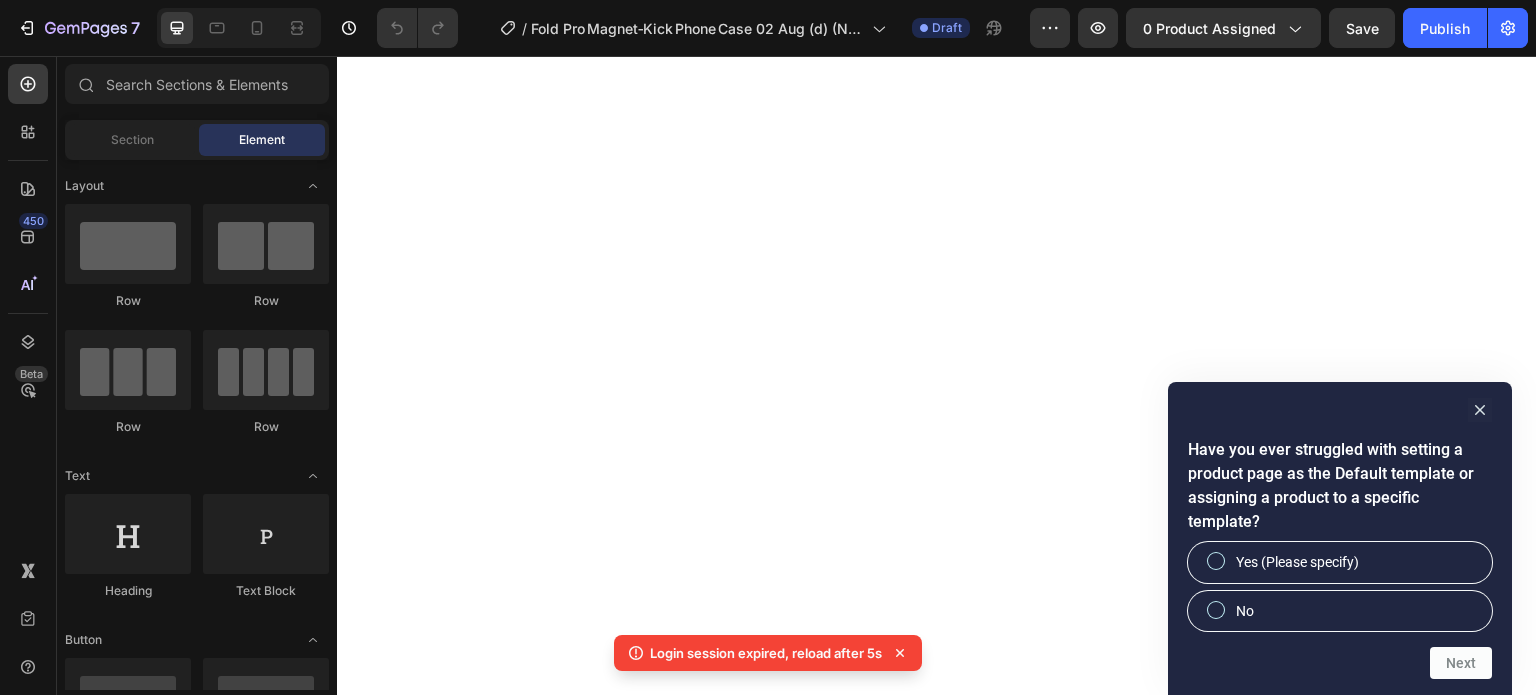 scroll, scrollTop: 0, scrollLeft: 0, axis: both 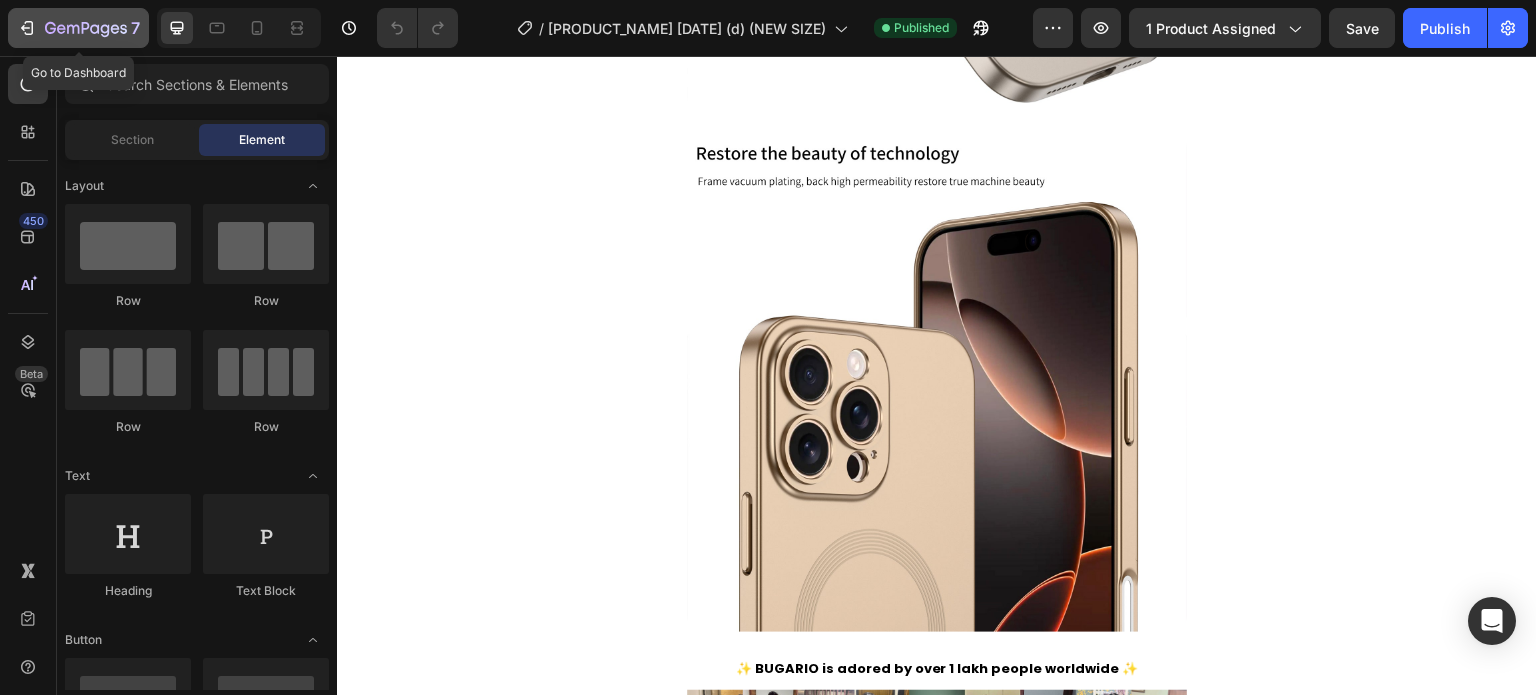click 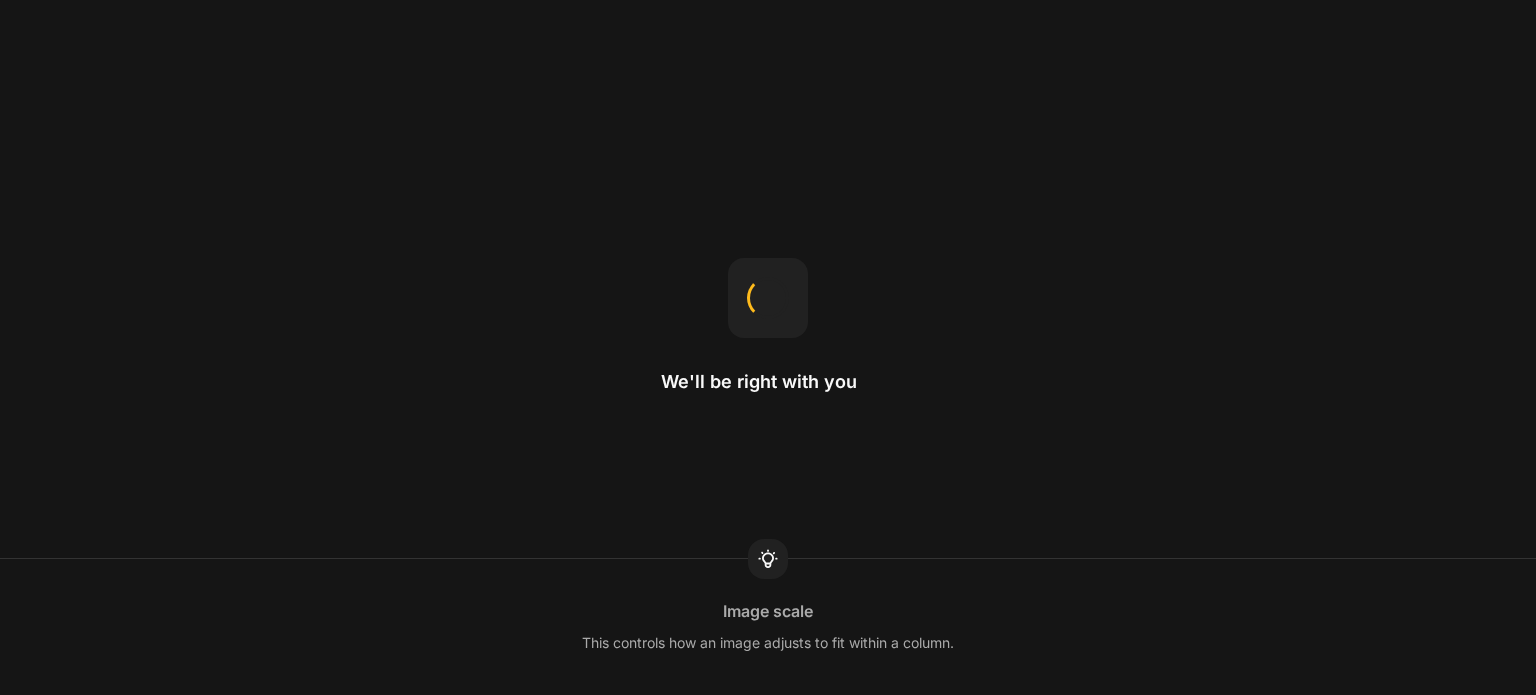 scroll, scrollTop: 0, scrollLeft: 0, axis: both 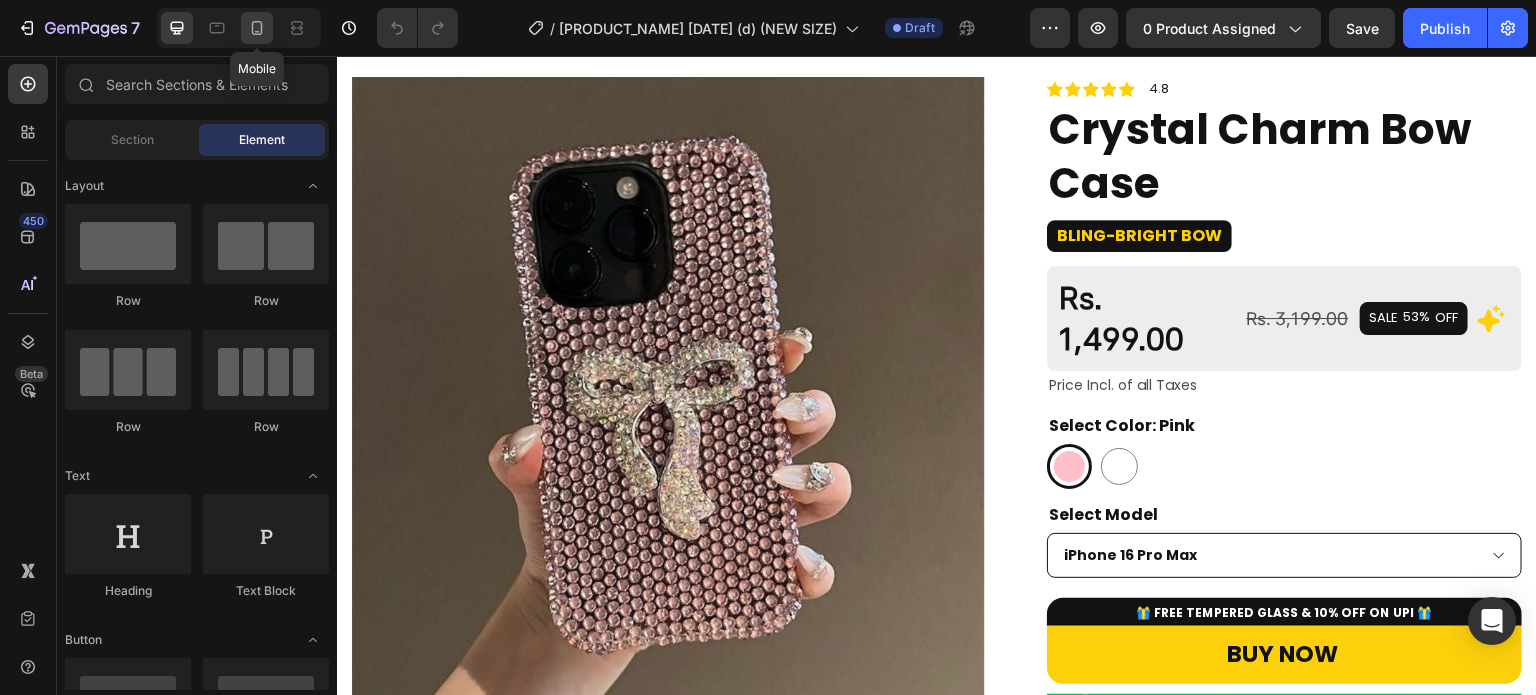 click 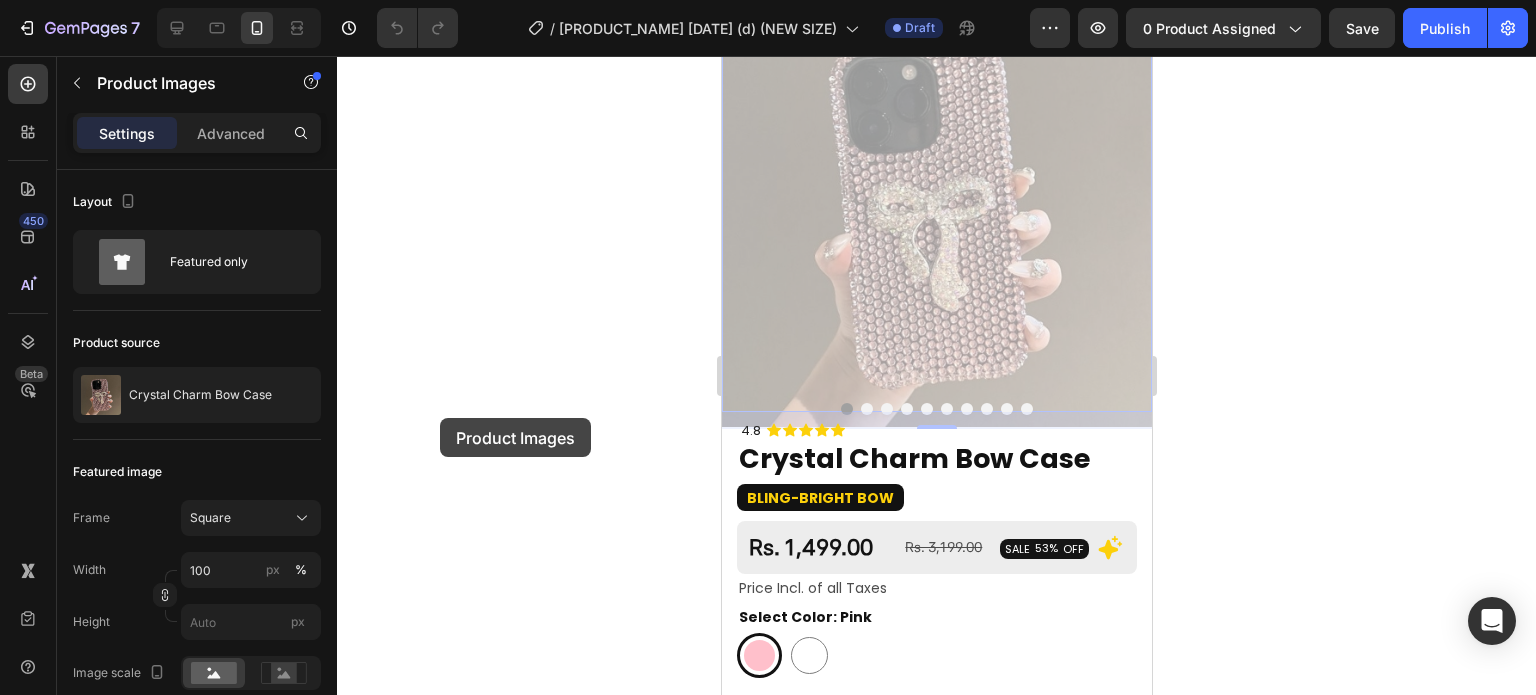 click 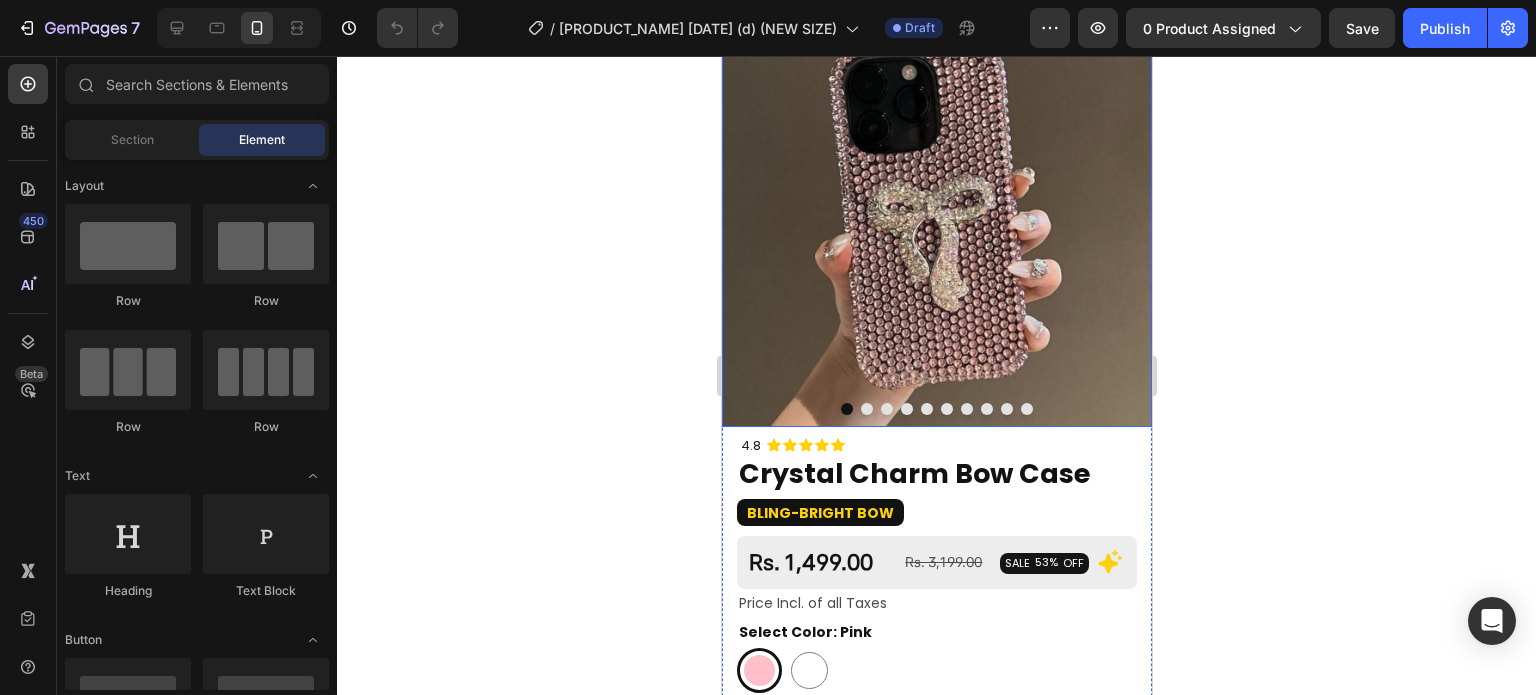click at bounding box center (936, 212) 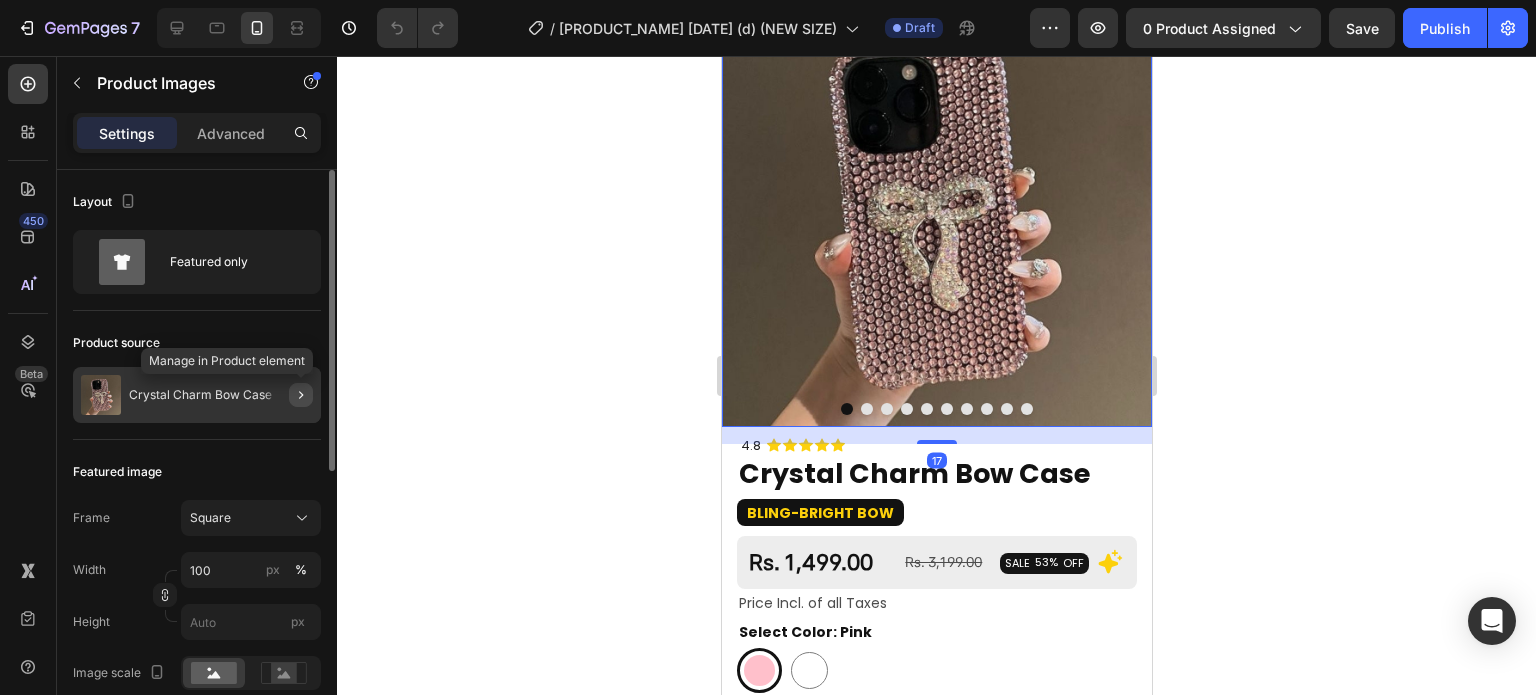click 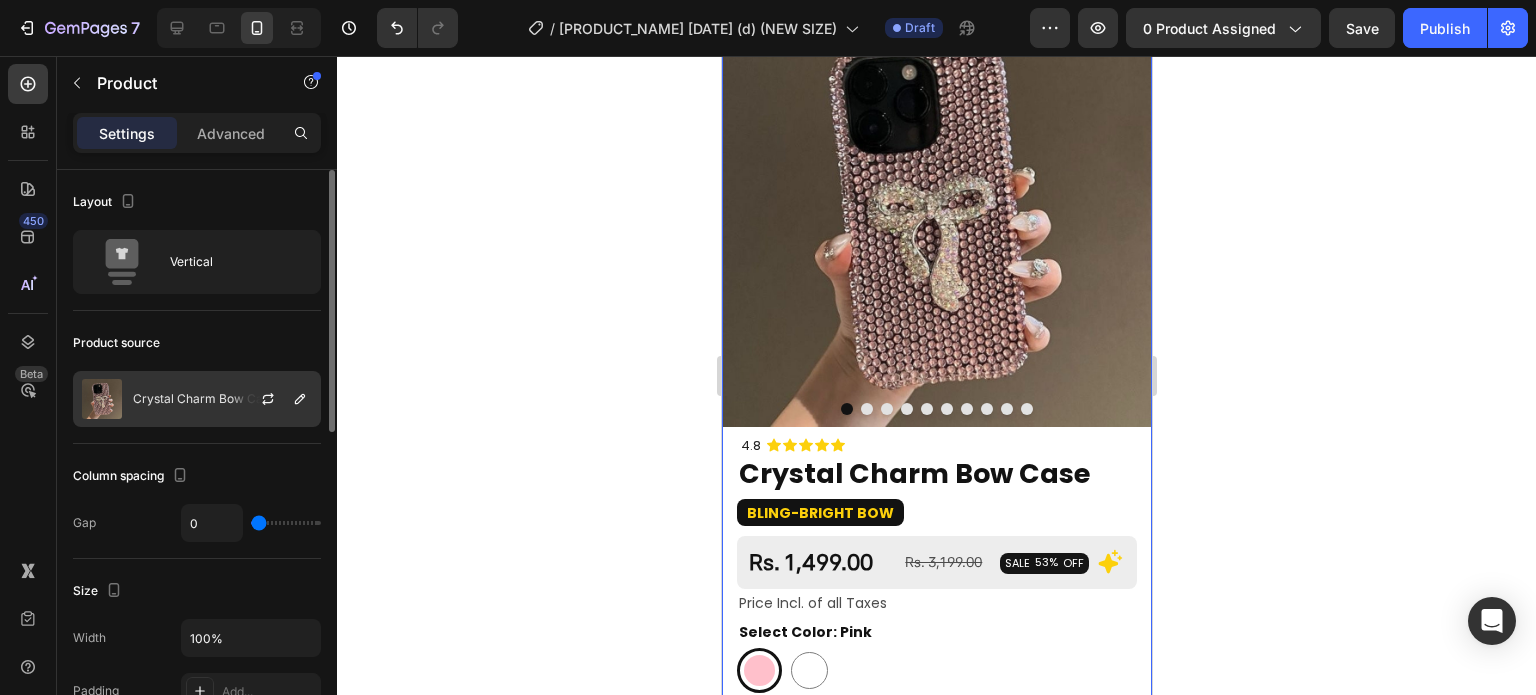 click at bounding box center (276, 399) 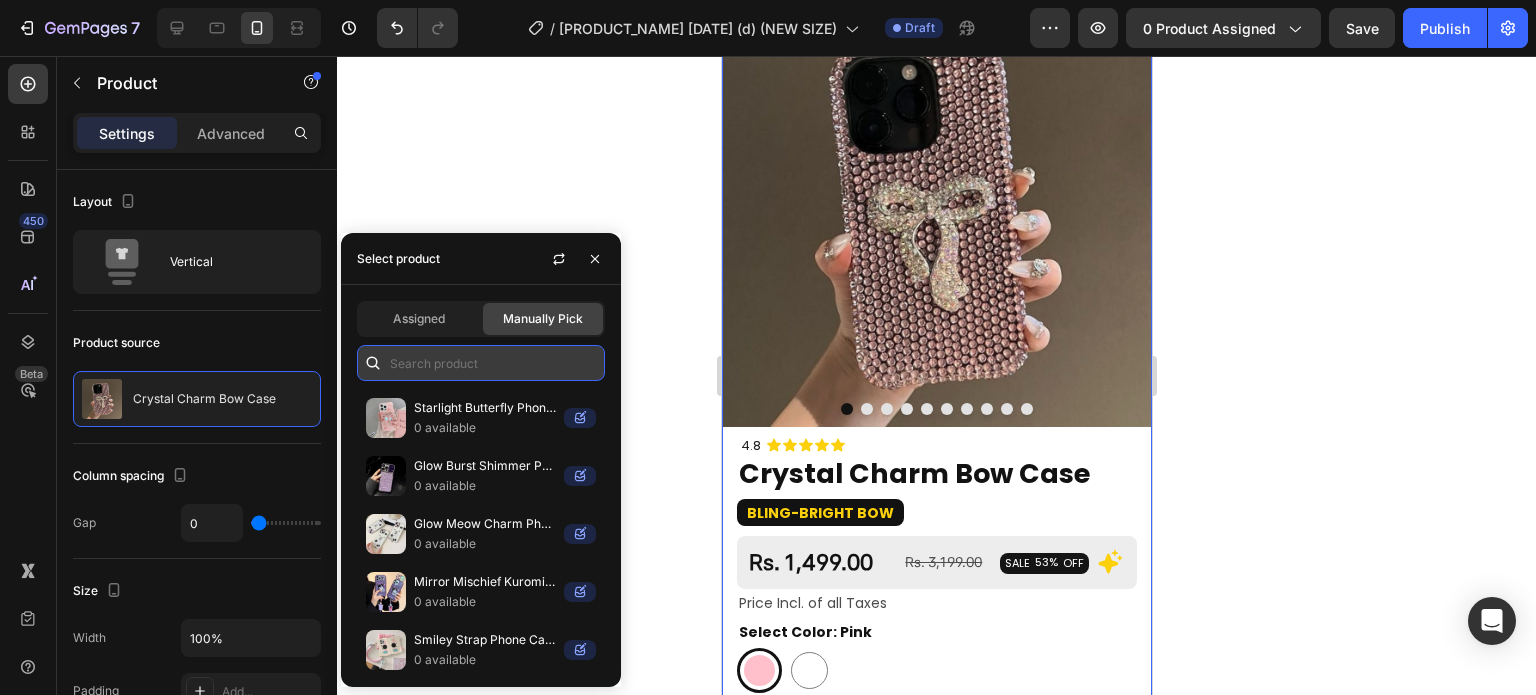 click at bounding box center (481, 363) 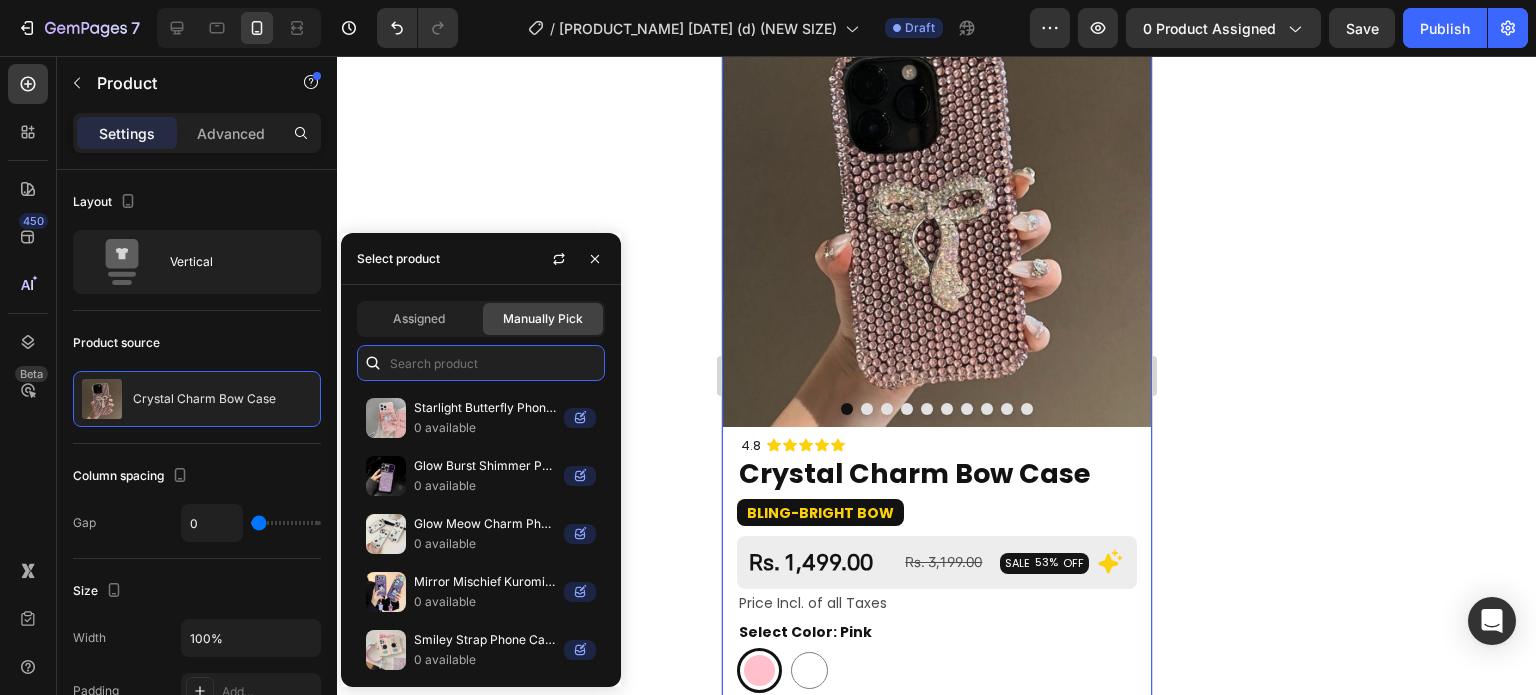 paste on "Charm Bear Cloth Texture Case" 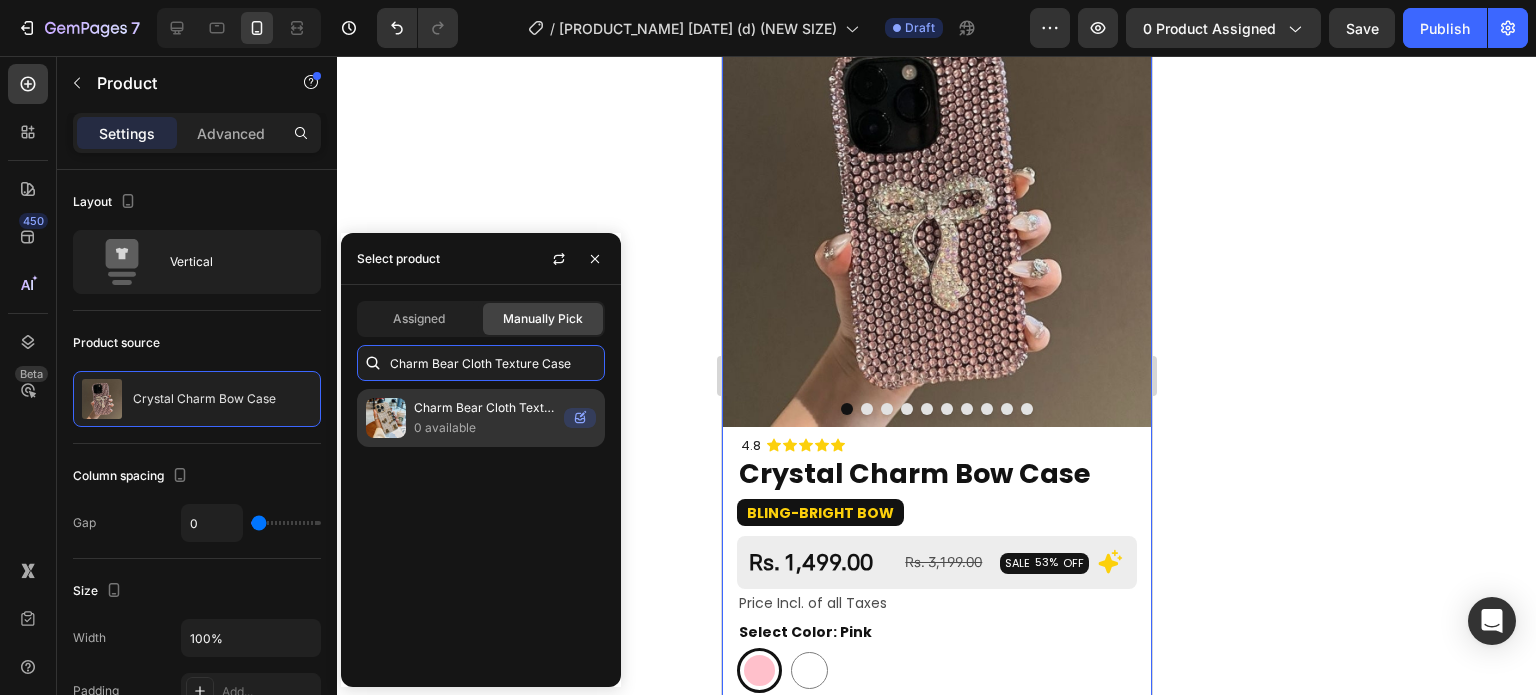 type on "Charm Bear Cloth Texture Case" 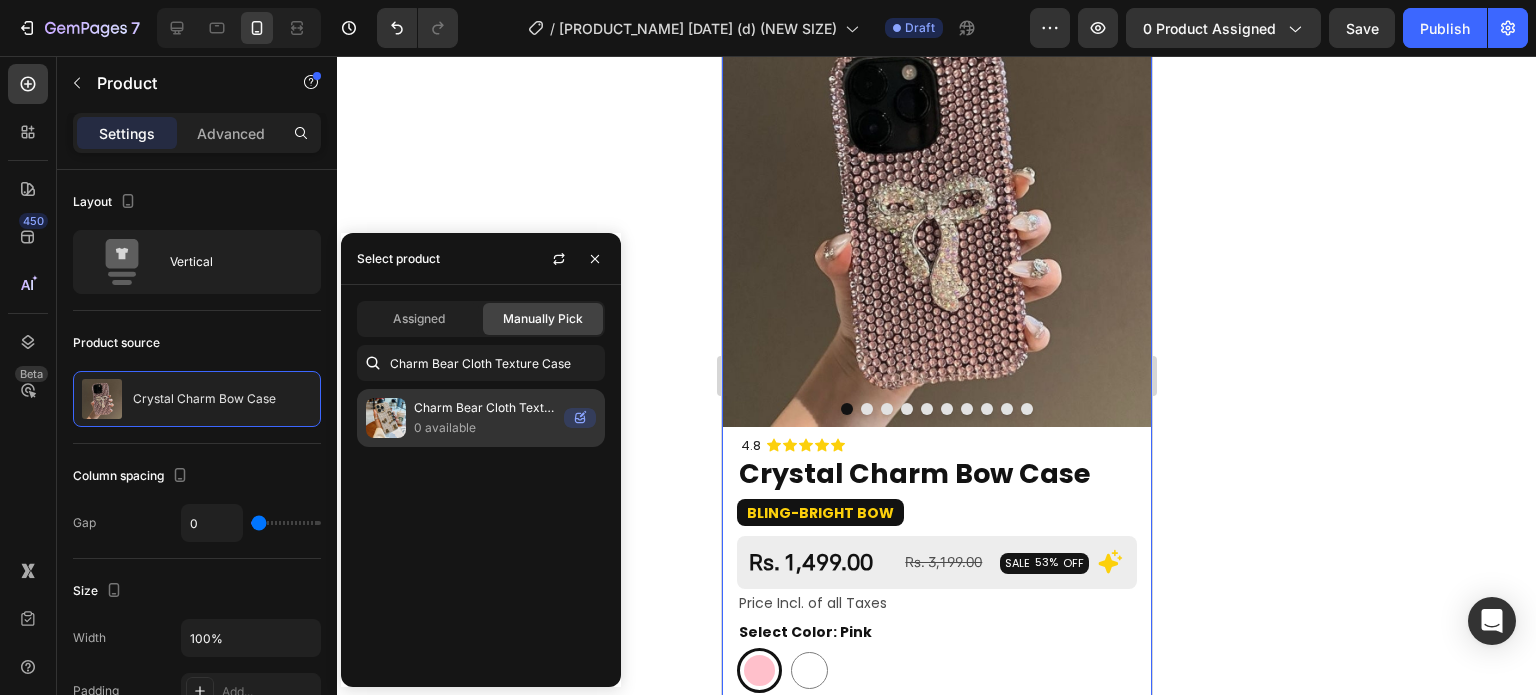 click on "0 available" at bounding box center [485, 428] 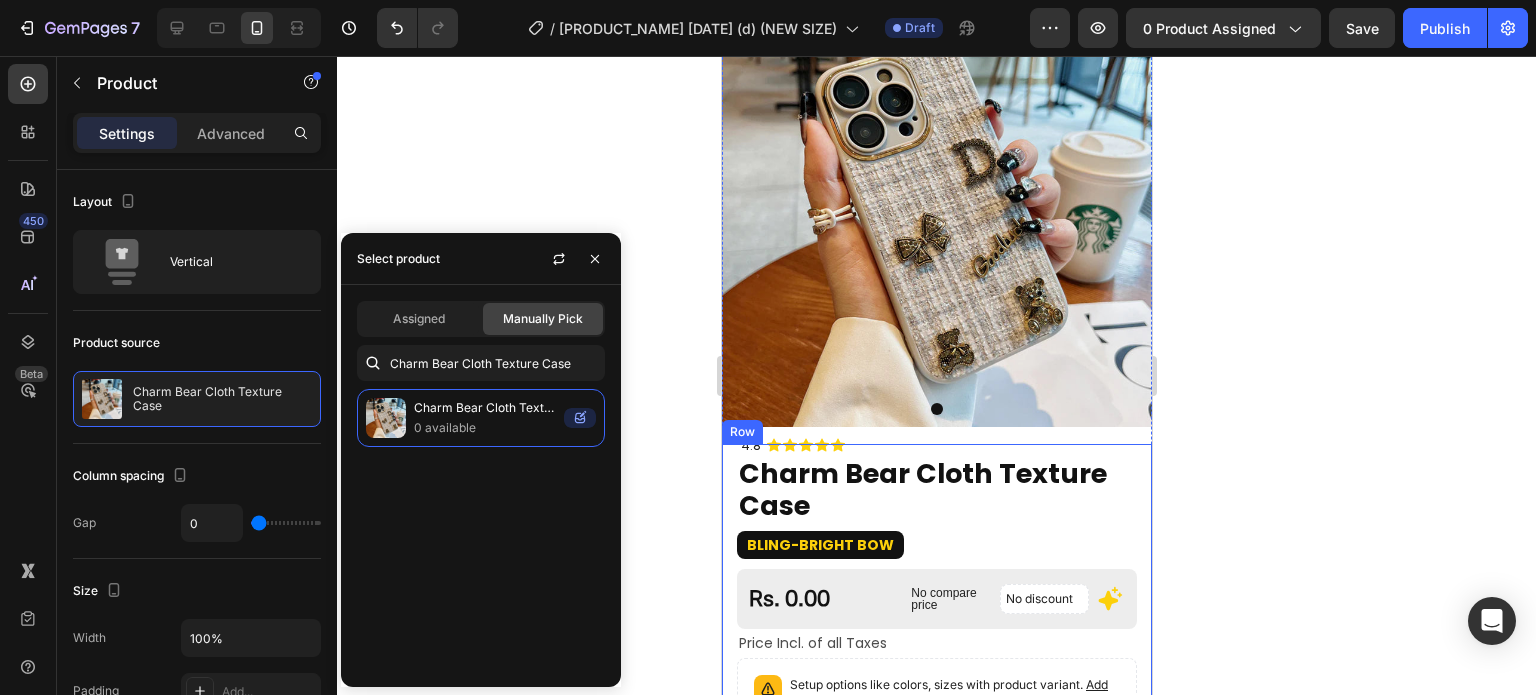 click on "Icon Icon Icon Icon Icon Icon List 4.8 Text Block Row Charm Bear Cloth Texture Case Product Title Bling-Bright Bow Text Block Rs. 0.00 Product Price Product Price No compare price Product Price No discount   Not be displayed when published Discount Tag
Icon Row Price Incl. of all Taxes Text Block Row Setup options like colors, sizes with product variant.       Add new variant   or   sync data Product Variants & Swatches Buy it now Dynamic Checkout 🎁 FREE TEMPERED GLASS & 10% OFF ON UPI 🎁 Button Out of stock Add to Cart Image Row" at bounding box center (936, 701) 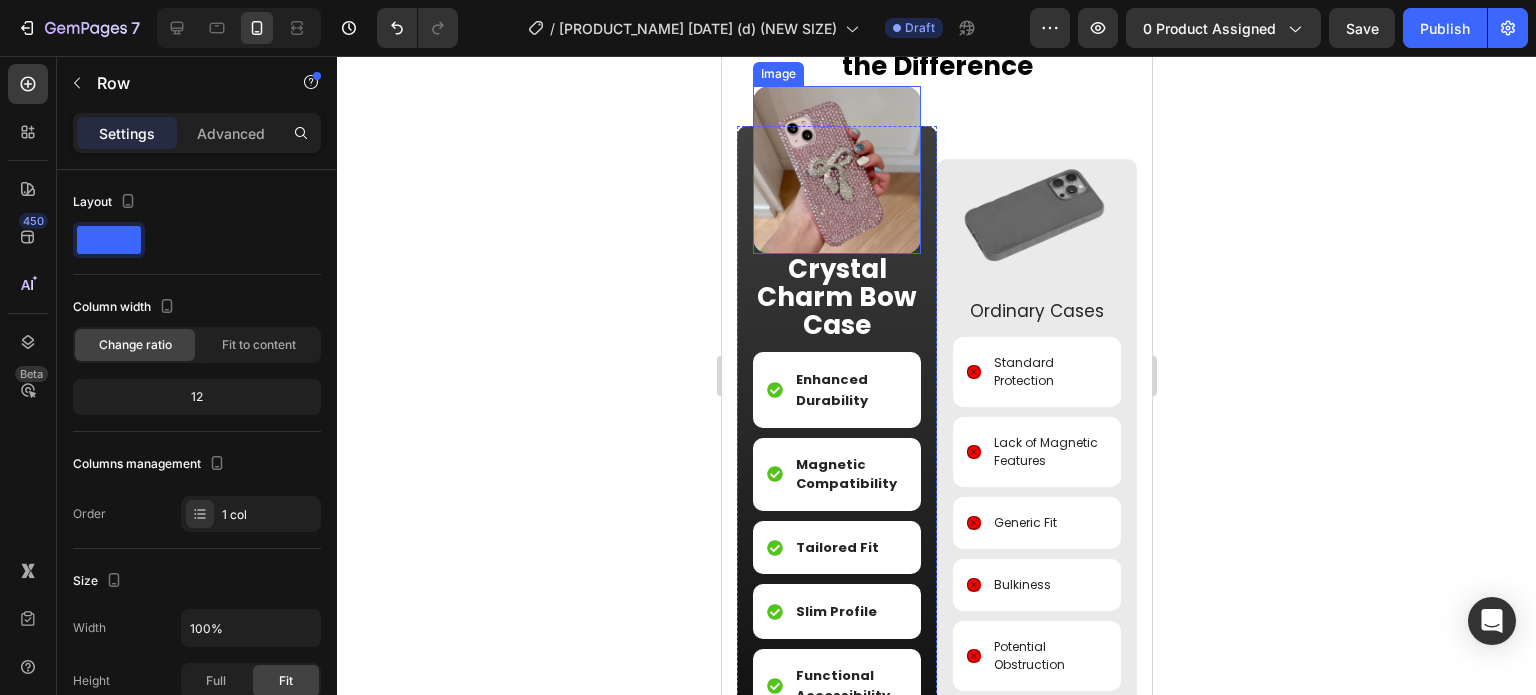 scroll, scrollTop: 1800, scrollLeft: 0, axis: vertical 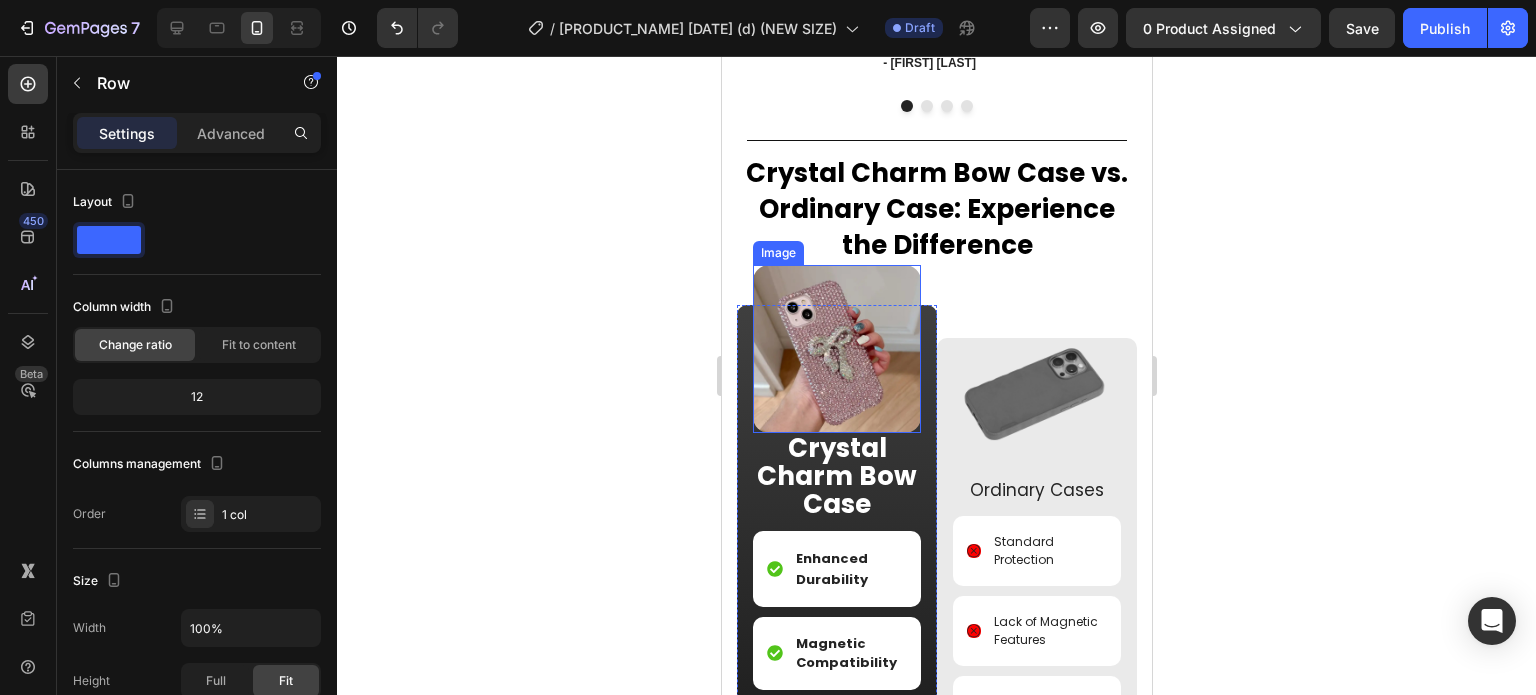 click at bounding box center [836, 349] 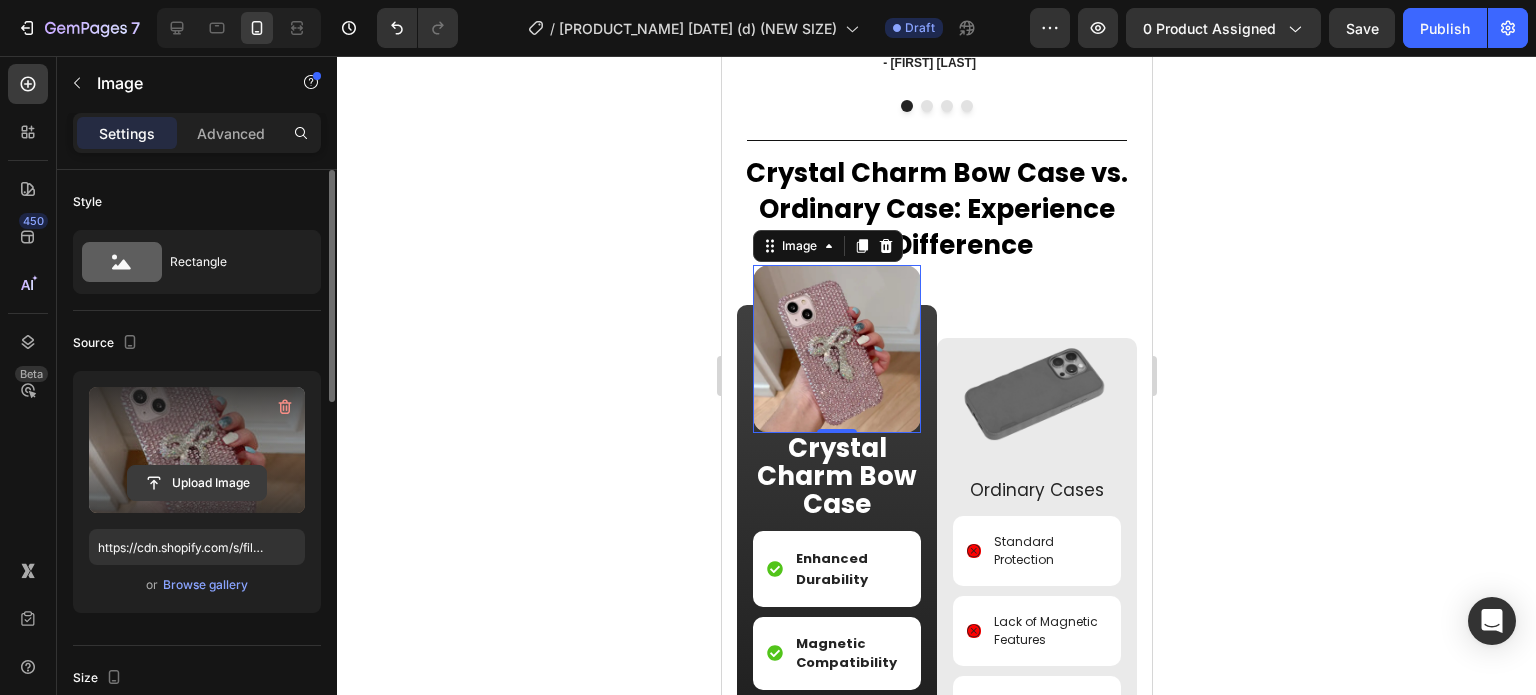 click 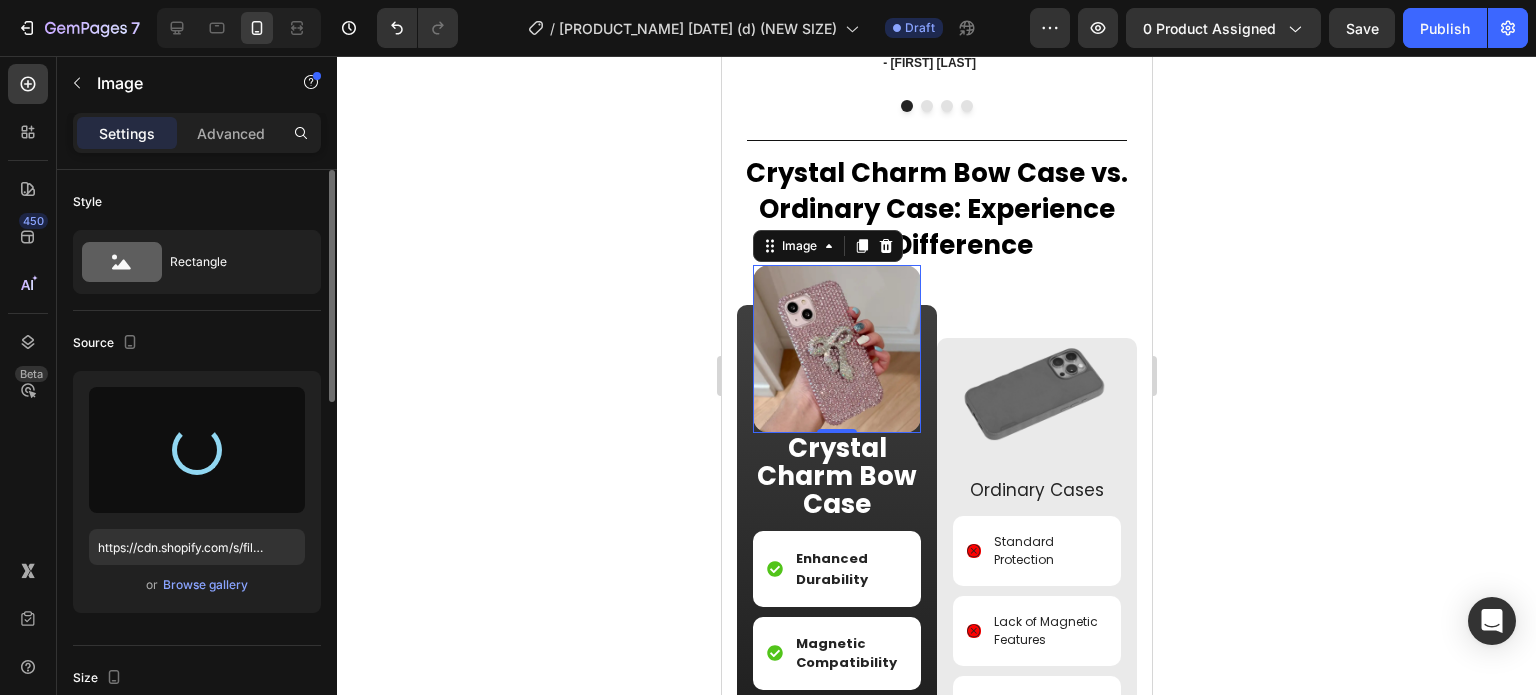 type on "https://cdn.shopify.com/s/files/1/0835/5119/1341/files/gempages_553512382287054019-88633e80-324f-417a-a94a-bfc366c58dc7.jpg" 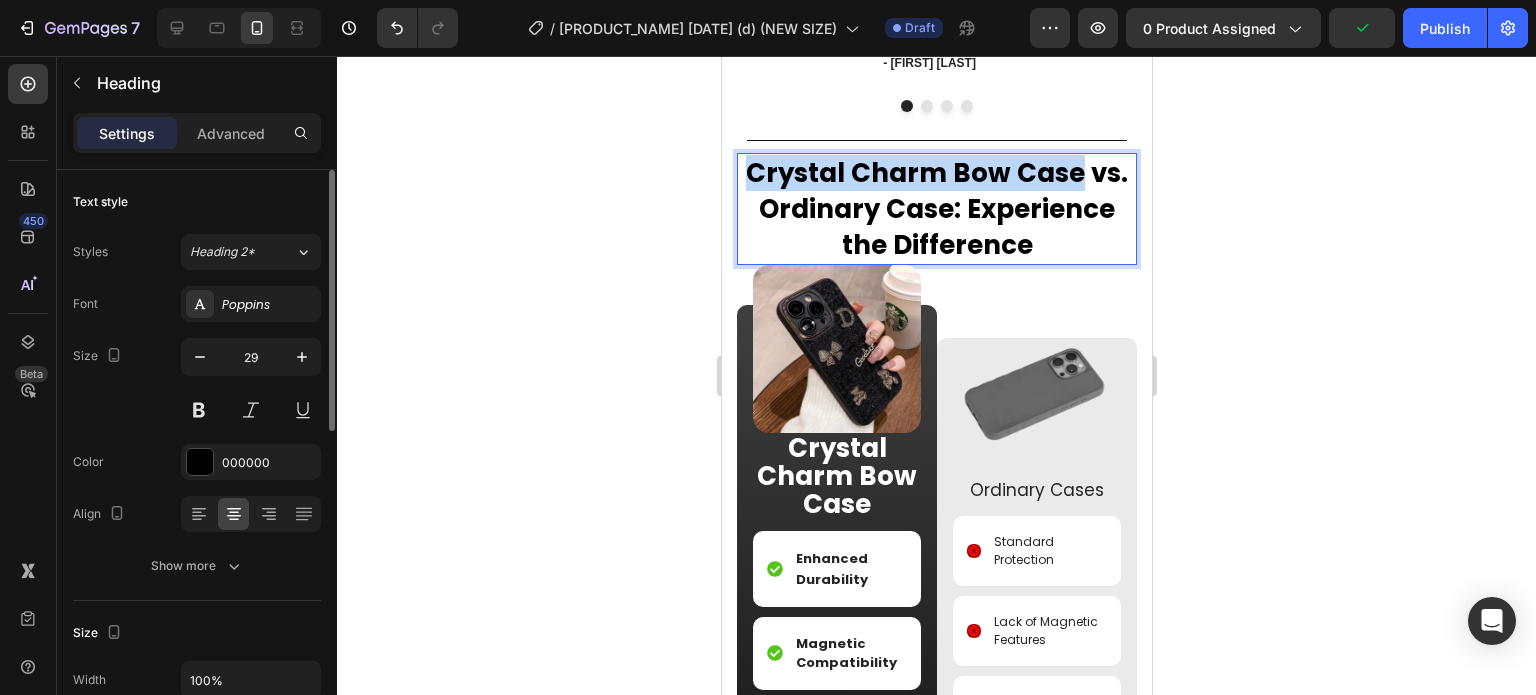 drag, startPoint x: 746, startPoint y: 167, endPoint x: 1067, endPoint y: 164, distance: 321.014 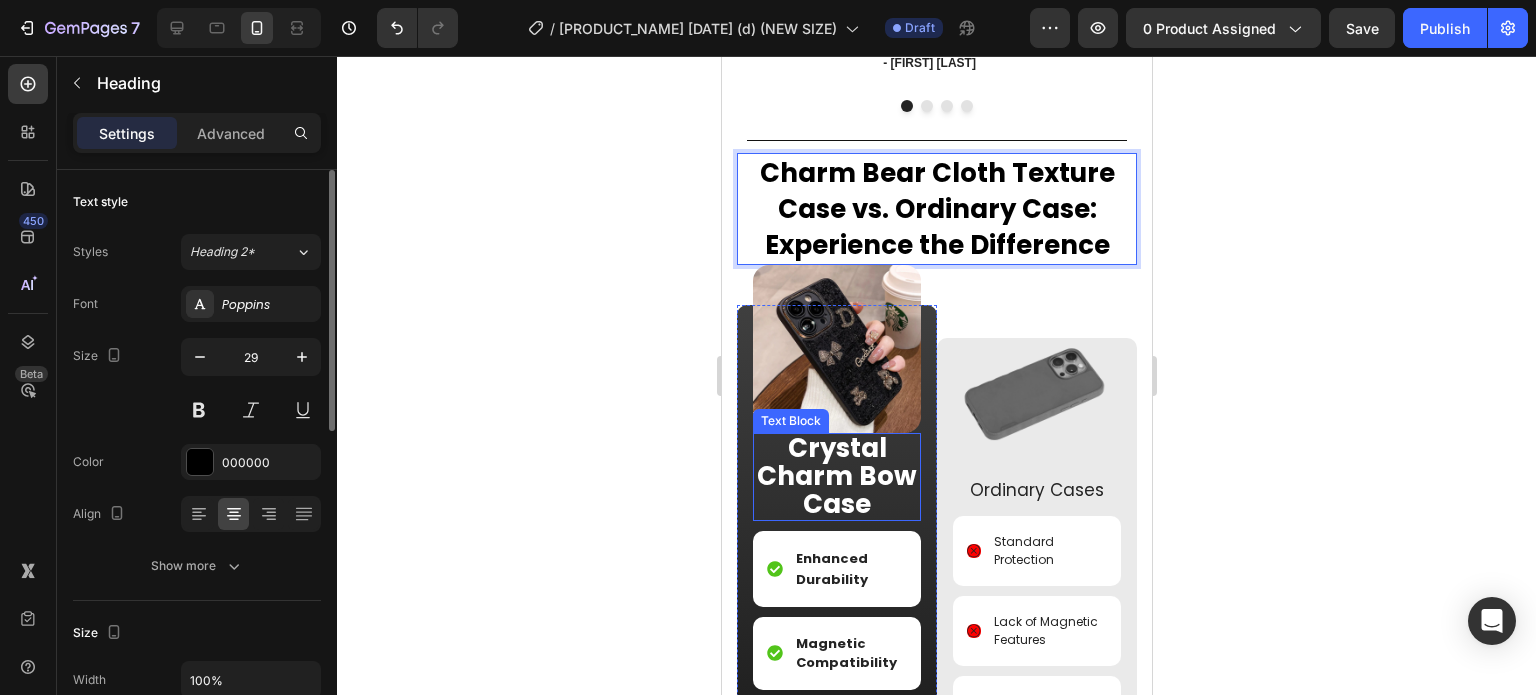 click on "Crystal Charm Bow Case" at bounding box center (836, 476) 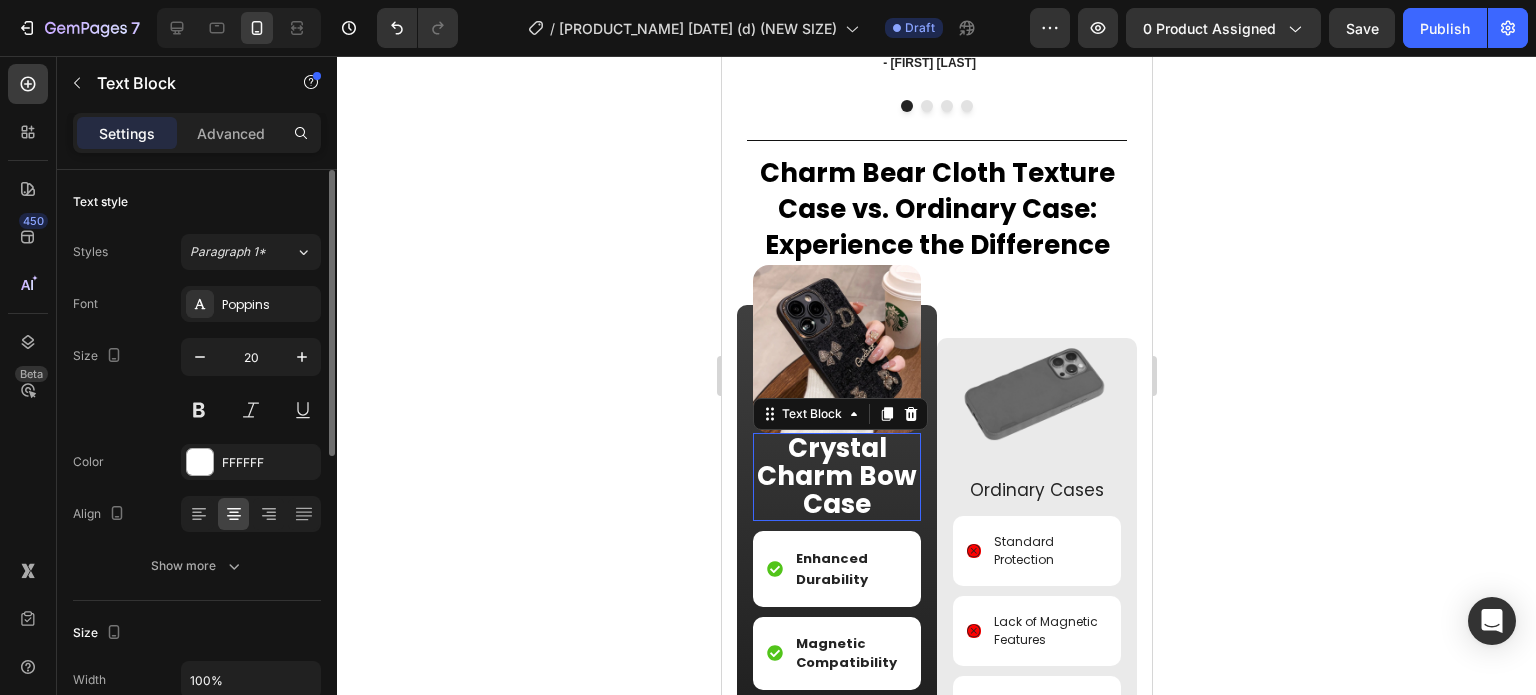 click on "Crystal Charm Bow Case" at bounding box center [836, 476] 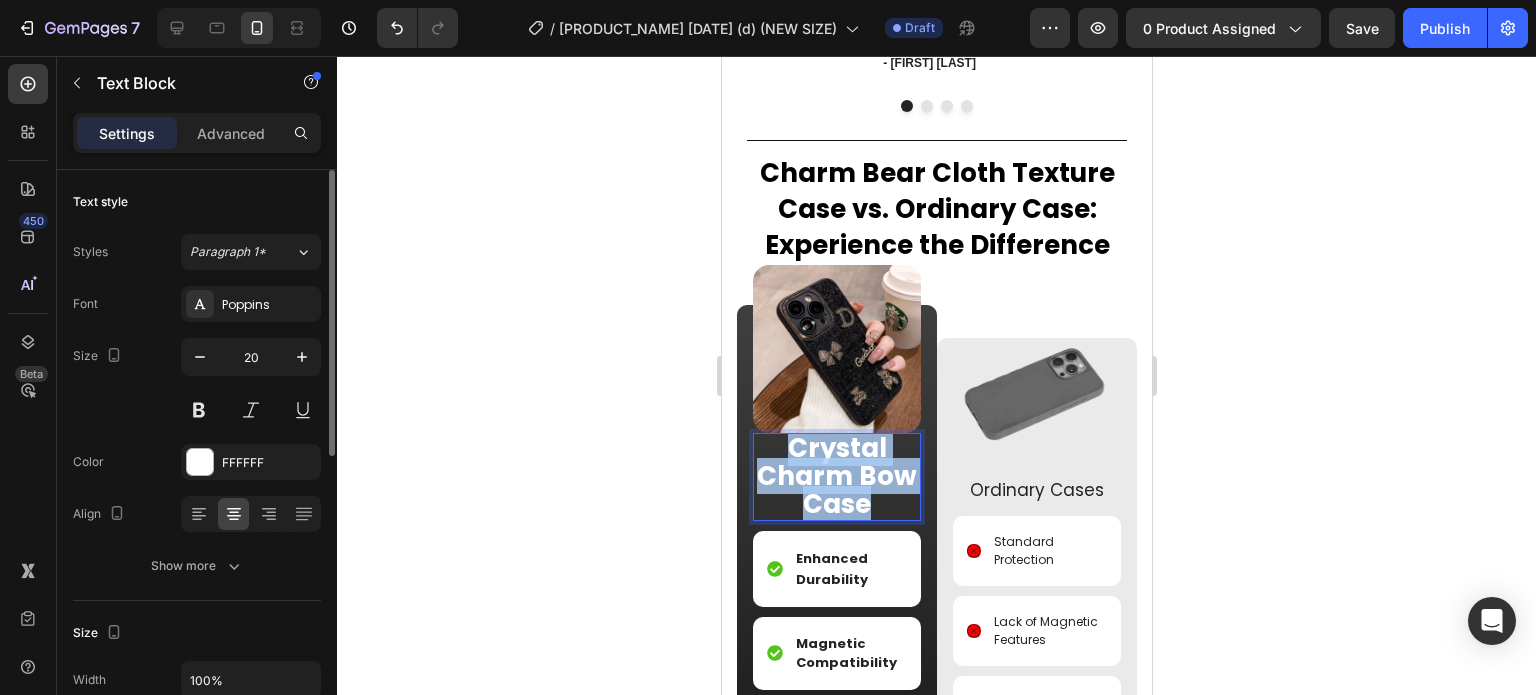 click on "Crystal Charm Bow Case" at bounding box center (836, 476) 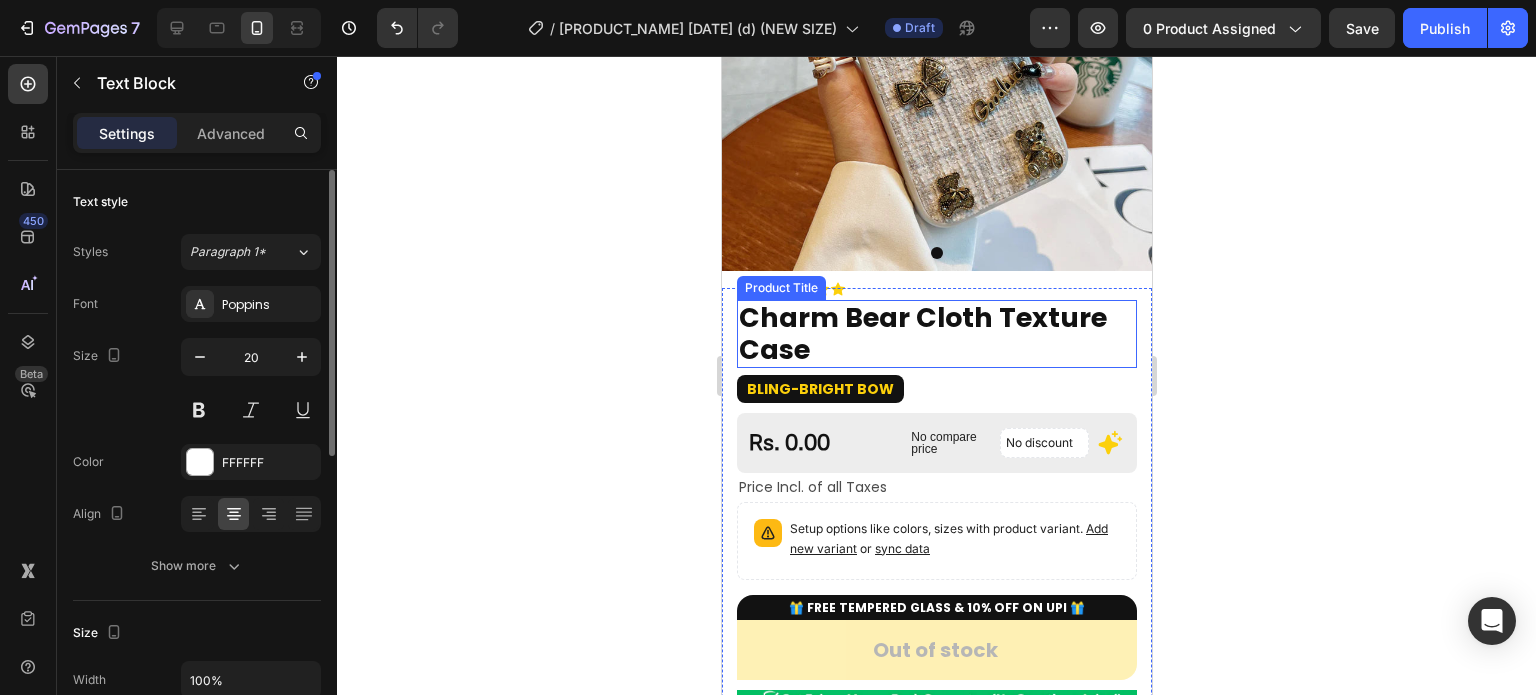 scroll, scrollTop: 300, scrollLeft: 0, axis: vertical 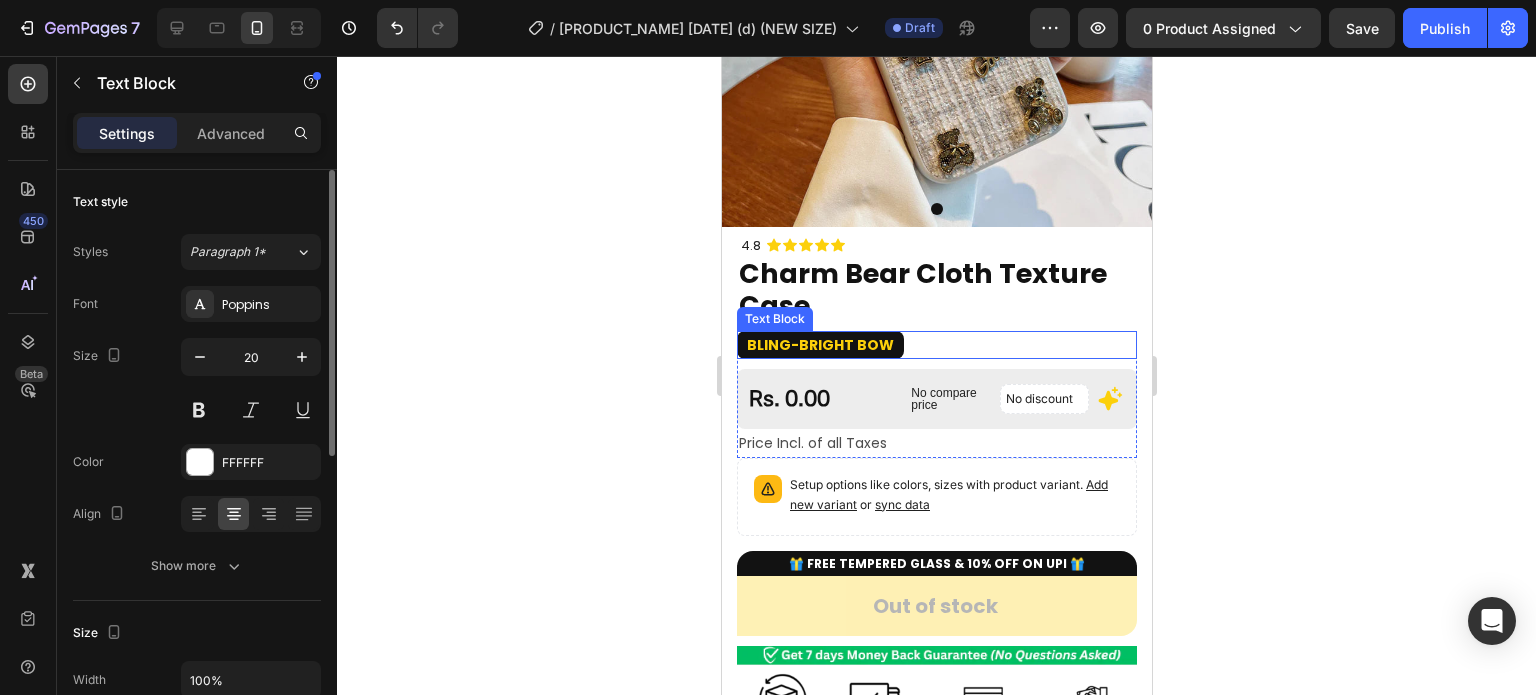 click on "Bling-Bright Bow" at bounding box center [819, 345] 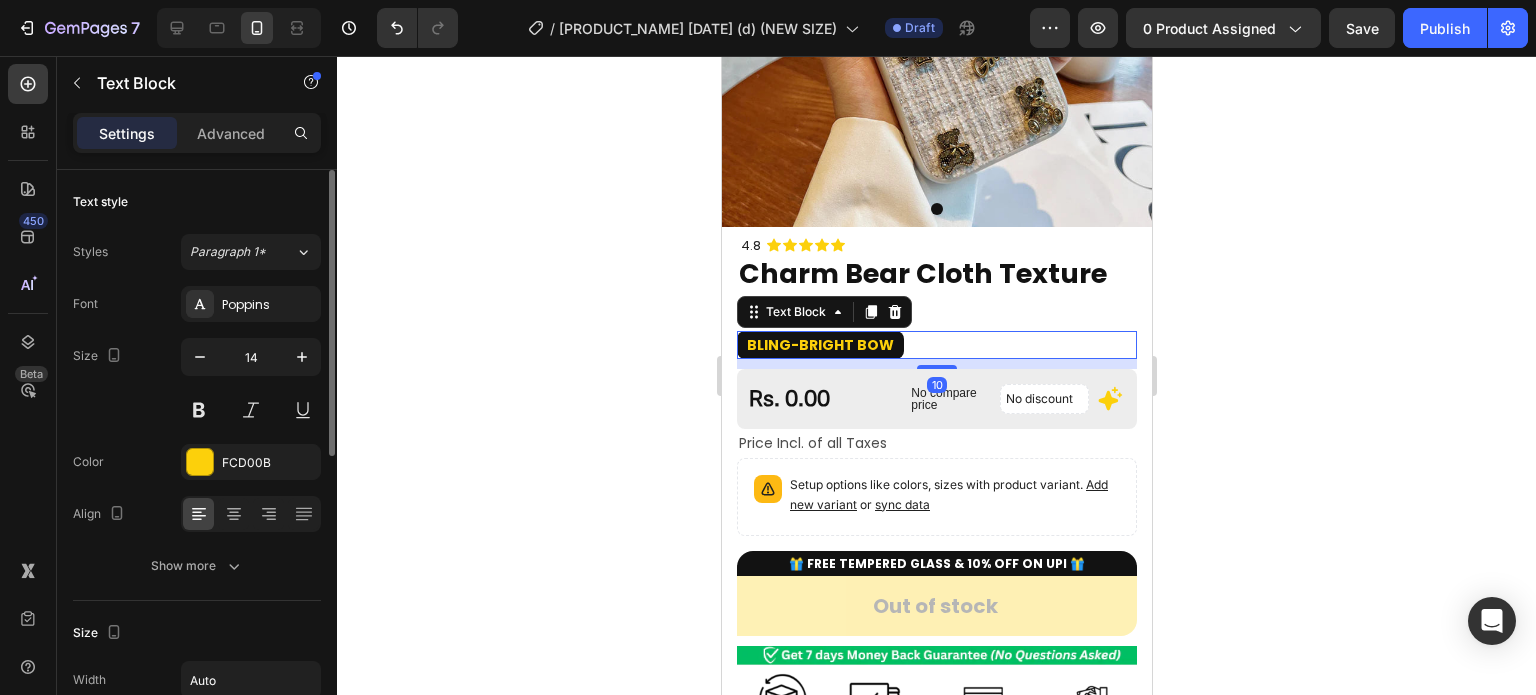 click on "Bling-Bright Bow" at bounding box center (819, 345) 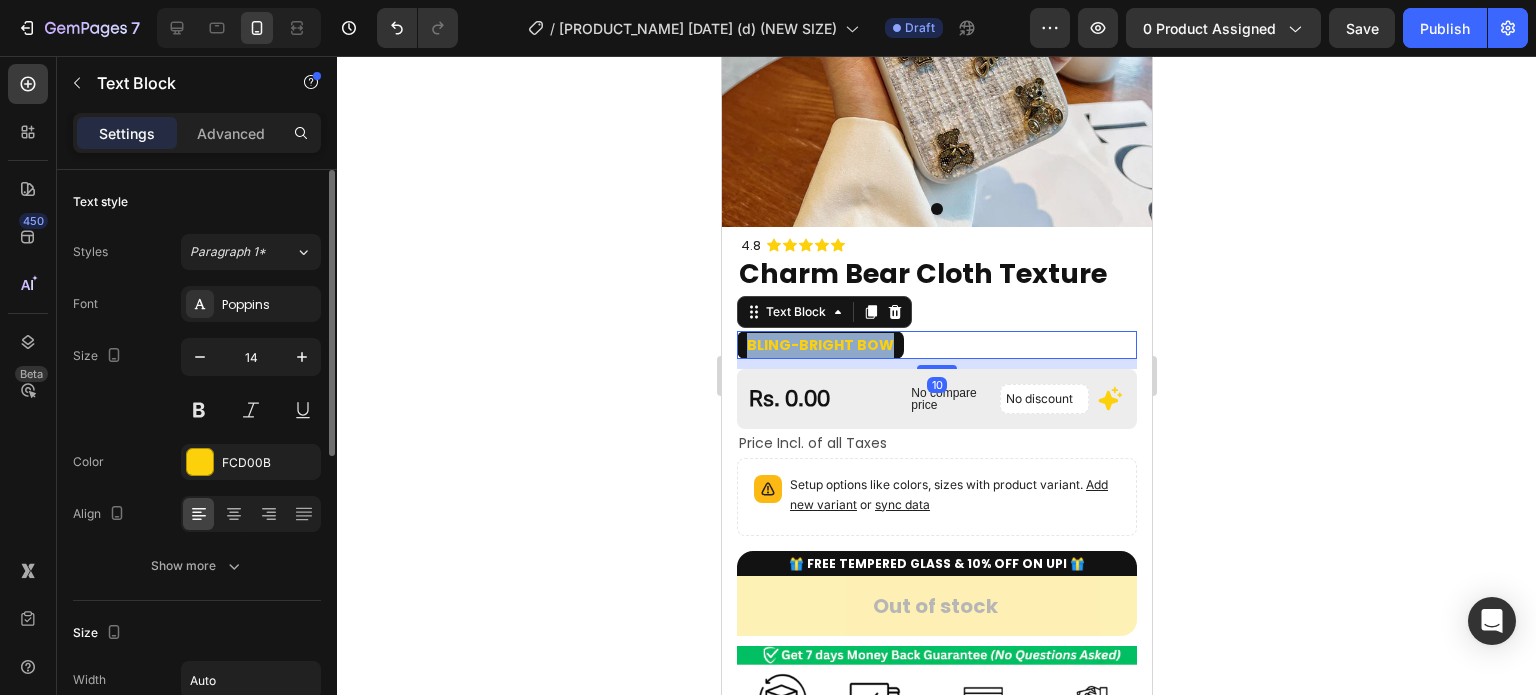 click on "Bling-Bright Bow" at bounding box center (819, 345) 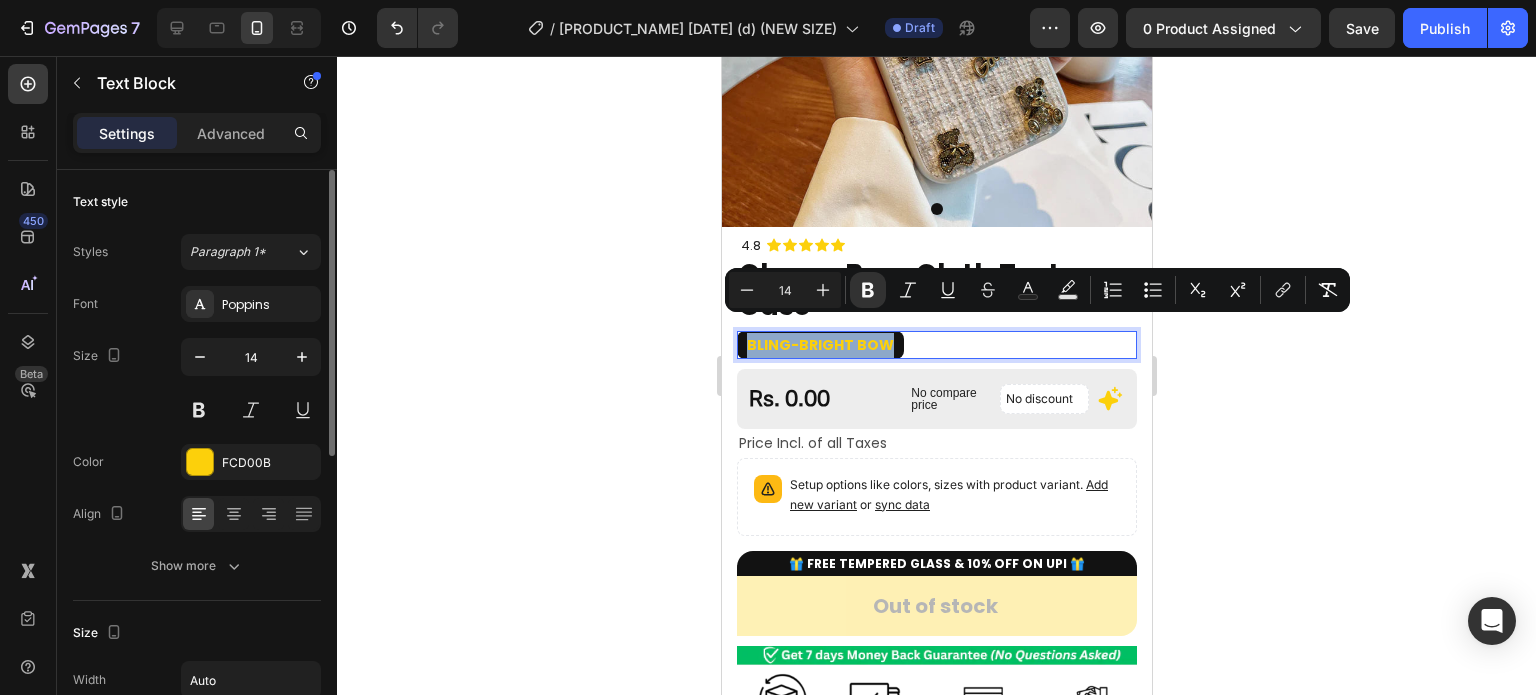click on "Bling-Bright Bow" at bounding box center [819, 345] 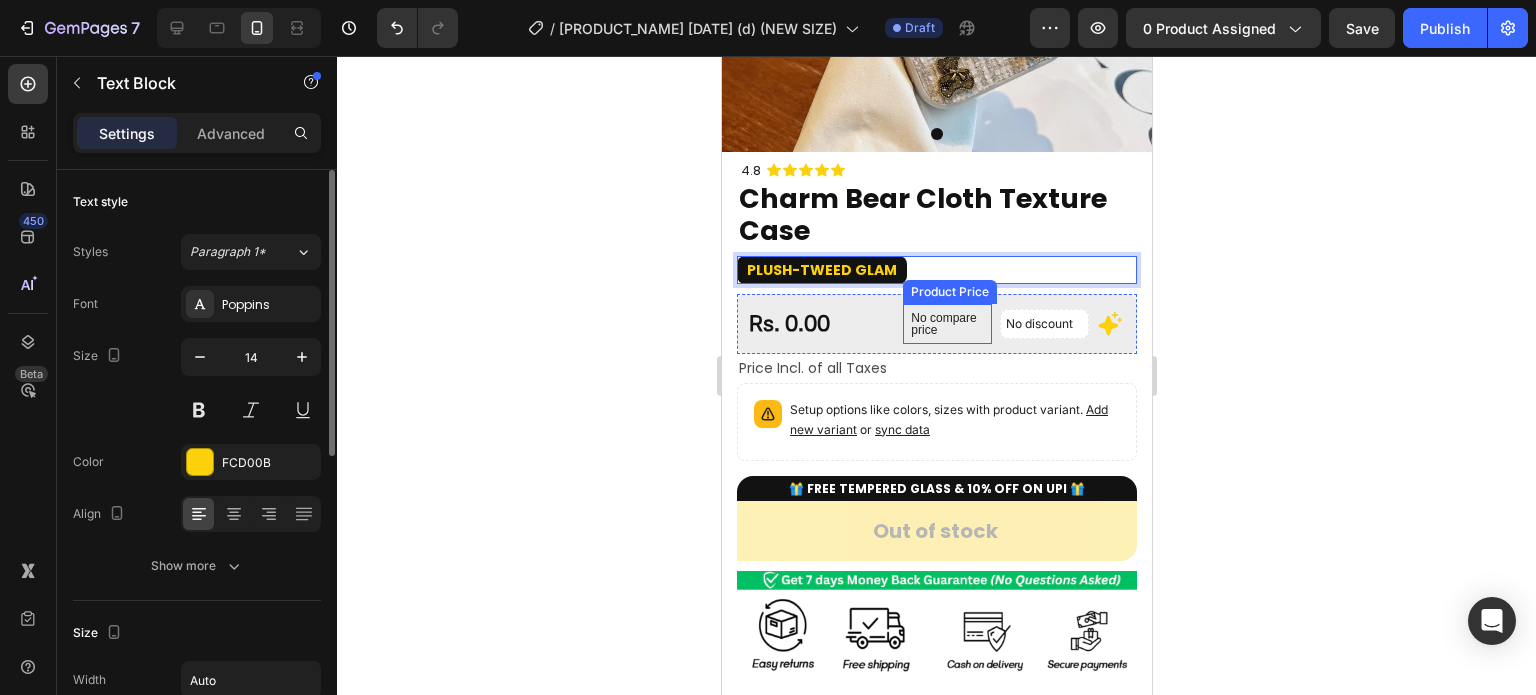 scroll, scrollTop: 500, scrollLeft: 0, axis: vertical 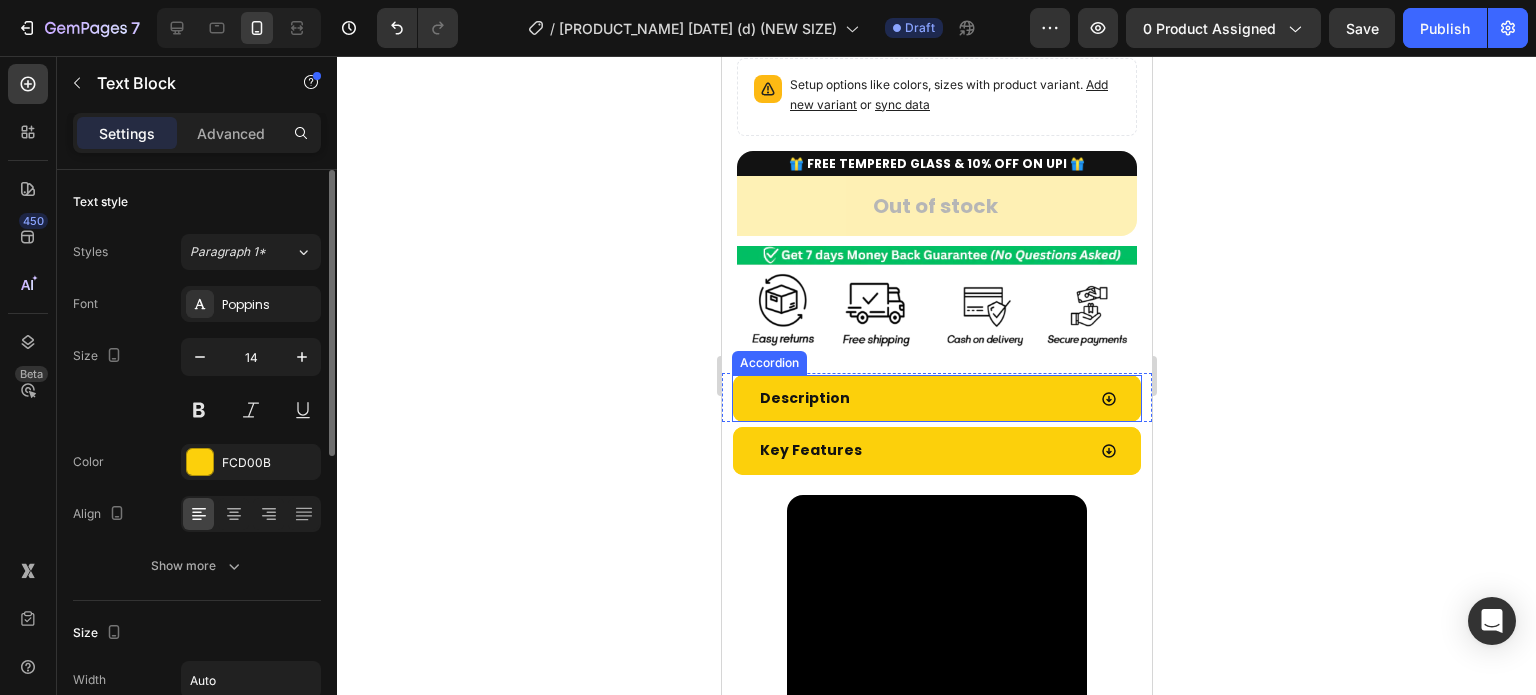click on "Description" at bounding box center (920, 398) 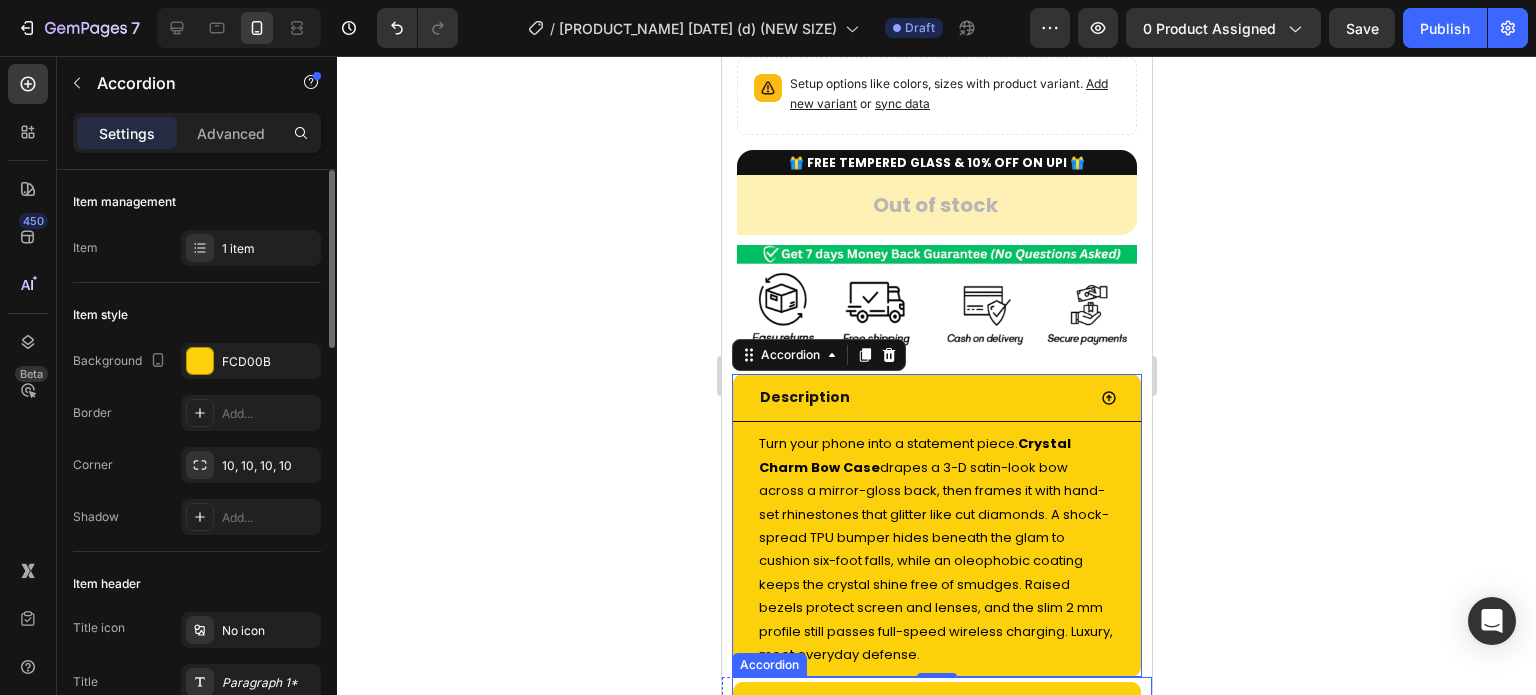 scroll, scrollTop: 900, scrollLeft: 0, axis: vertical 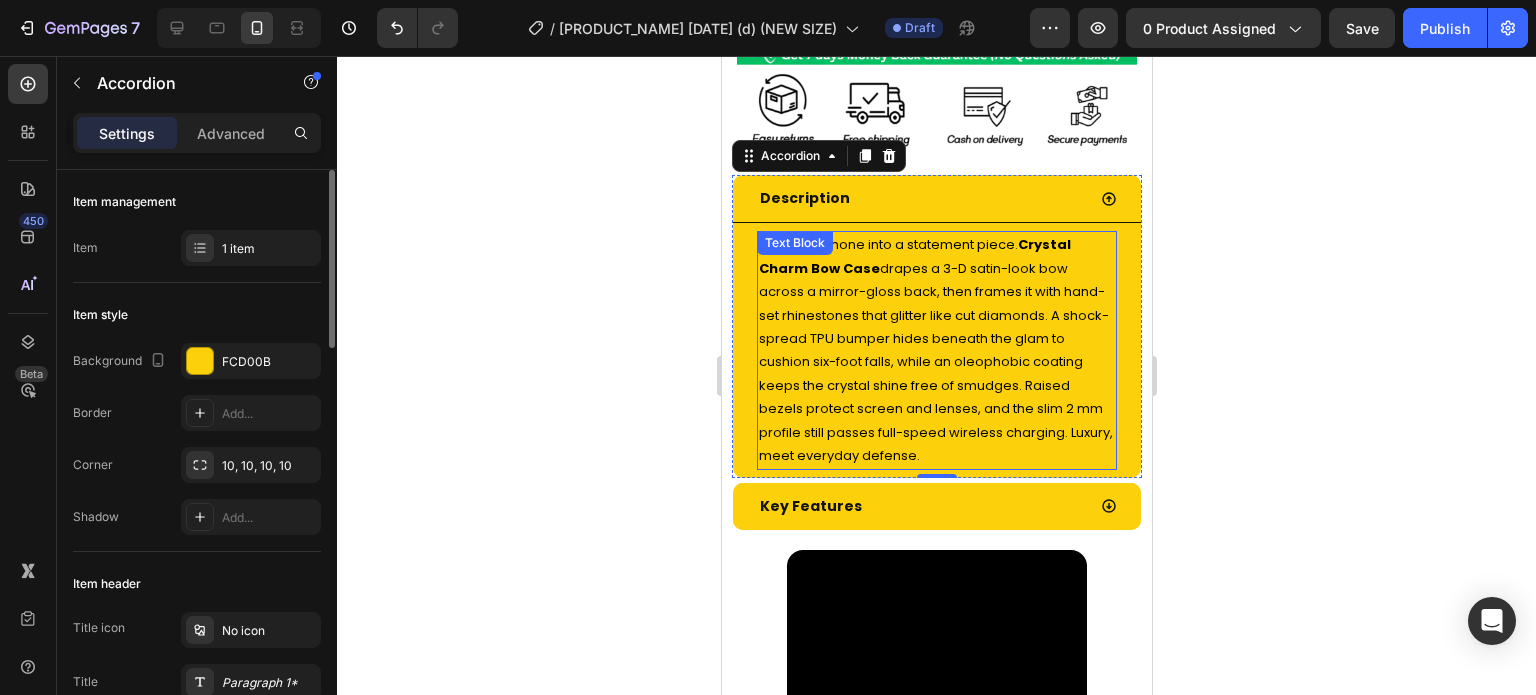 click on "Turn your phone into a statement piece.  Crystal Charm Bow Case  drapes a 3-D satin-look bow across a mirror-gloss back, then frames it with hand-set rhinestones that glitter like cut diamonds. A shock-spread TPU bumper hides beneath the glam to cushion six-foot falls, while an oleophobic coating keeps the crystal shine free of smudges. Raised bezels protect screen and lenses, and the slim 2 mm profile still passes full-speed wireless charging. Luxury, meet everyday defense." at bounding box center [935, 350] 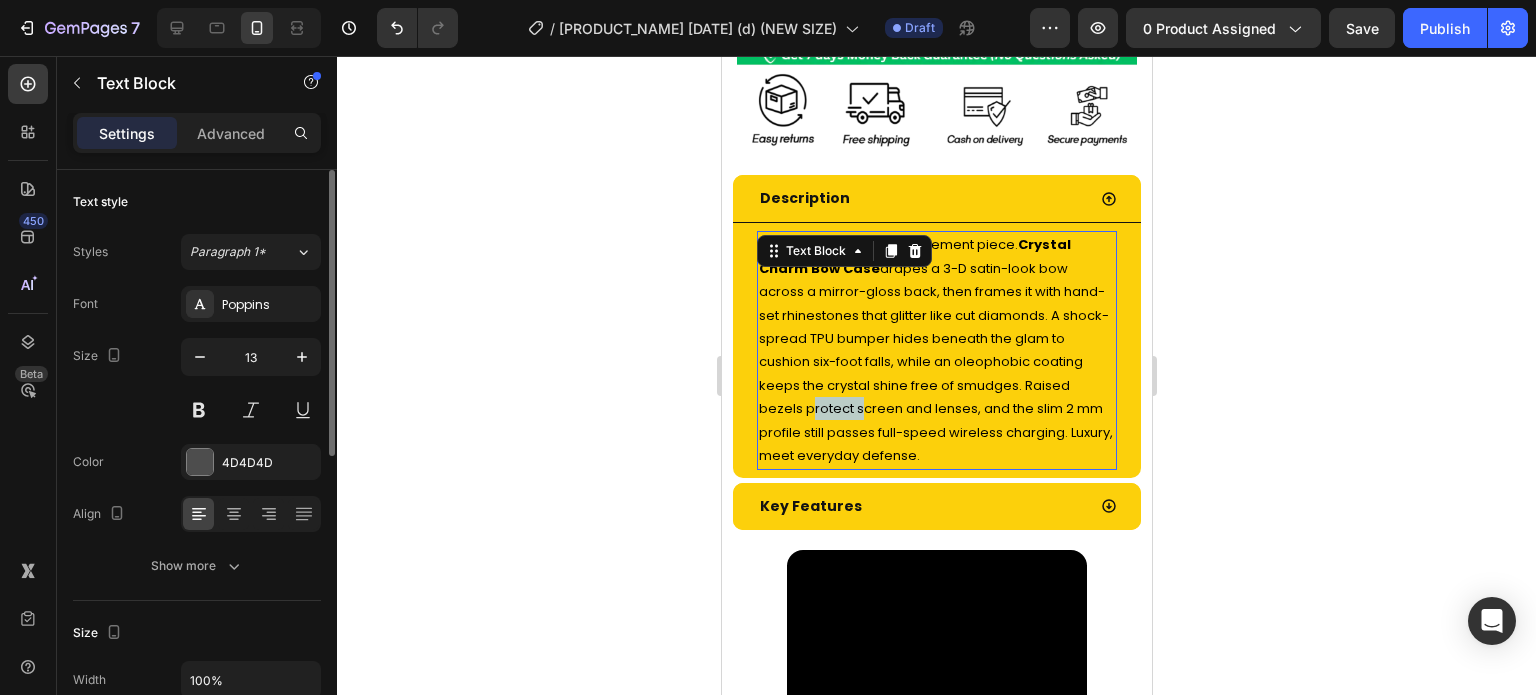 click on "Turn your phone into a statement piece.  Crystal Charm Bow Case  drapes a 3-D satin-look bow across a mirror-gloss back, then frames it with hand-set rhinestones that glitter like cut diamonds. A shock-spread TPU bumper hides beneath the glam to cushion six-foot falls, while an oleophobic coating keeps the crystal shine free of smudges. Raised bezels protect screen and lenses, and the slim 2 mm profile still passes full-speed wireless charging. Luxury, meet everyday defense." at bounding box center [935, 350] 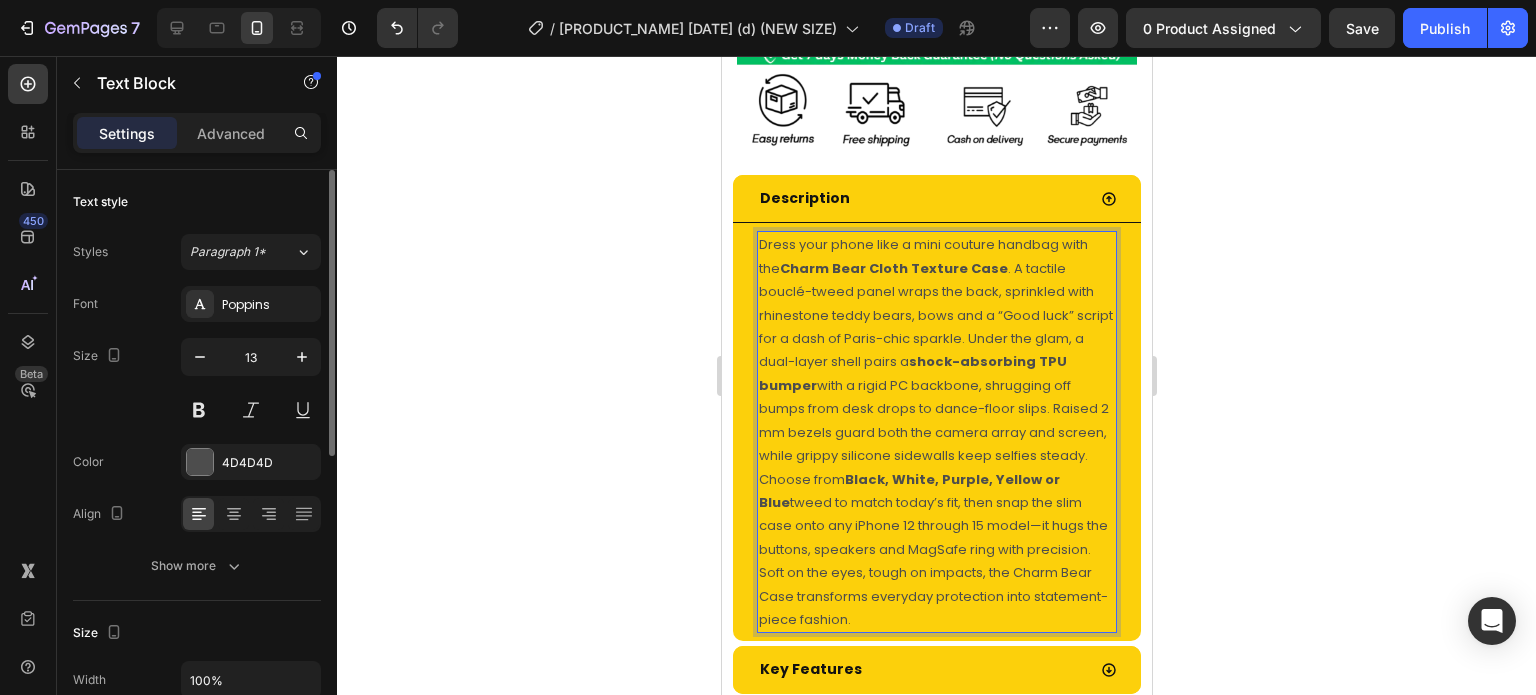 click on "Choose from  Black, White, Purple, Yellow or Blue  tweed to match today’s fit, then snap the slim case onto any iPhone 12 through 15 model—it hugs the buttons, speakers and MagSafe ring with precision. Soft on the eyes, tough on impacts, the Charm Bear Case transforms everyday protection into statement-piece fashion." at bounding box center [936, 550] 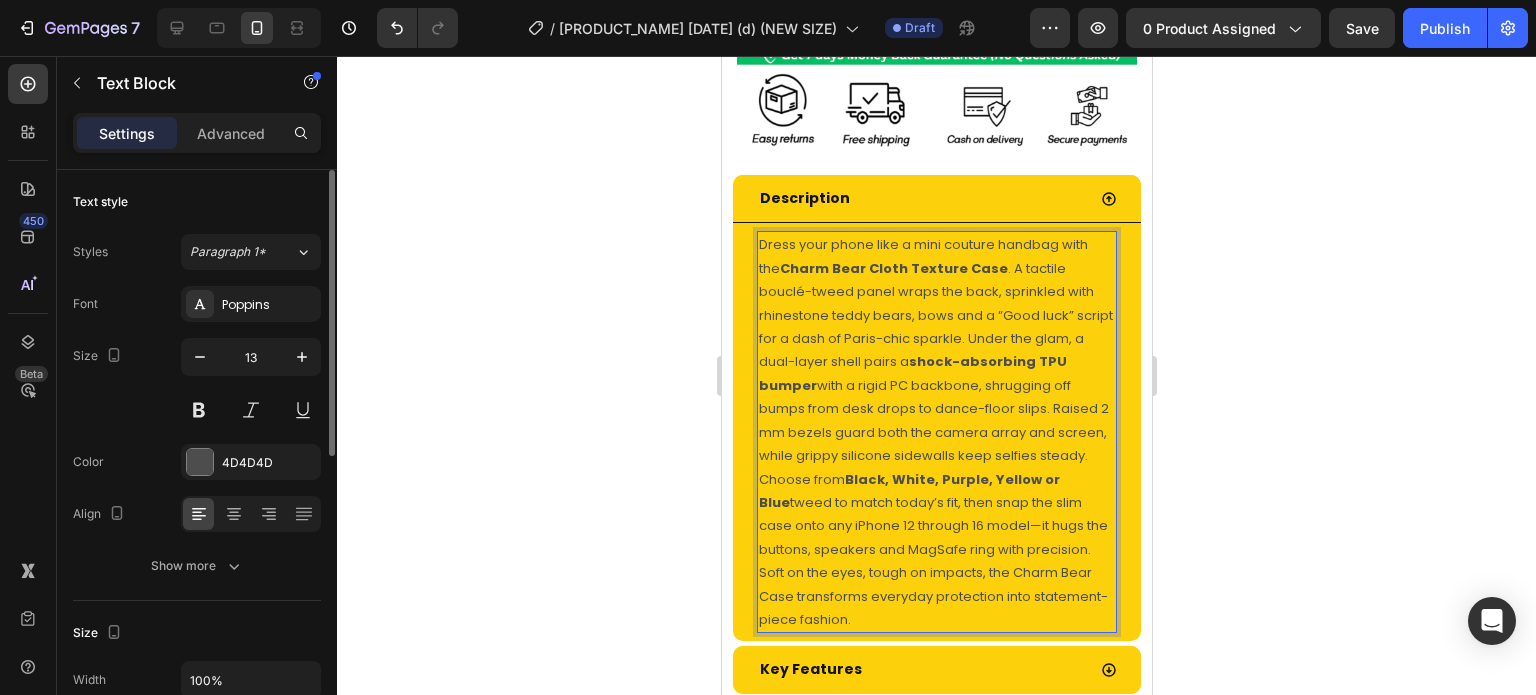 scroll, scrollTop: 1200, scrollLeft: 0, axis: vertical 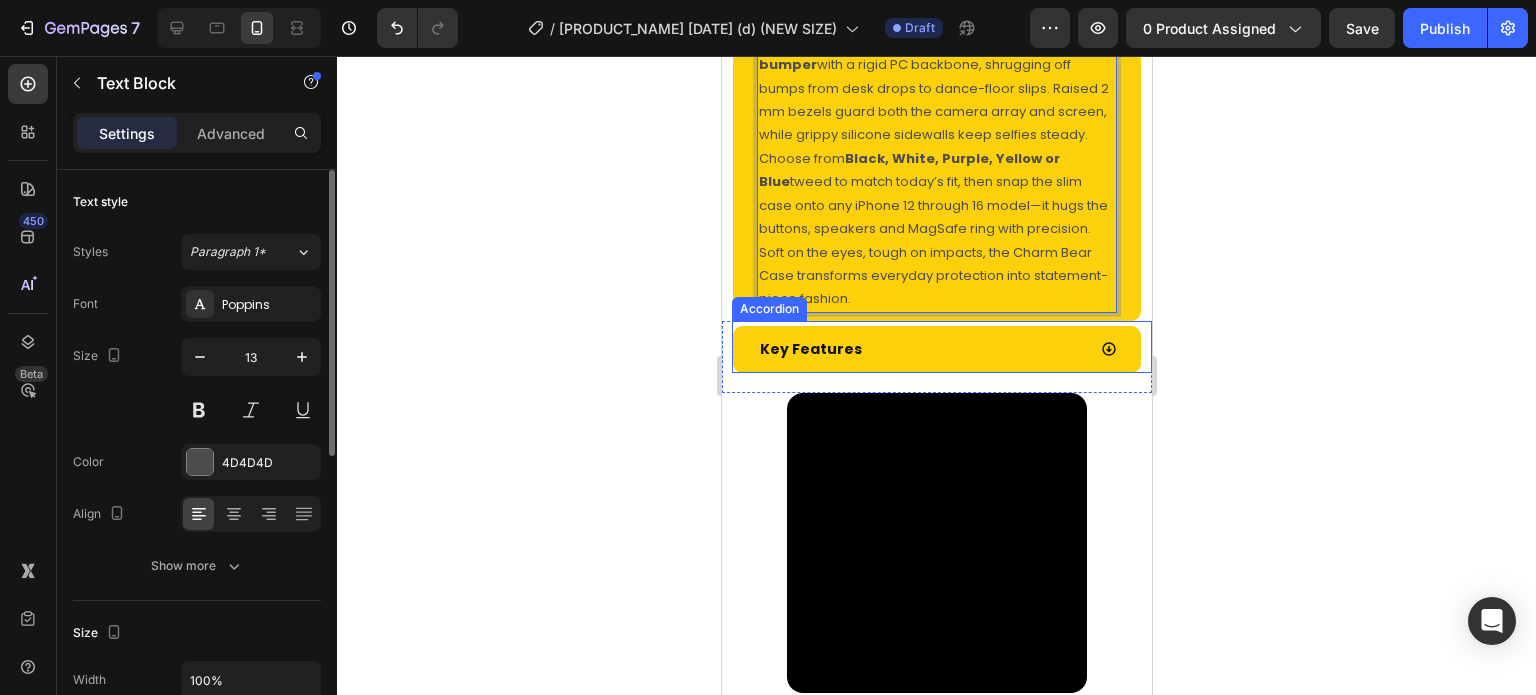 click on "Key Features" at bounding box center [920, 349] 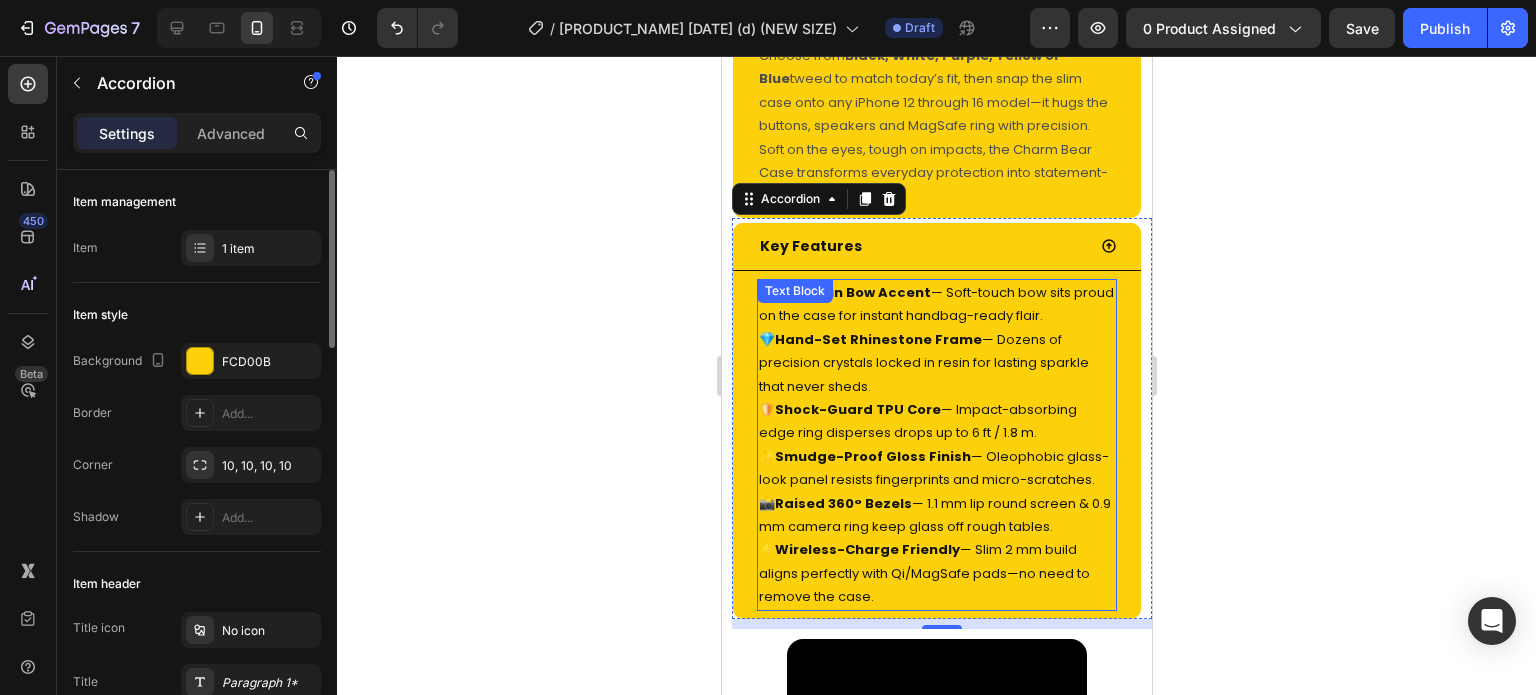 scroll, scrollTop: 1400, scrollLeft: 0, axis: vertical 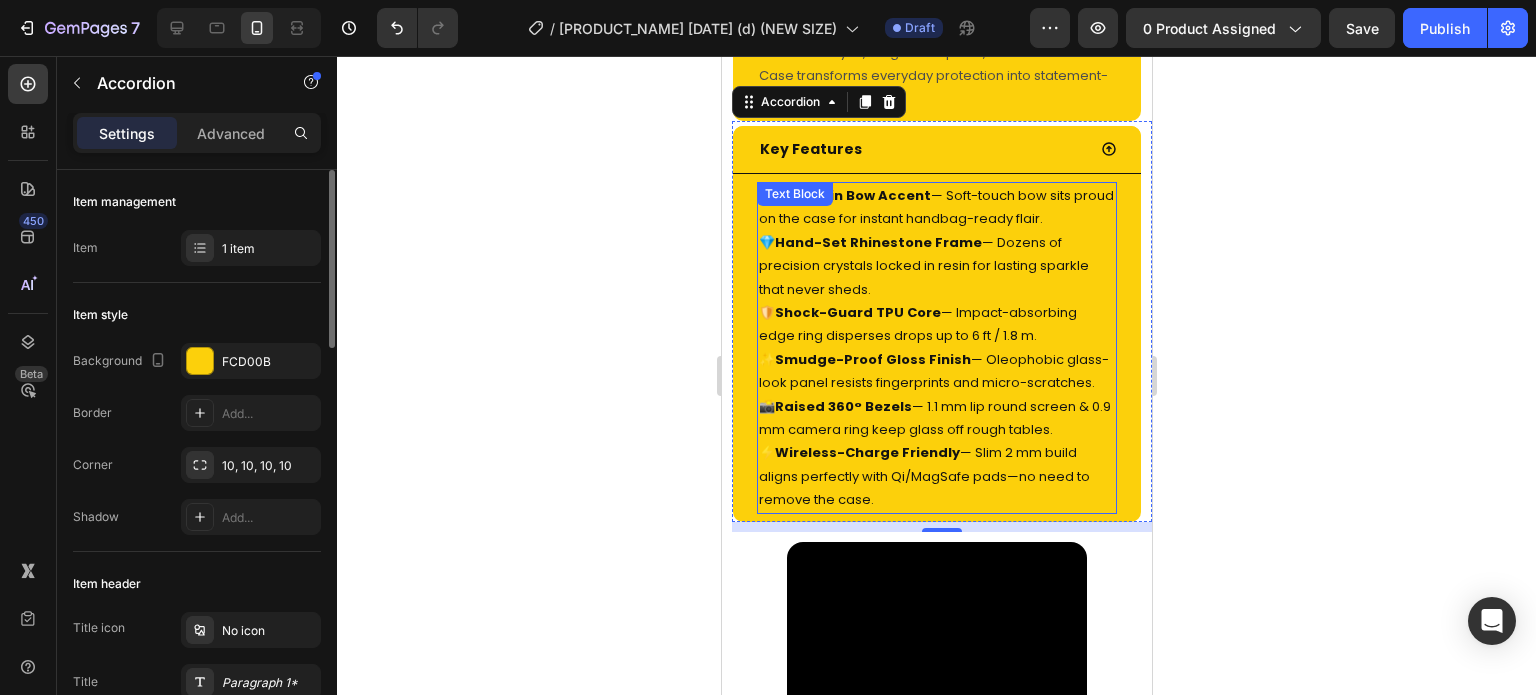 click on "Shock-Guard TPU Core" at bounding box center [857, 312] 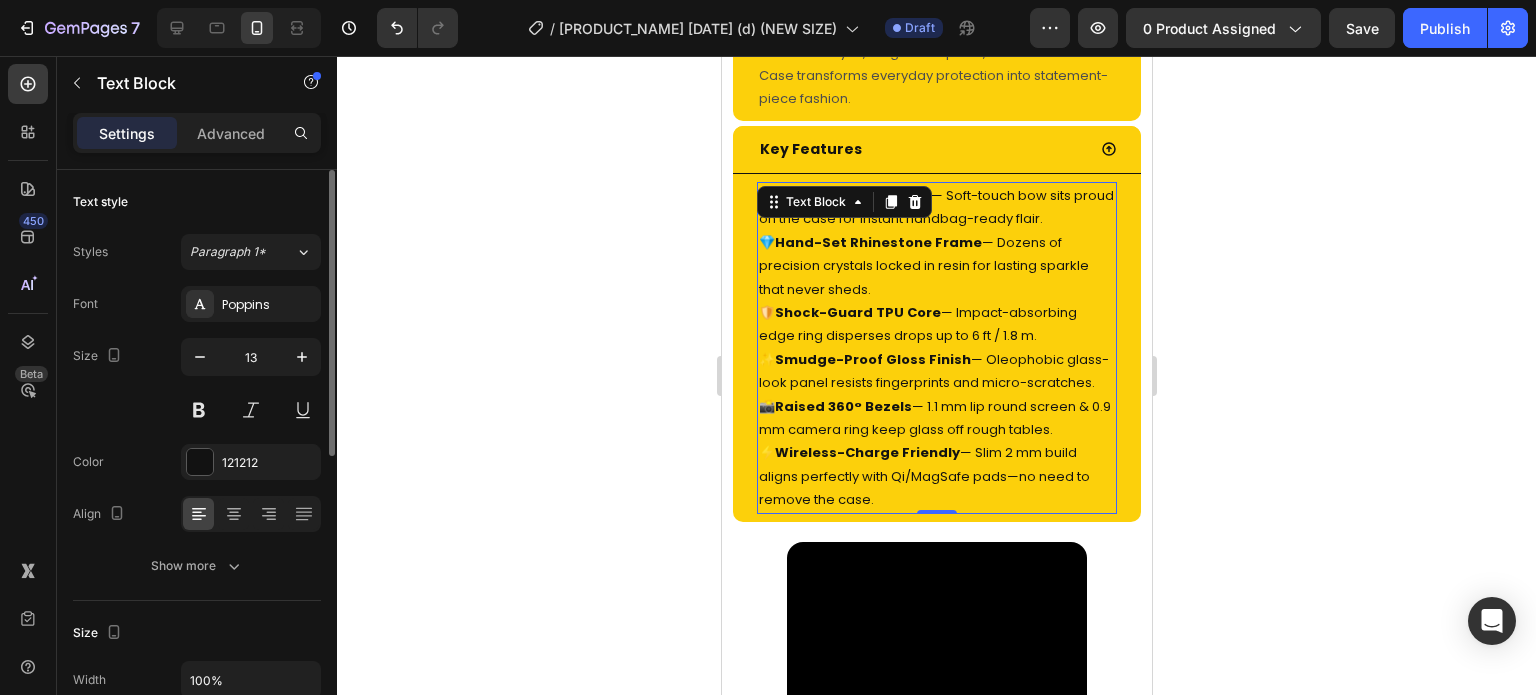 click on "Shock-Guard TPU Core" at bounding box center (857, 312) 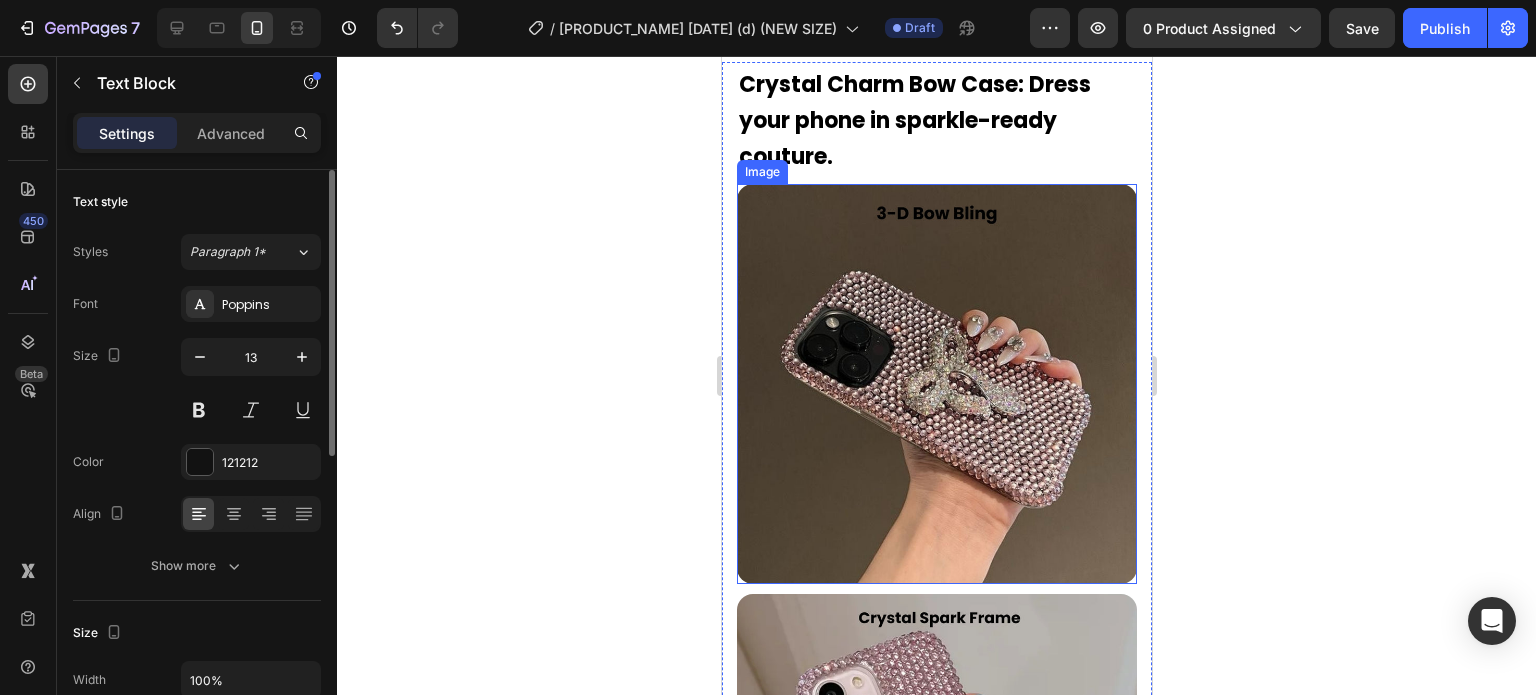 scroll, scrollTop: 3500, scrollLeft: 0, axis: vertical 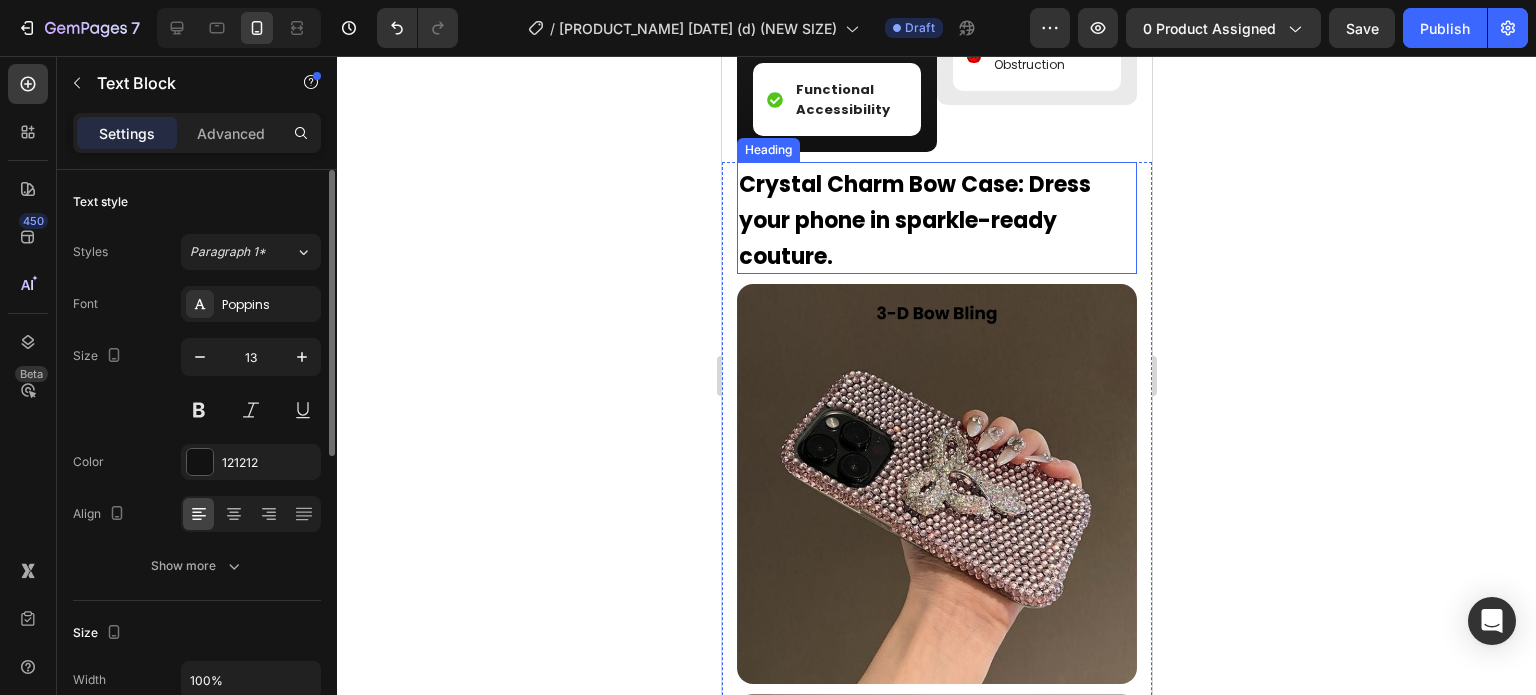 click on "Crystal Charm Bow Case: Dress your phone in sparkle-ready couture." at bounding box center [914, 220] 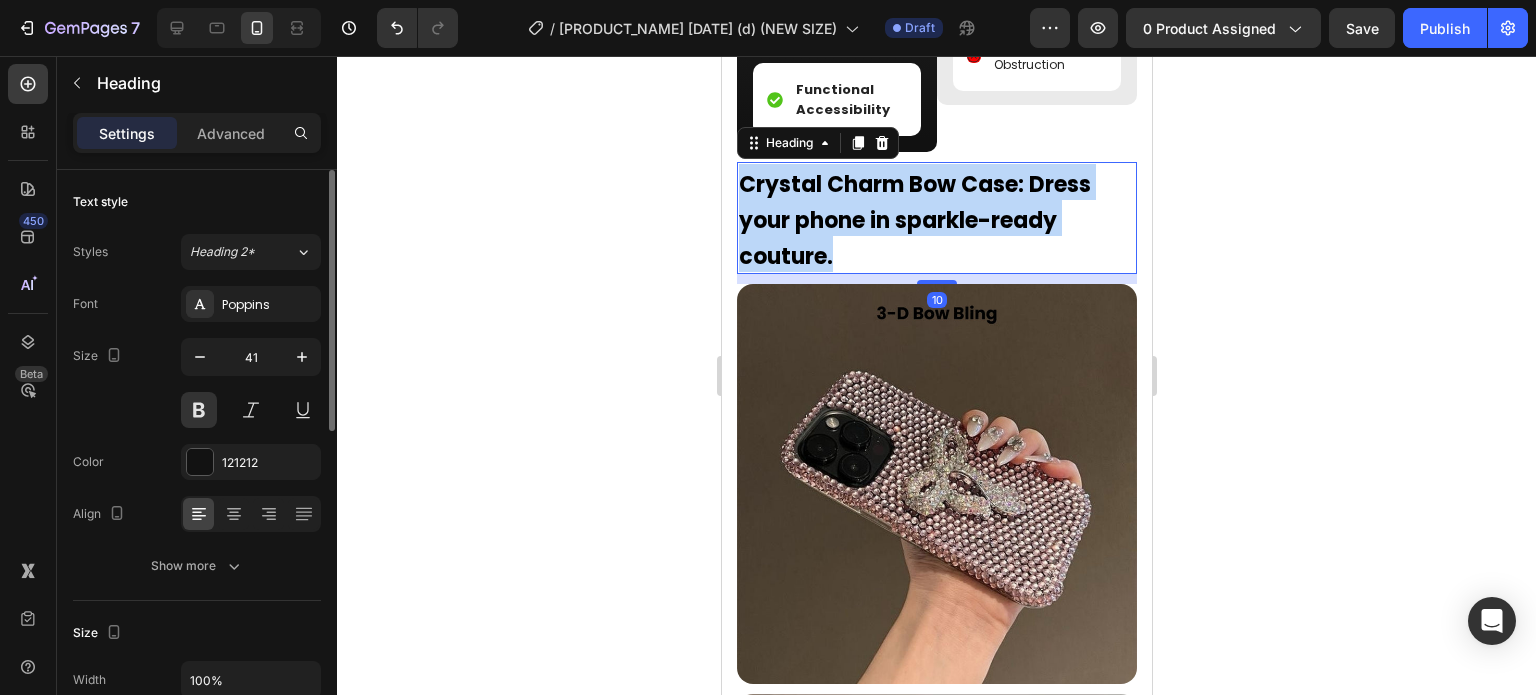 click on "Crystal Charm Bow Case: Dress your phone in sparkle-ready couture." at bounding box center [914, 220] 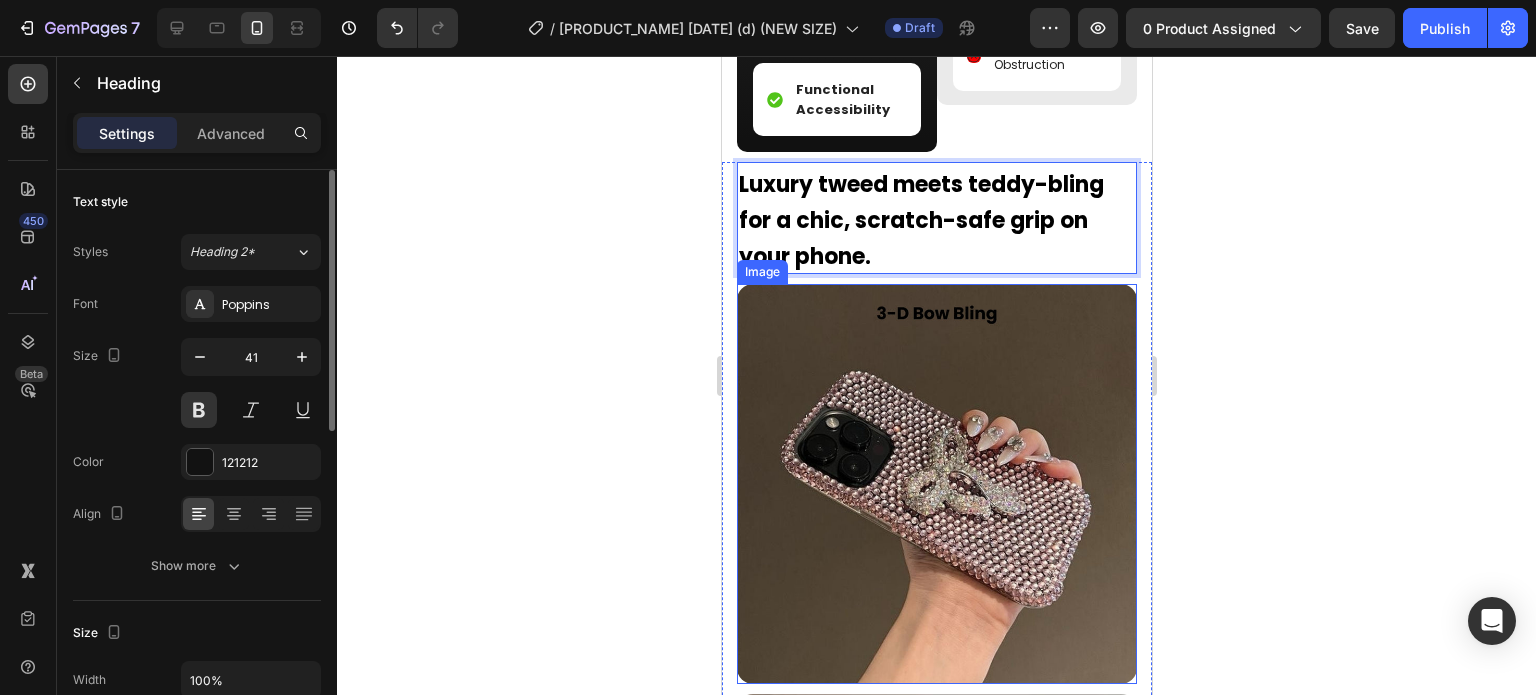 scroll, scrollTop: 3700, scrollLeft: 0, axis: vertical 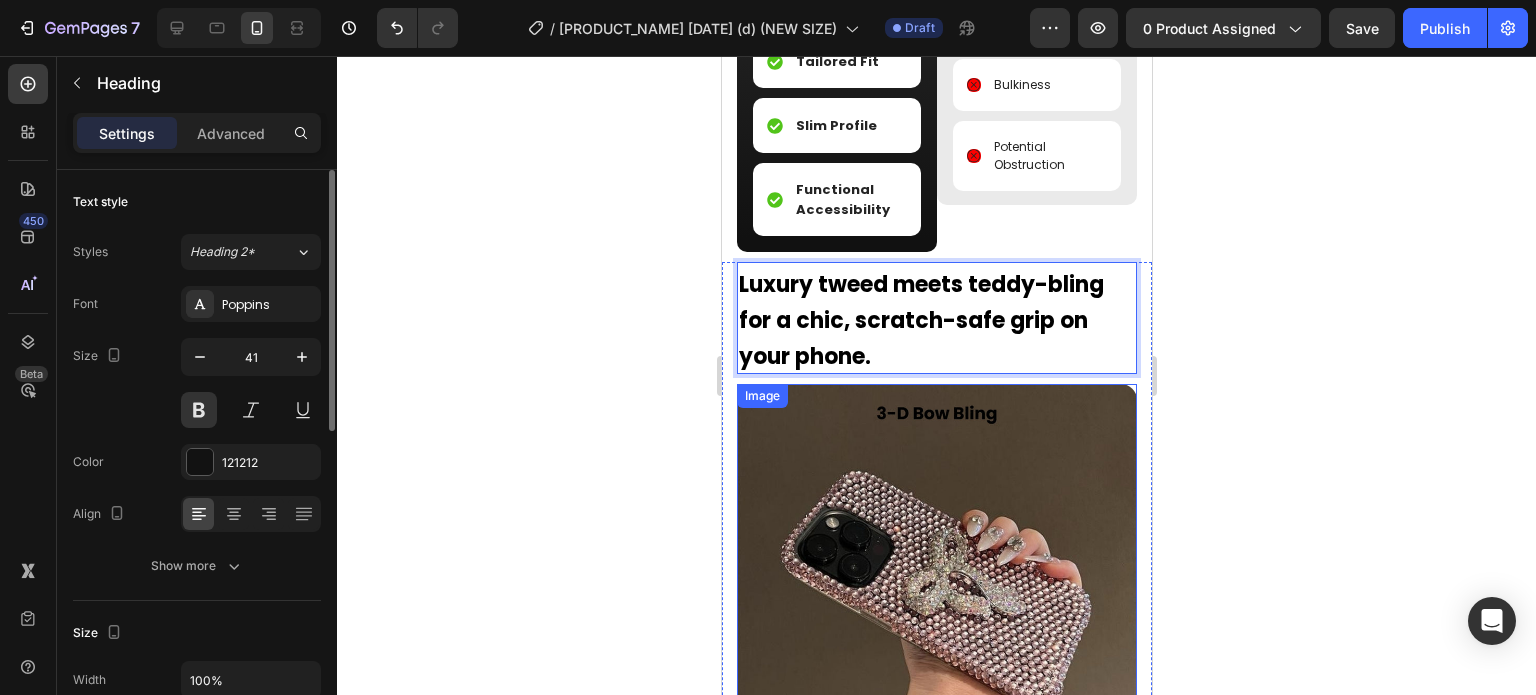 click at bounding box center [936, 584] 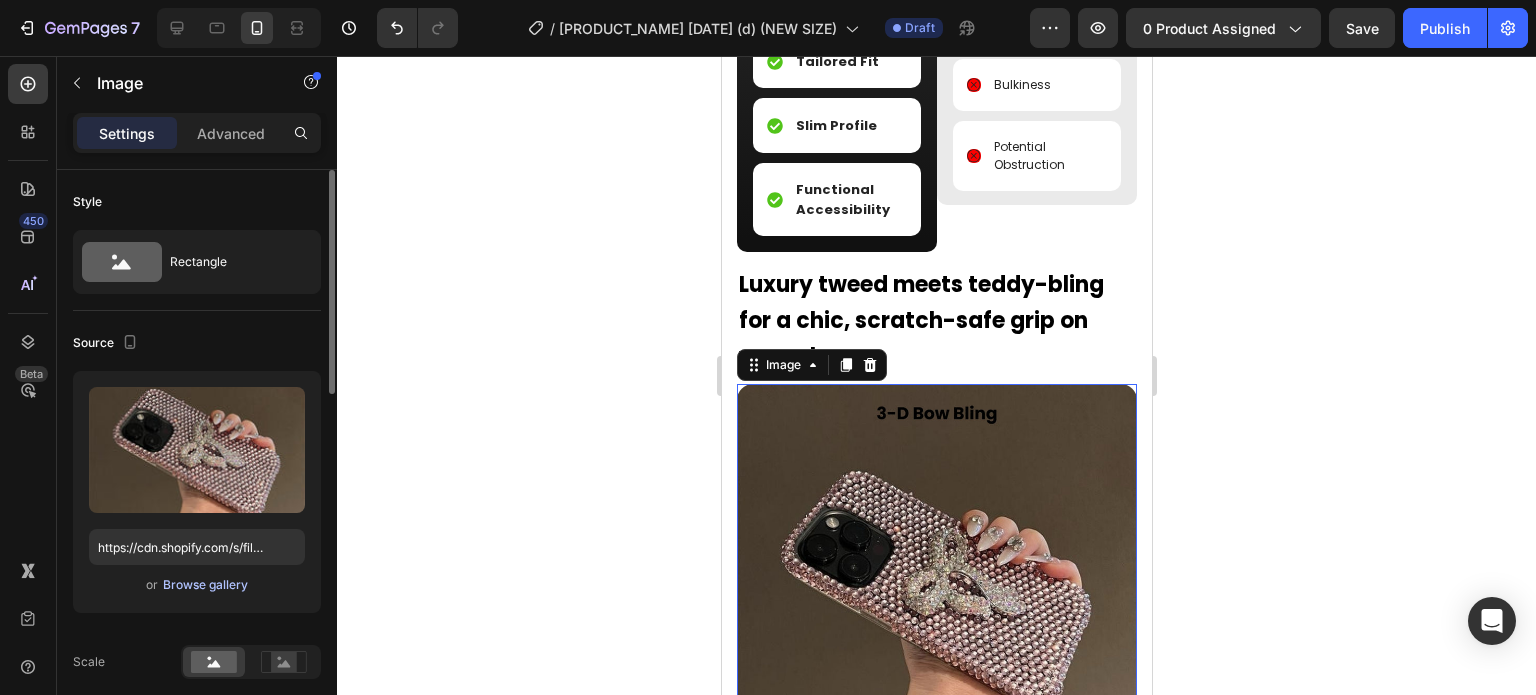 click on "Browse gallery" at bounding box center (205, 585) 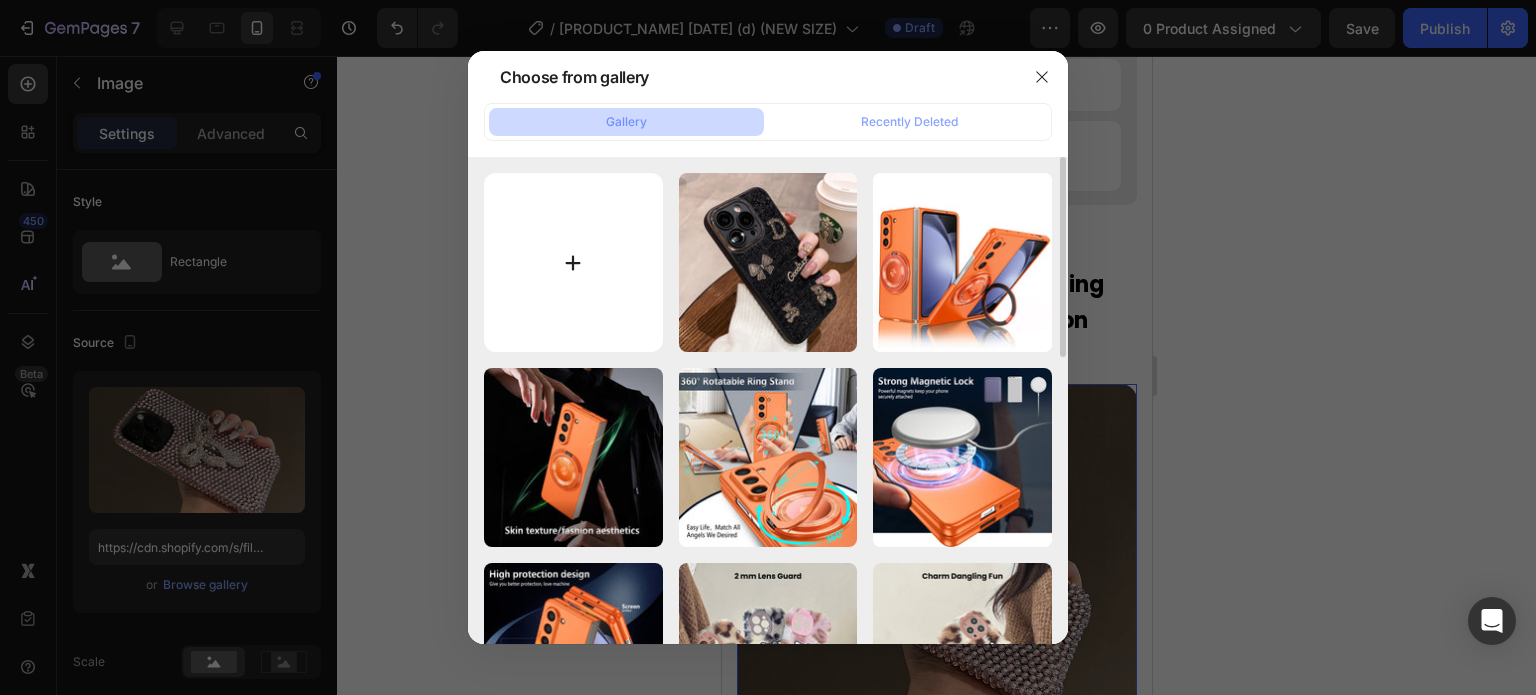 click at bounding box center [573, 262] 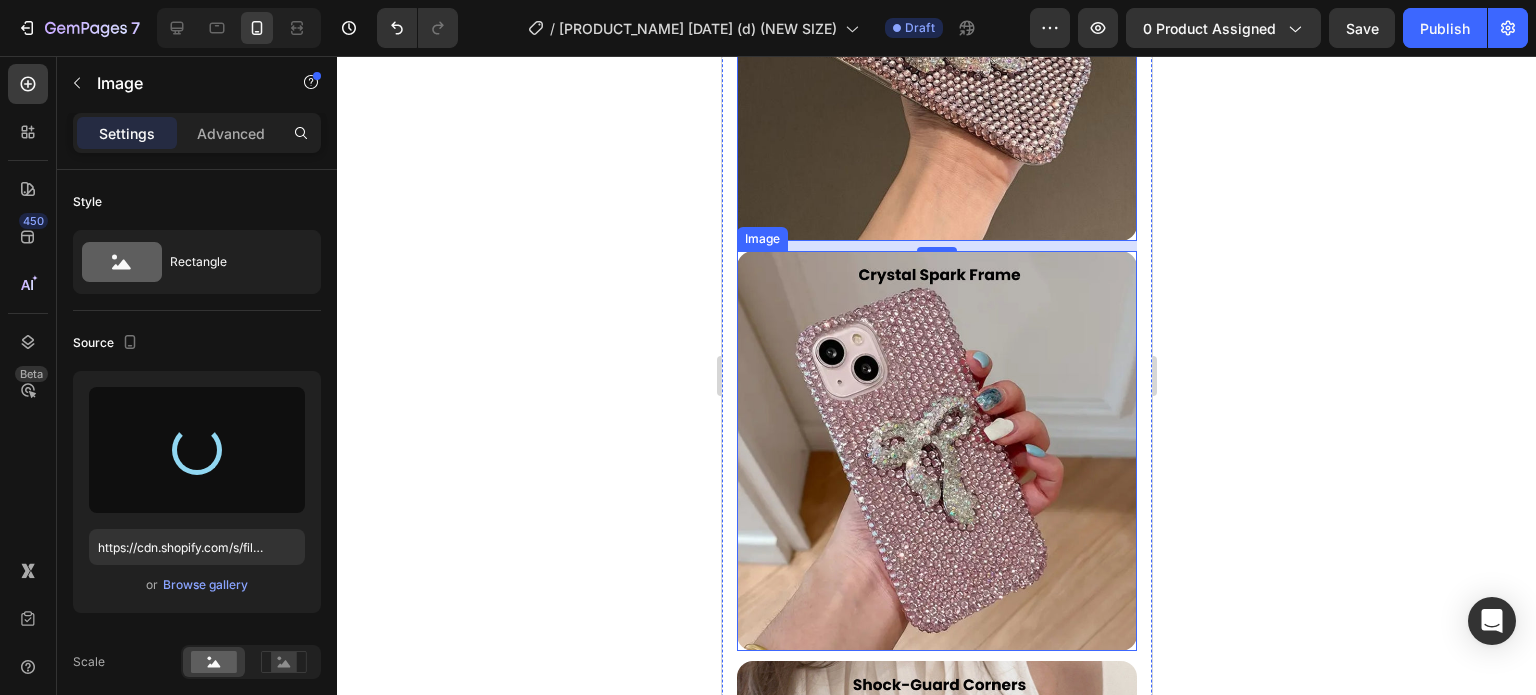 scroll, scrollTop: 3900, scrollLeft: 0, axis: vertical 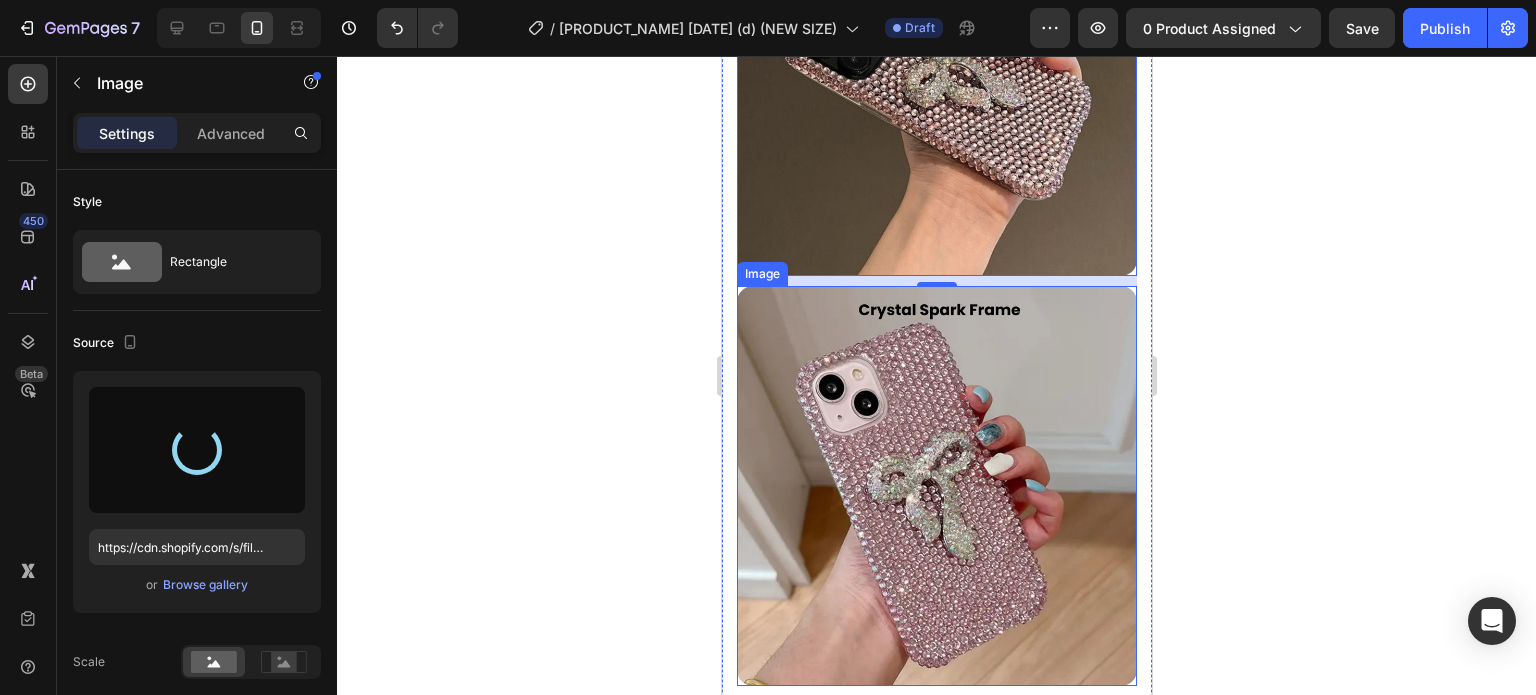 type on "https://cdn.shopify.com/s/files/1/0835/5119/1341/files/gempages_553512382287054019-394c8430-3099-4395-bf2e-717f79edd7ee.jpg" 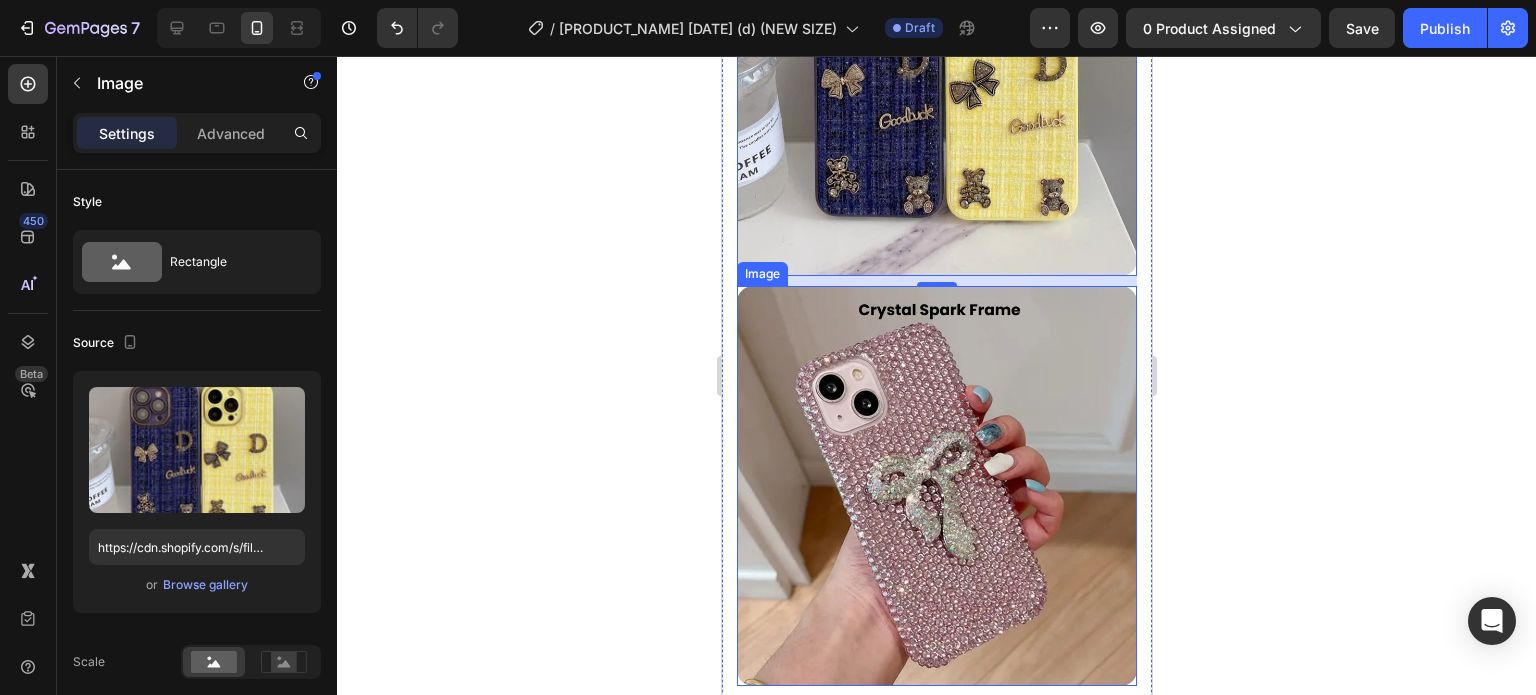 click at bounding box center (936, 486) 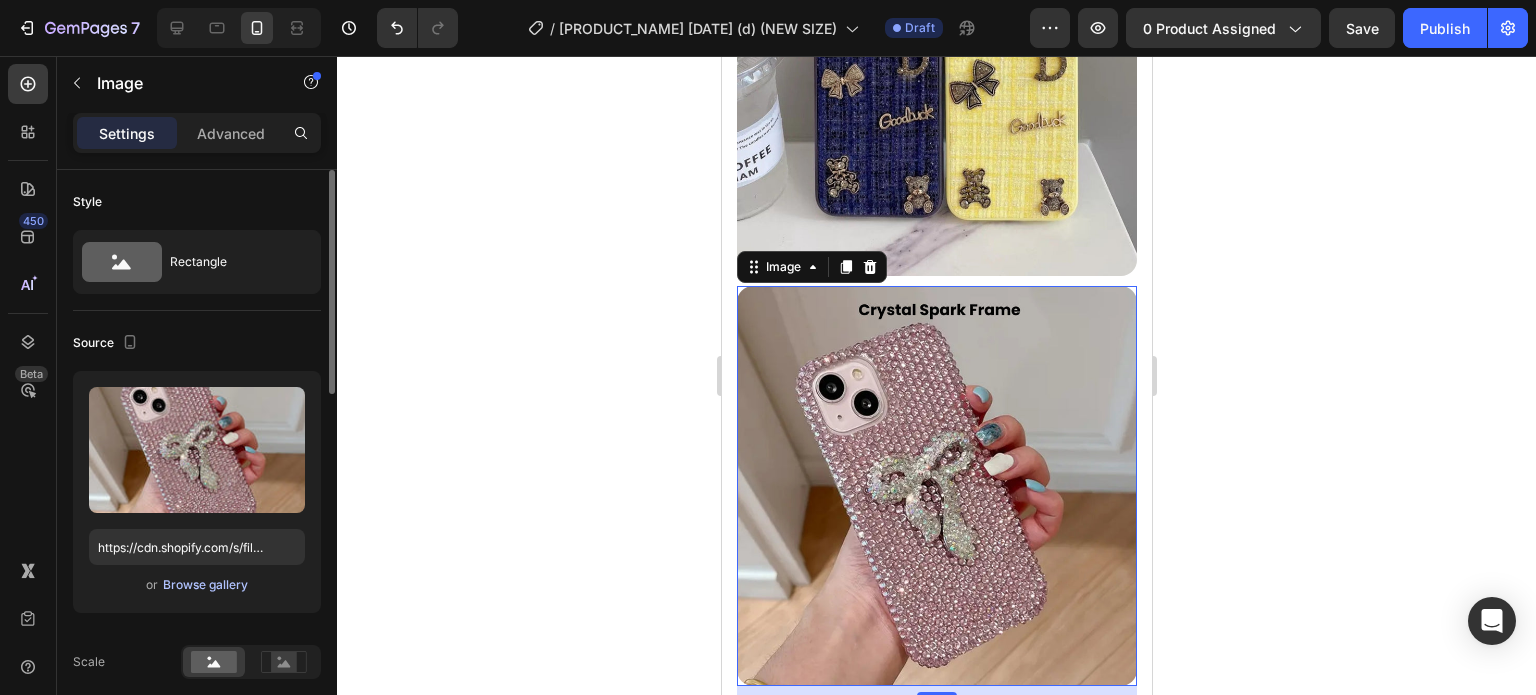 click on "Browse gallery" at bounding box center [205, 585] 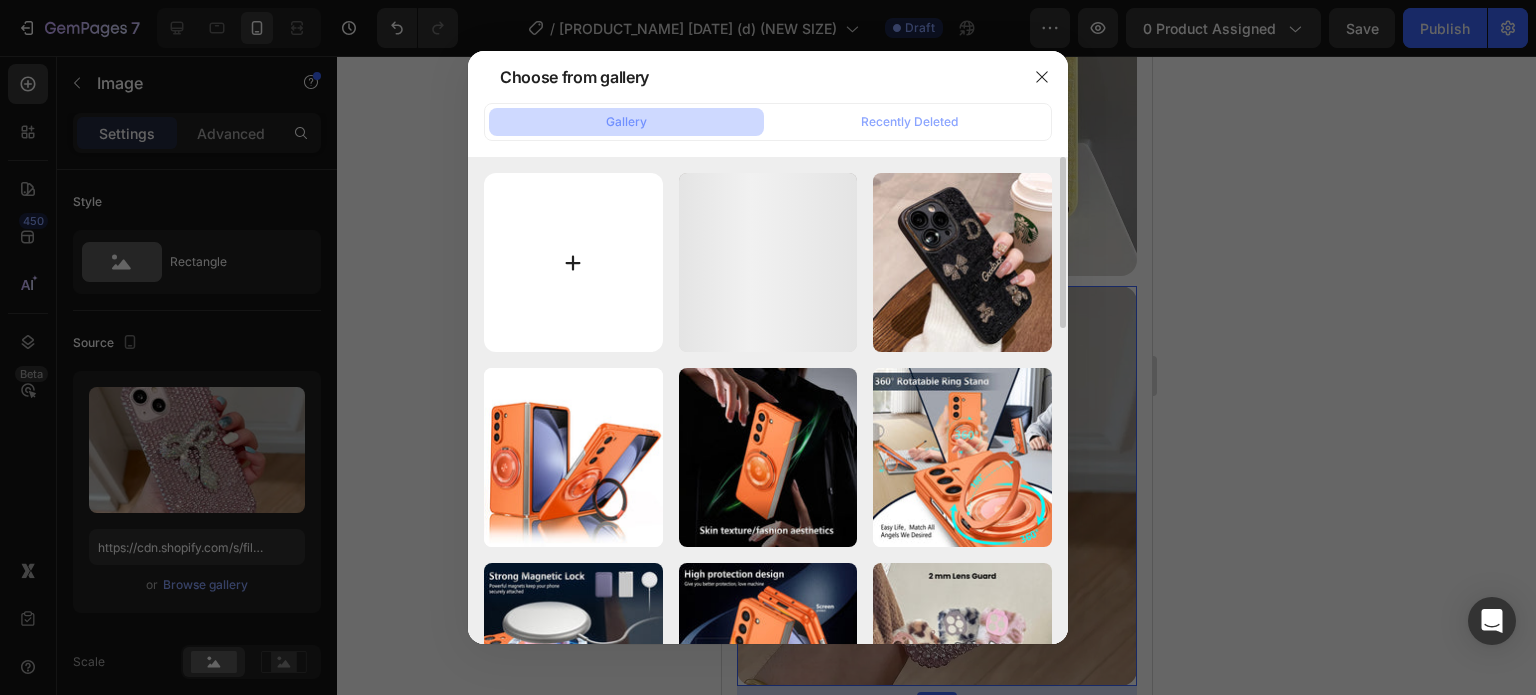 click at bounding box center (573, 262) 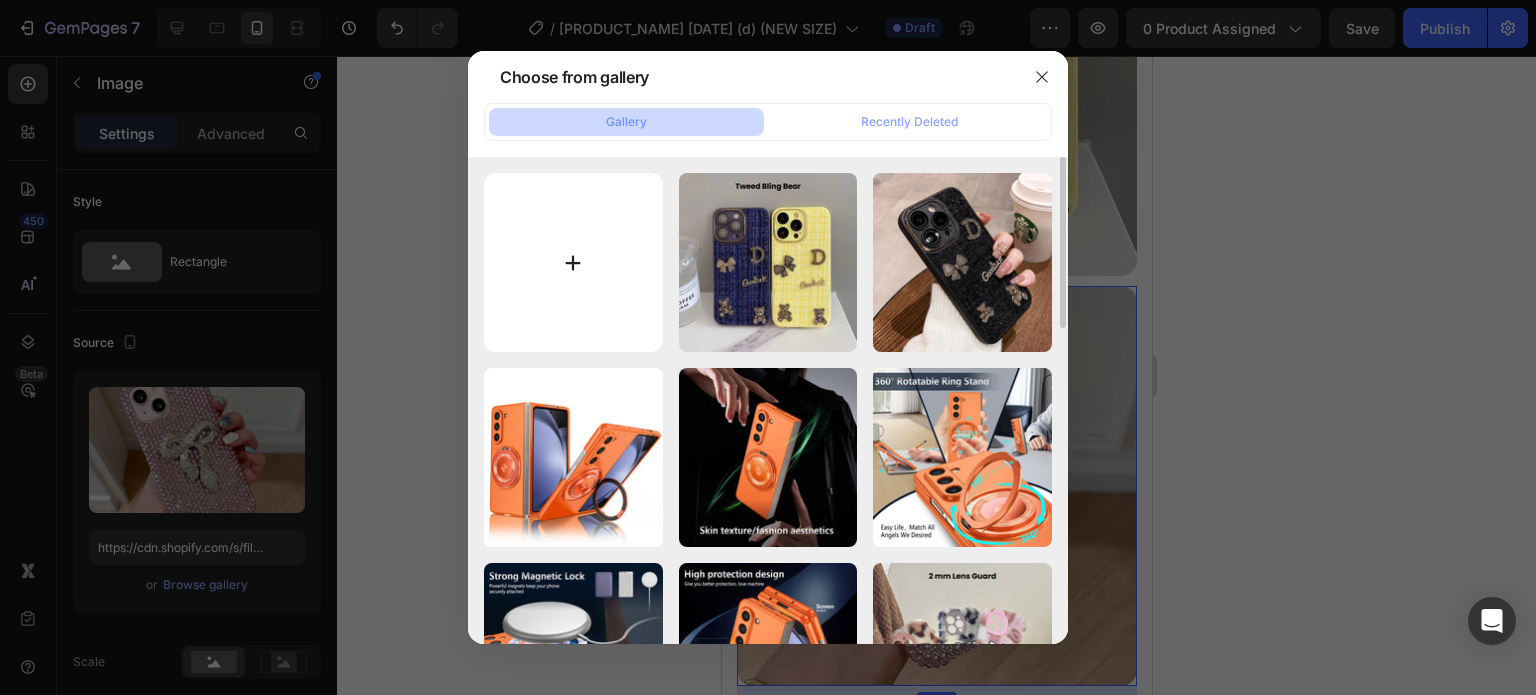 type on "C:\fakepath\Rhinestone Sparkle Frame - 2025-08-04T153351.747.jpg" 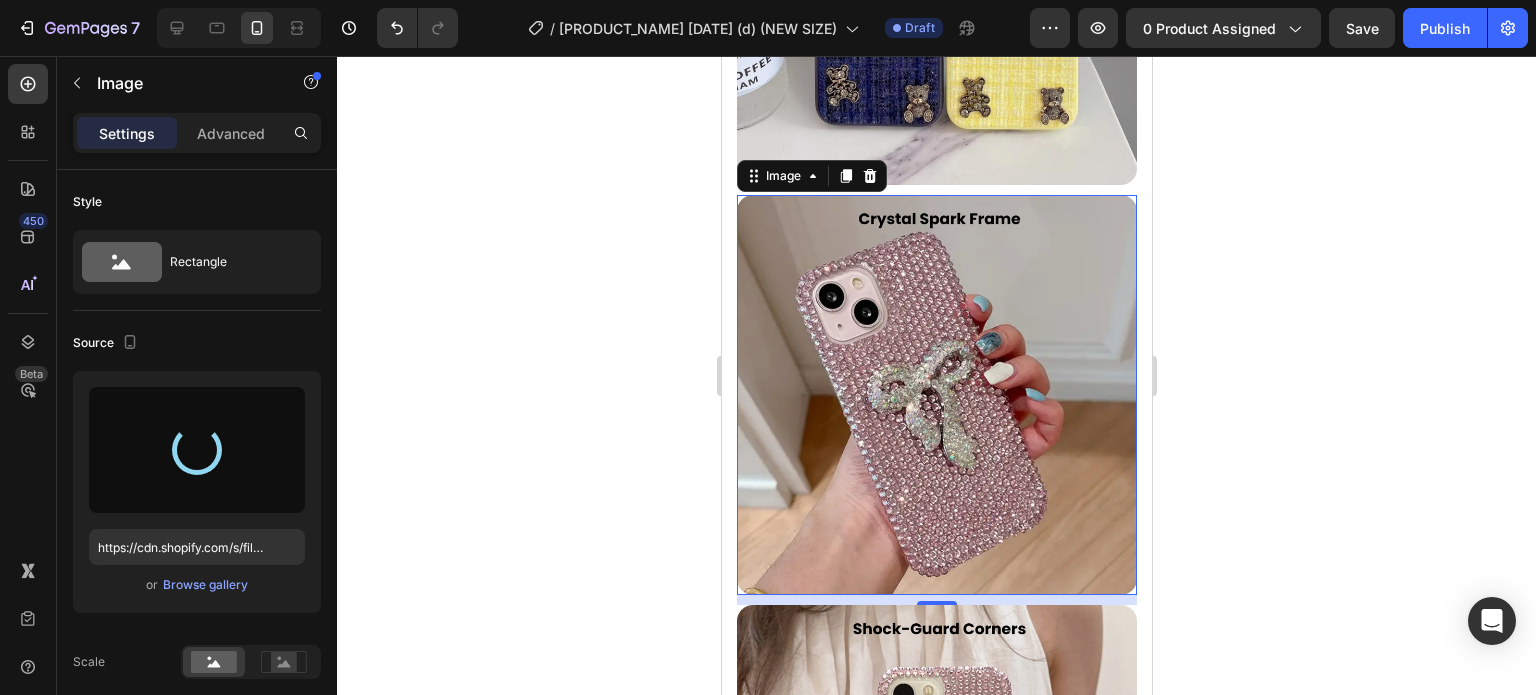 type on "https://cdn.shopify.com/s/files/1/0835/5119/1341/files/gempages_553512382287054019-8f0814e1-e469-43d2-8b7f-5a2096b42da3.jpg" 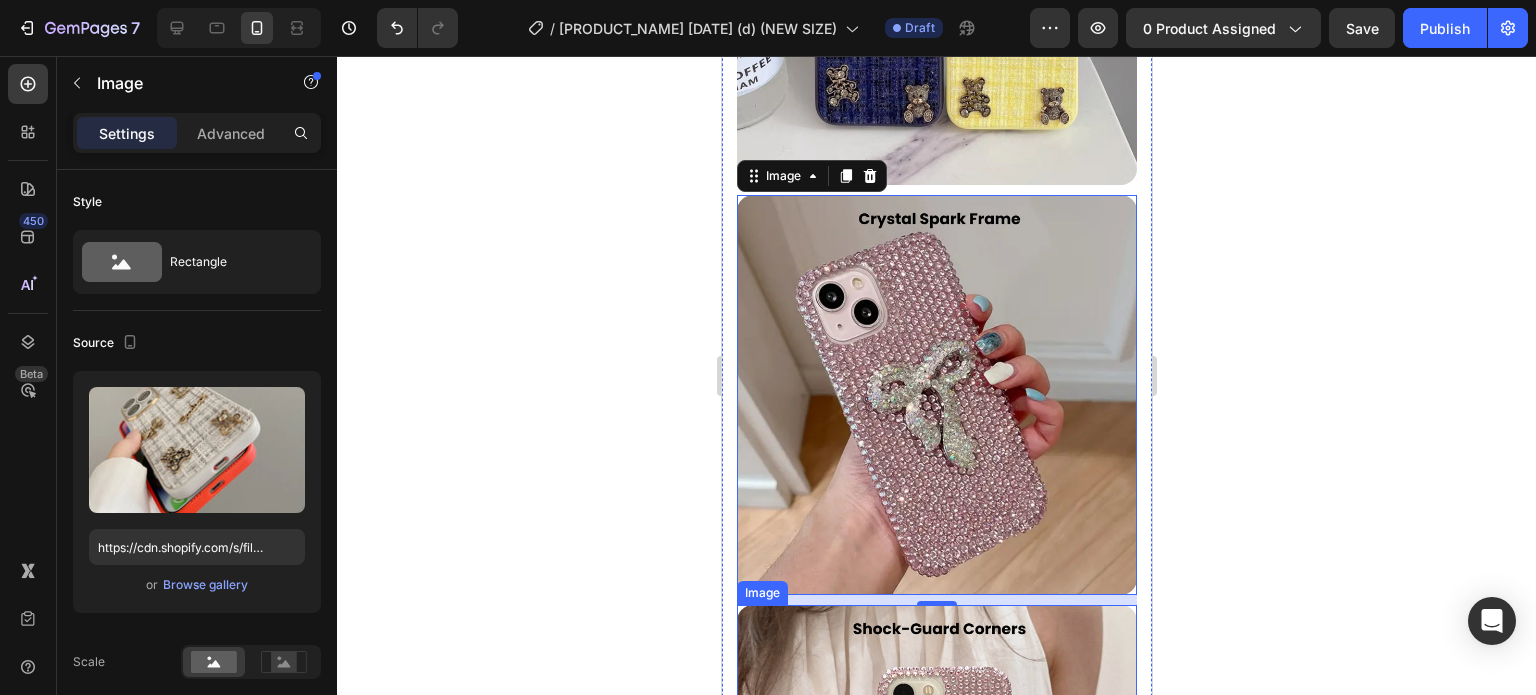 scroll, scrollTop: 4300, scrollLeft: 0, axis: vertical 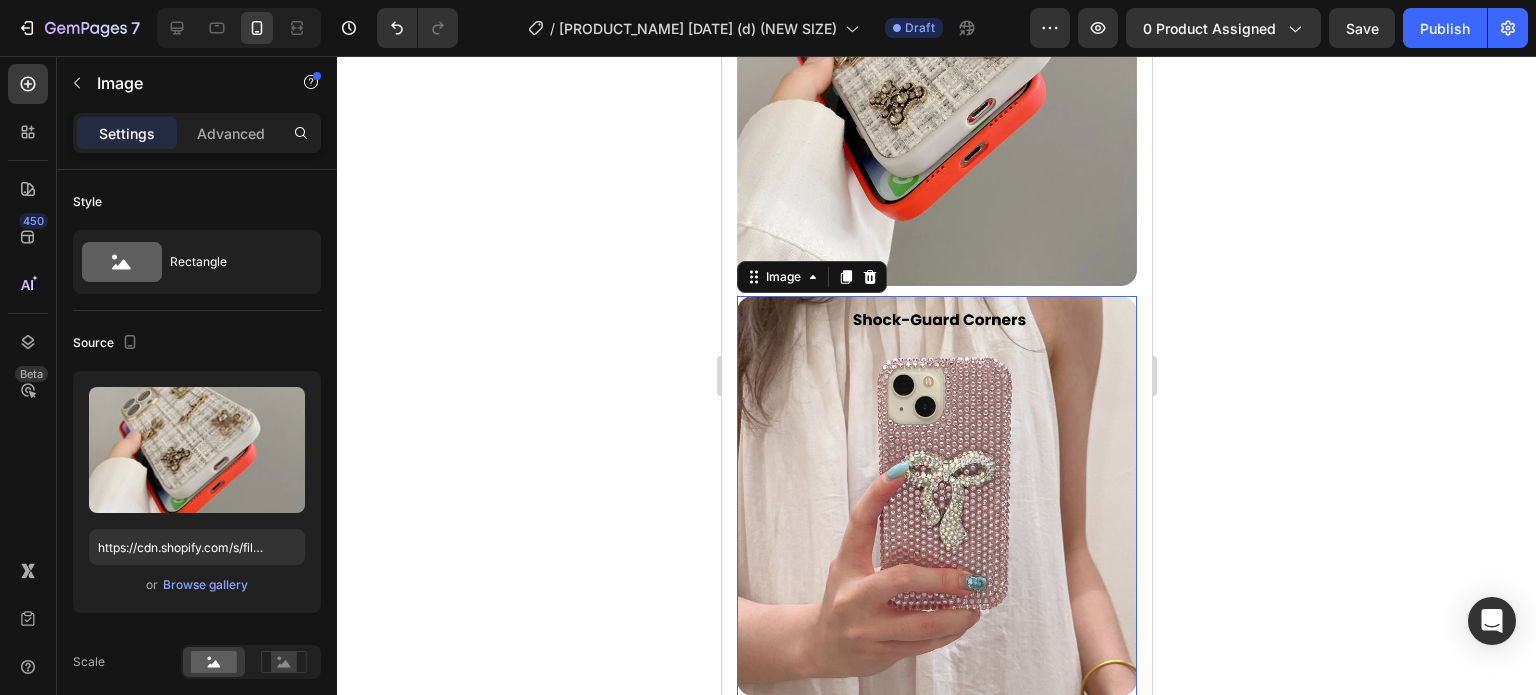 click at bounding box center (936, 496) 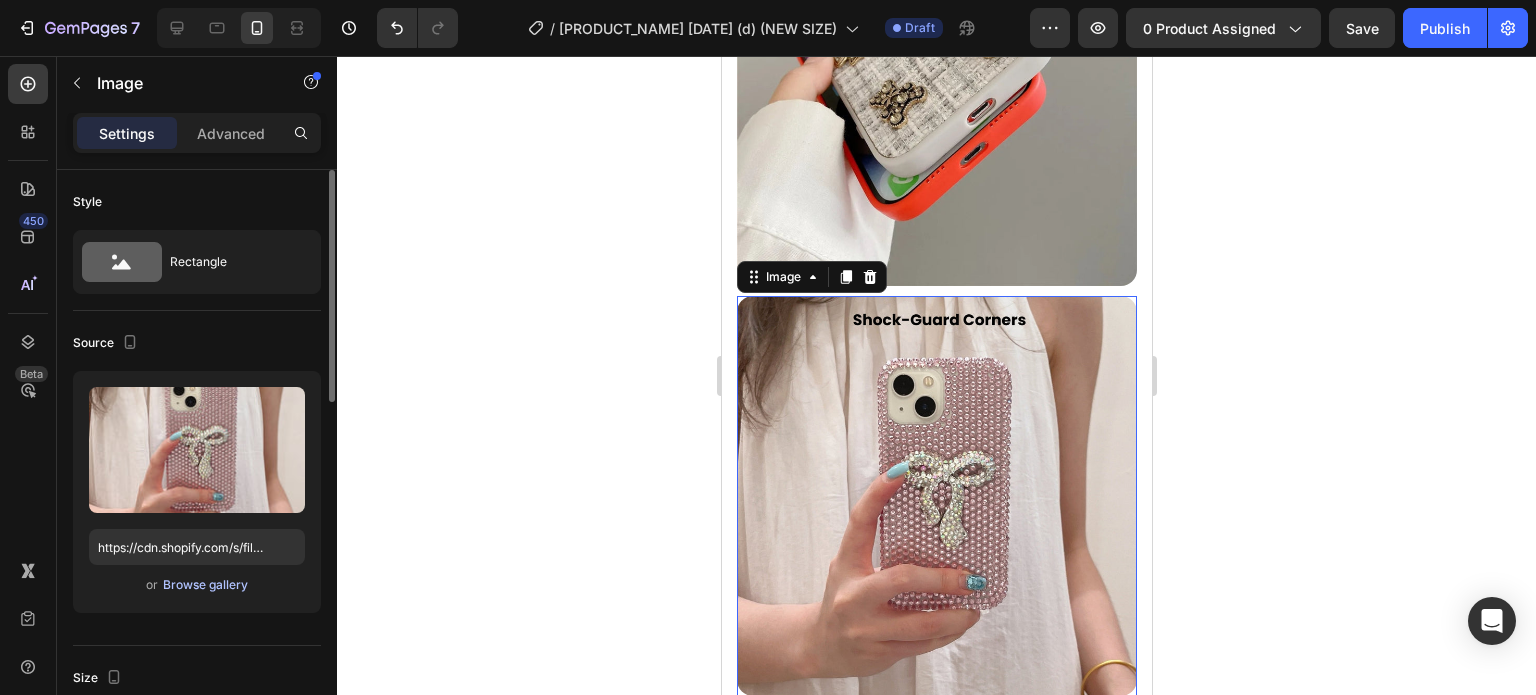 click on "Browse gallery" at bounding box center [205, 585] 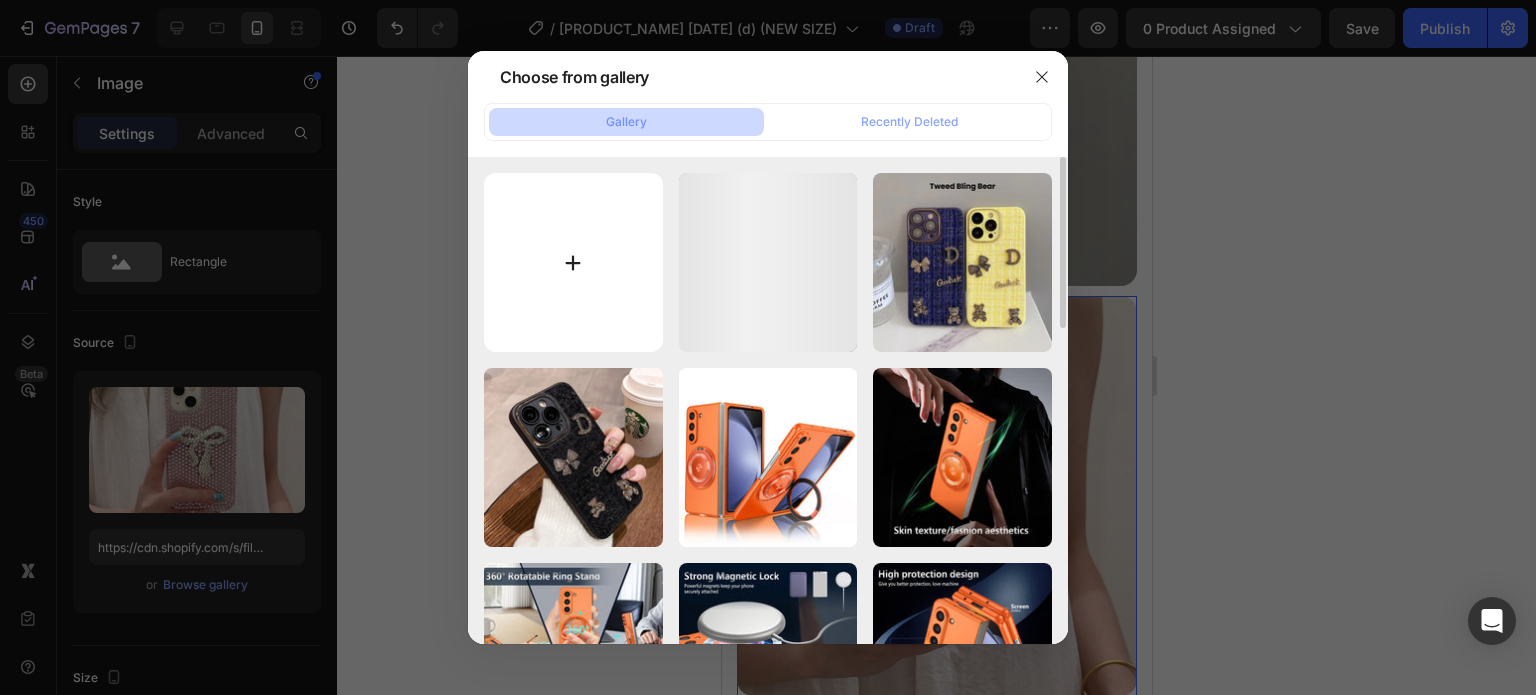 click at bounding box center [573, 262] 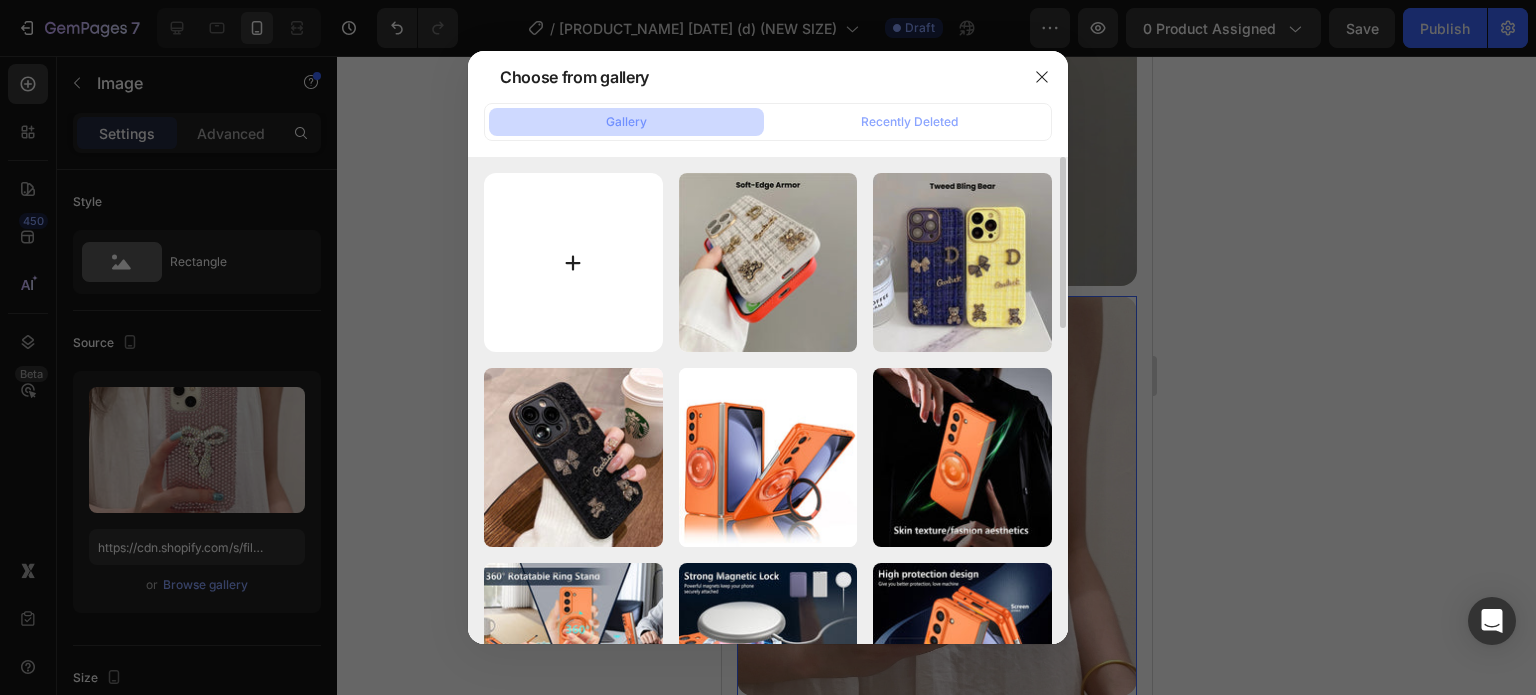 type on "C:\fakepath\Rhinestone Sparkle Frame - 2025-08-04T153245.849.jpg" 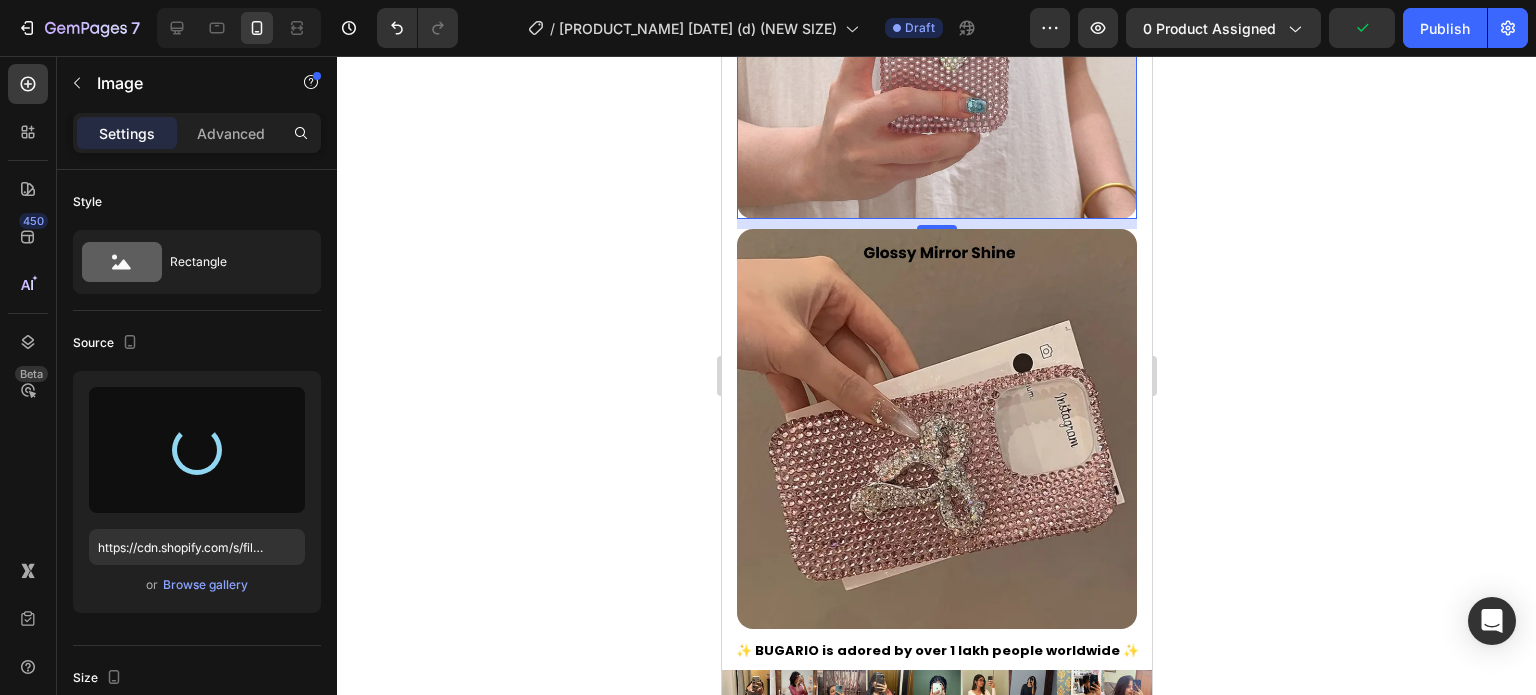 scroll, scrollTop: 4800, scrollLeft: 0, axis: vertical 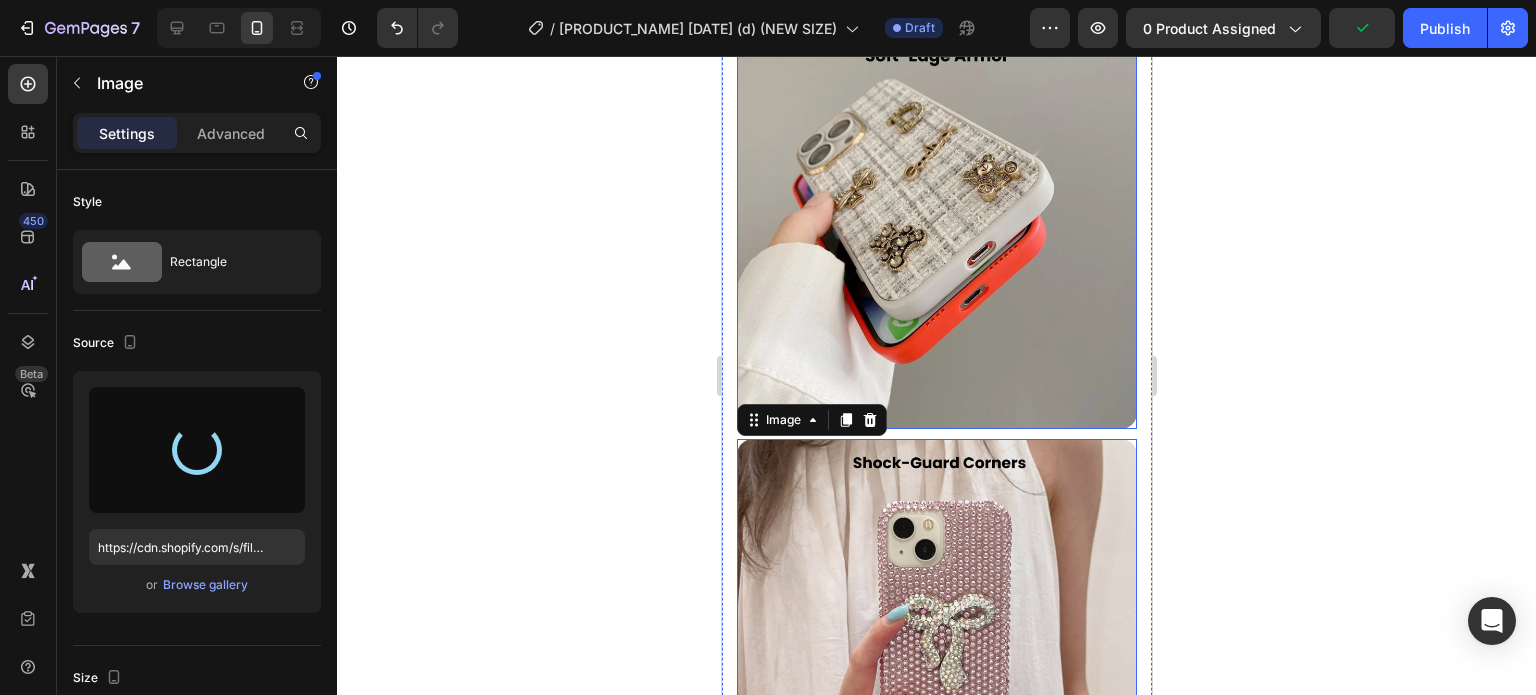 type on "https://cdn.shopify.com/s/files/1/0835/5119/1341/files/gempages_553512382287054019-06662d8b-8427-45a6-9de0-40ee4b831b60.jpg" 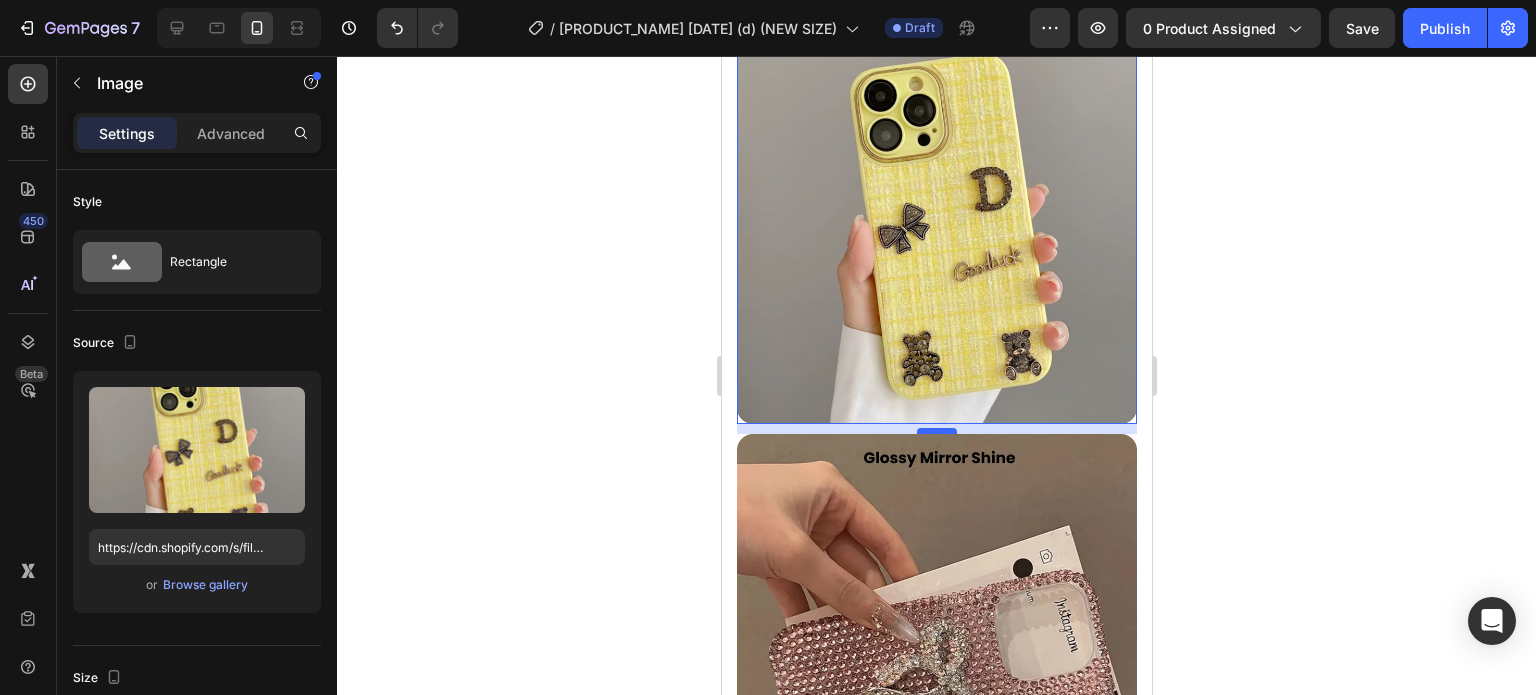 scroll, scrollTop: 4800, scrollLeft: 0, axis: vertical 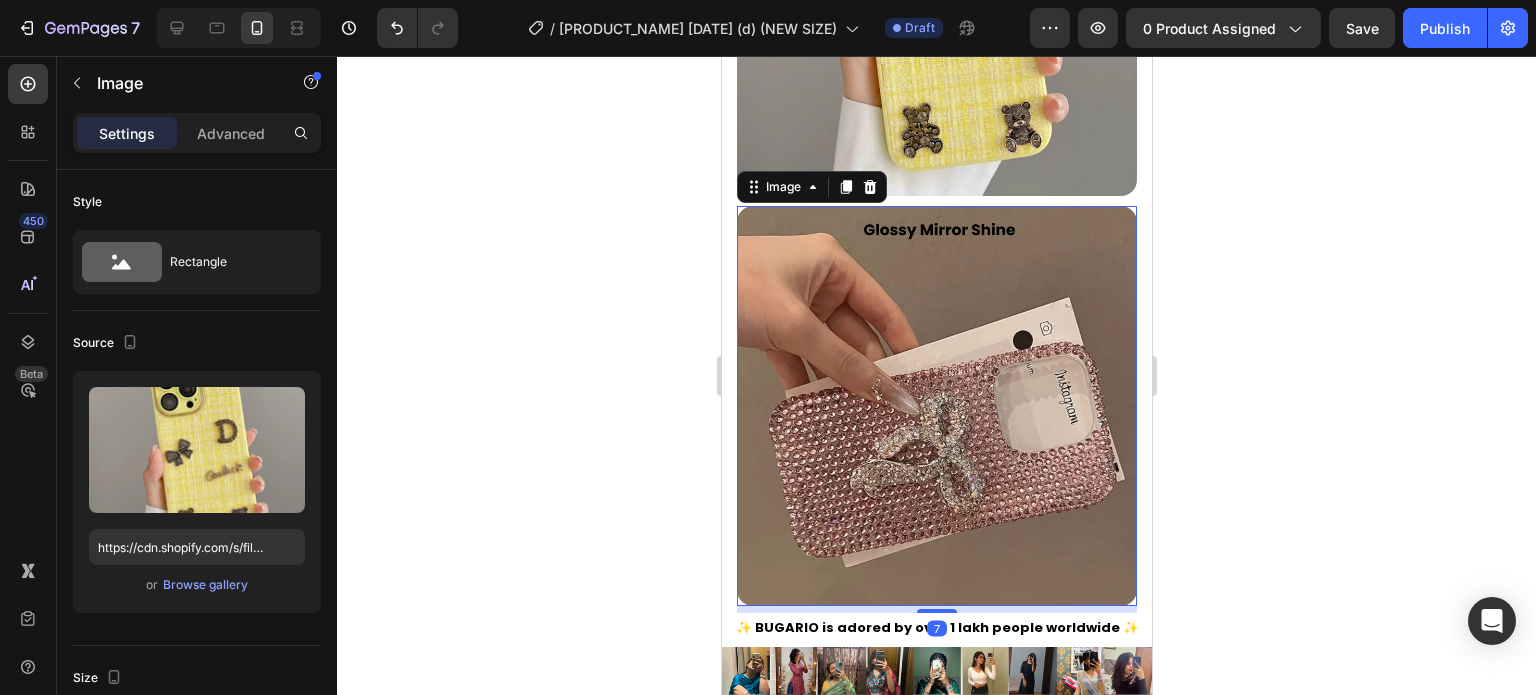 click at bounding box center [936, 406] 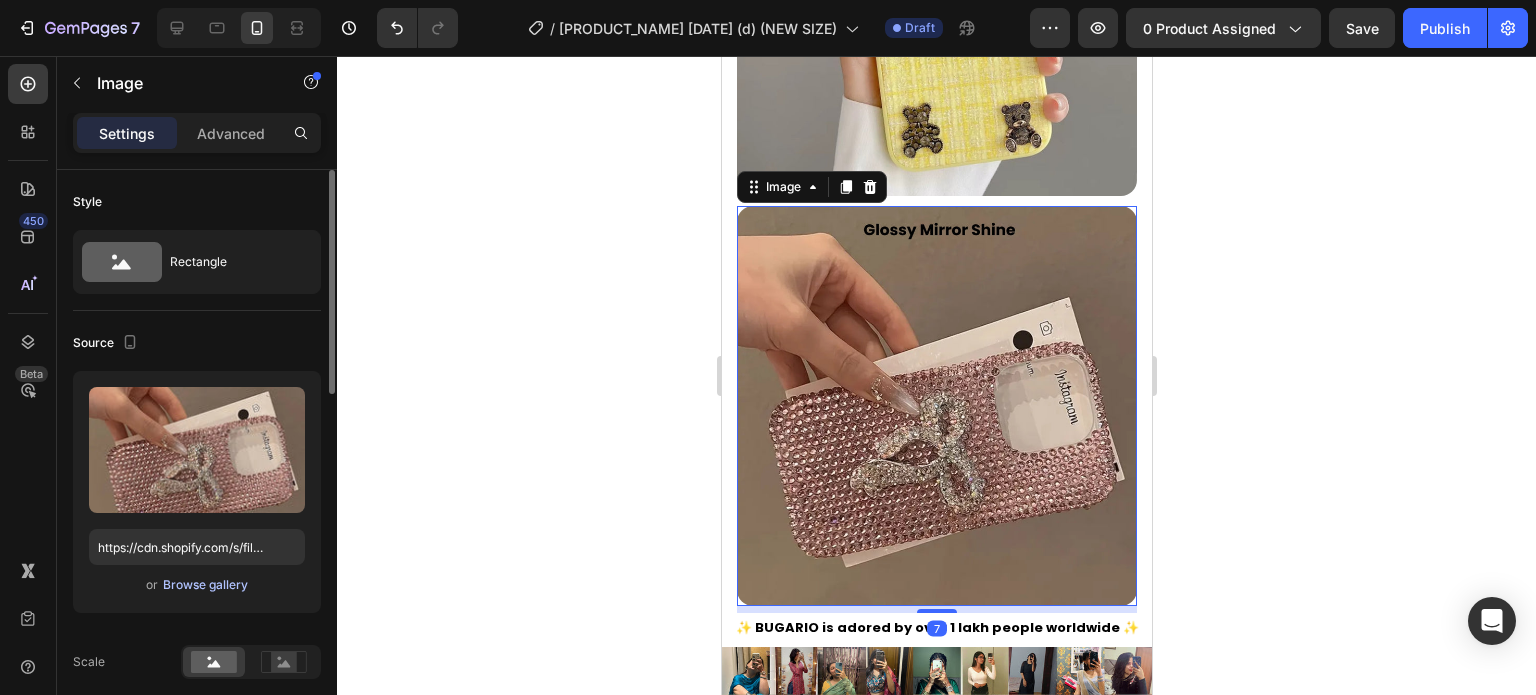 click on "Browse gallery" at bounding box center [205, 585] 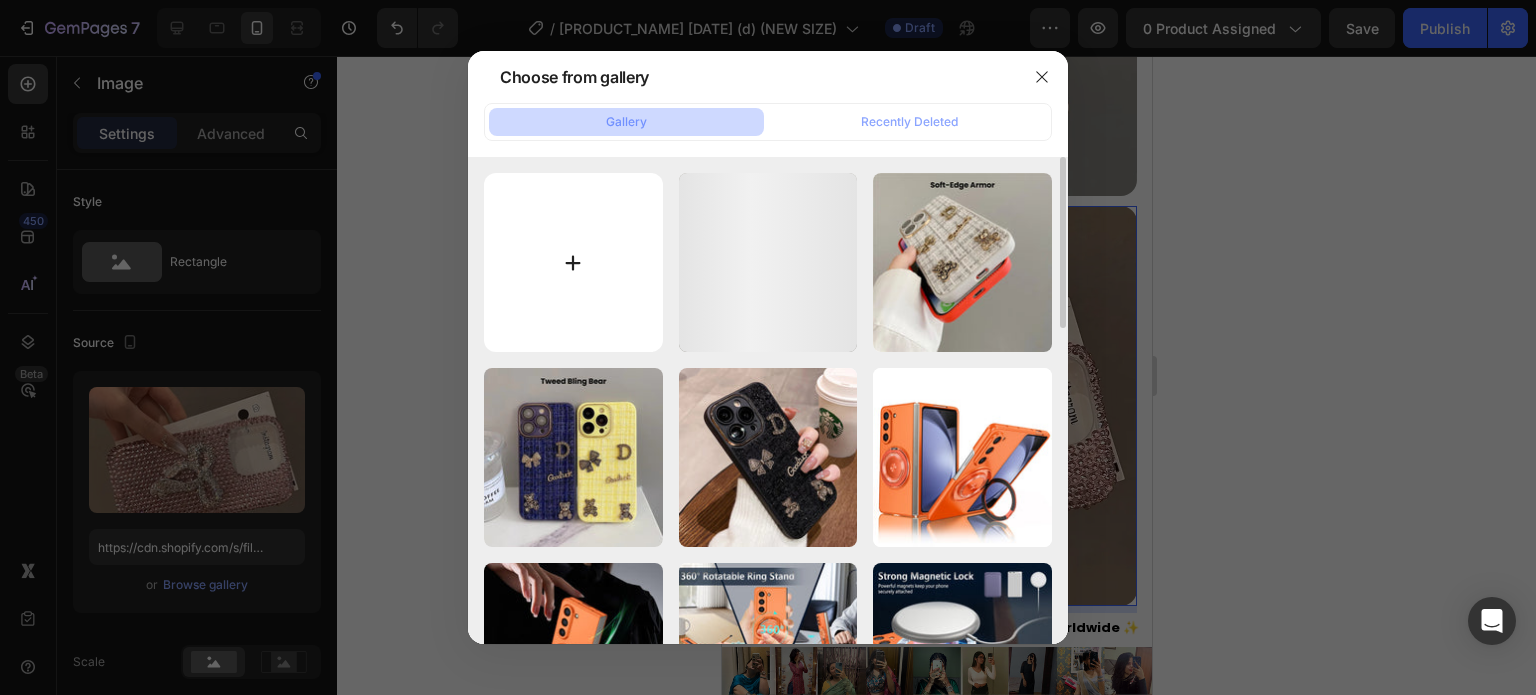 click at bounding box center [573, 262] 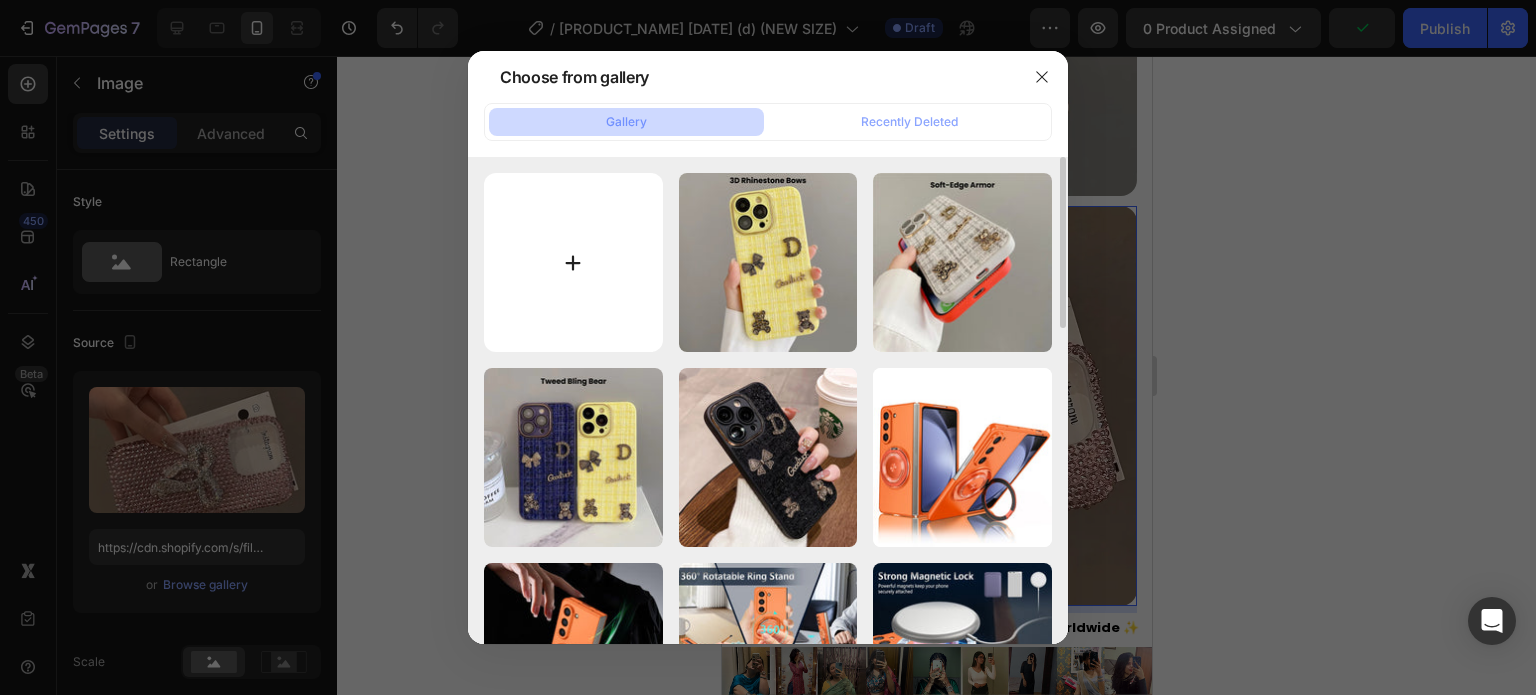 type on "C:\fakepath\Rhinestone Sparkle Frame - 2025-08-04T153448.346.jpg" 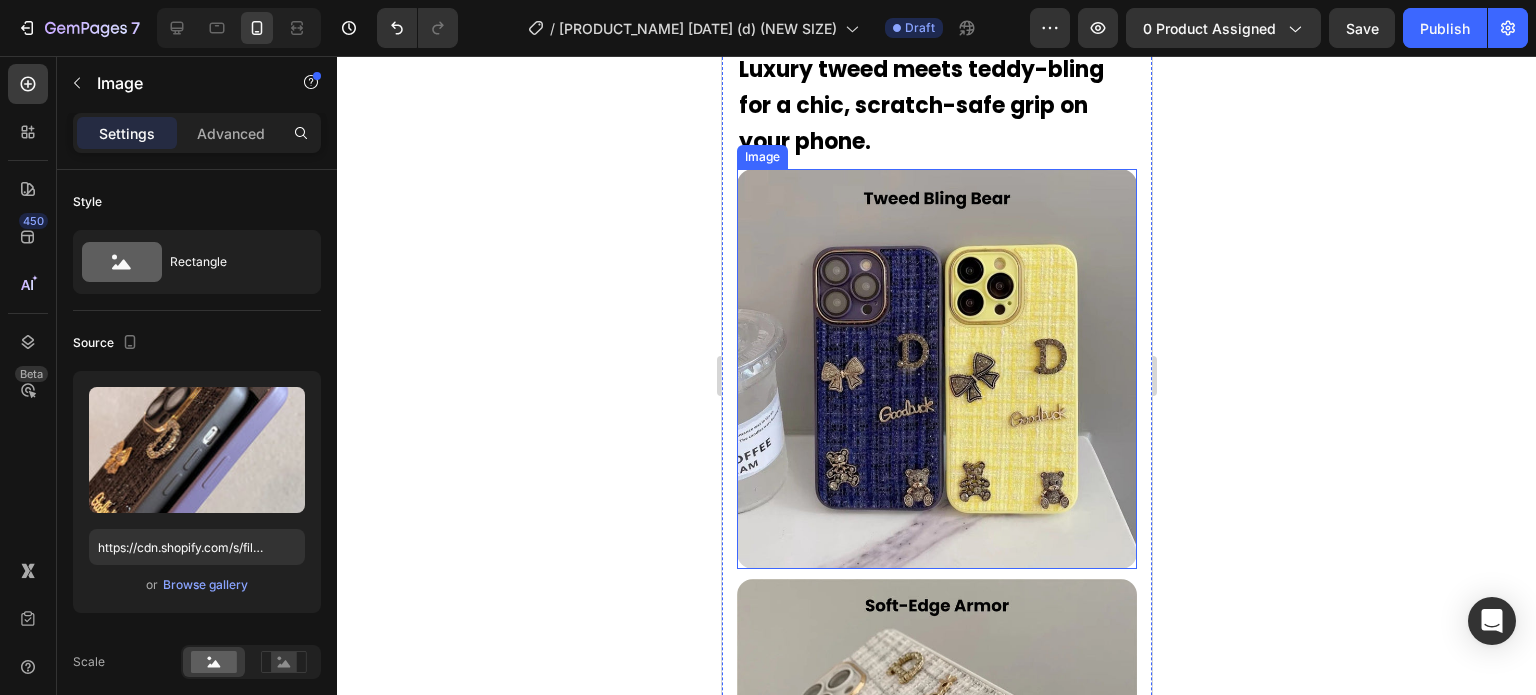 scroll, scrollTop: 3700, scrollLeft: 0, axis: vertical 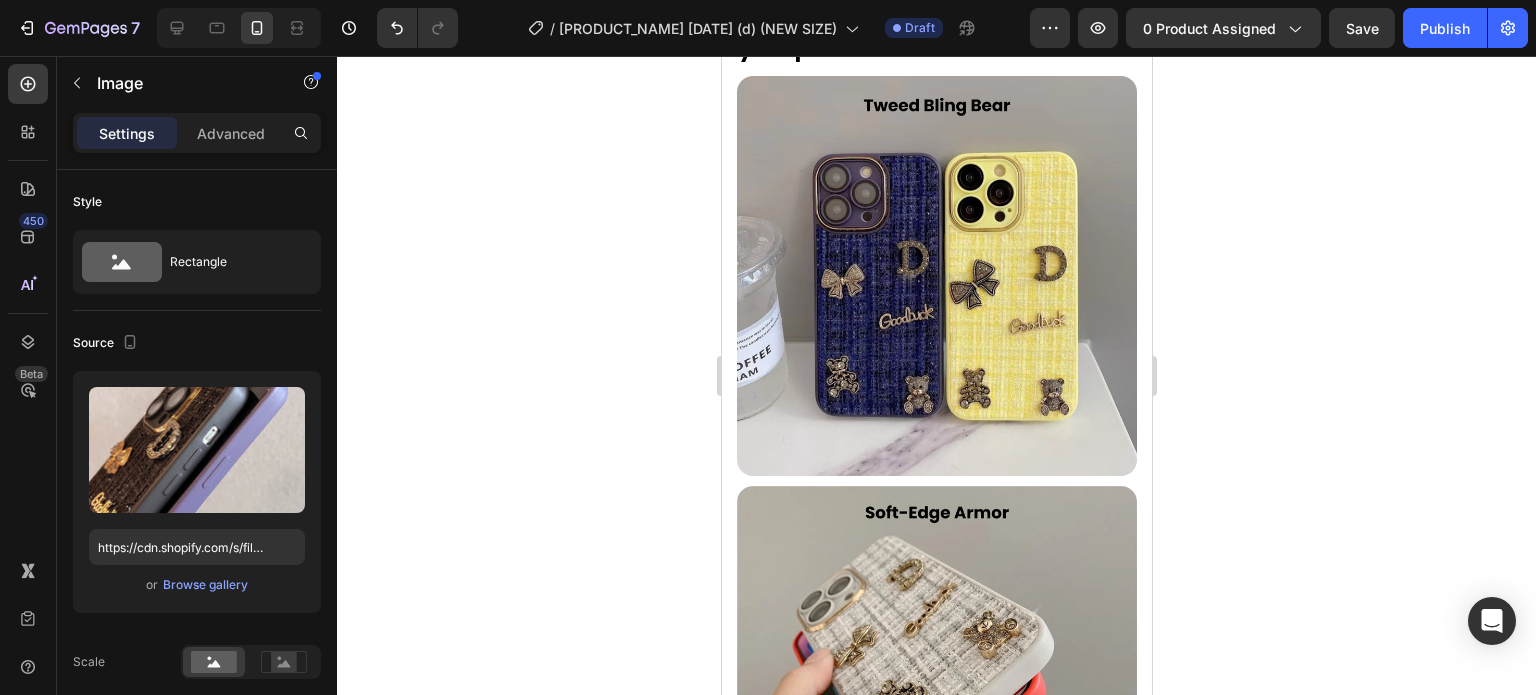 click at bounding box center [239, 28] 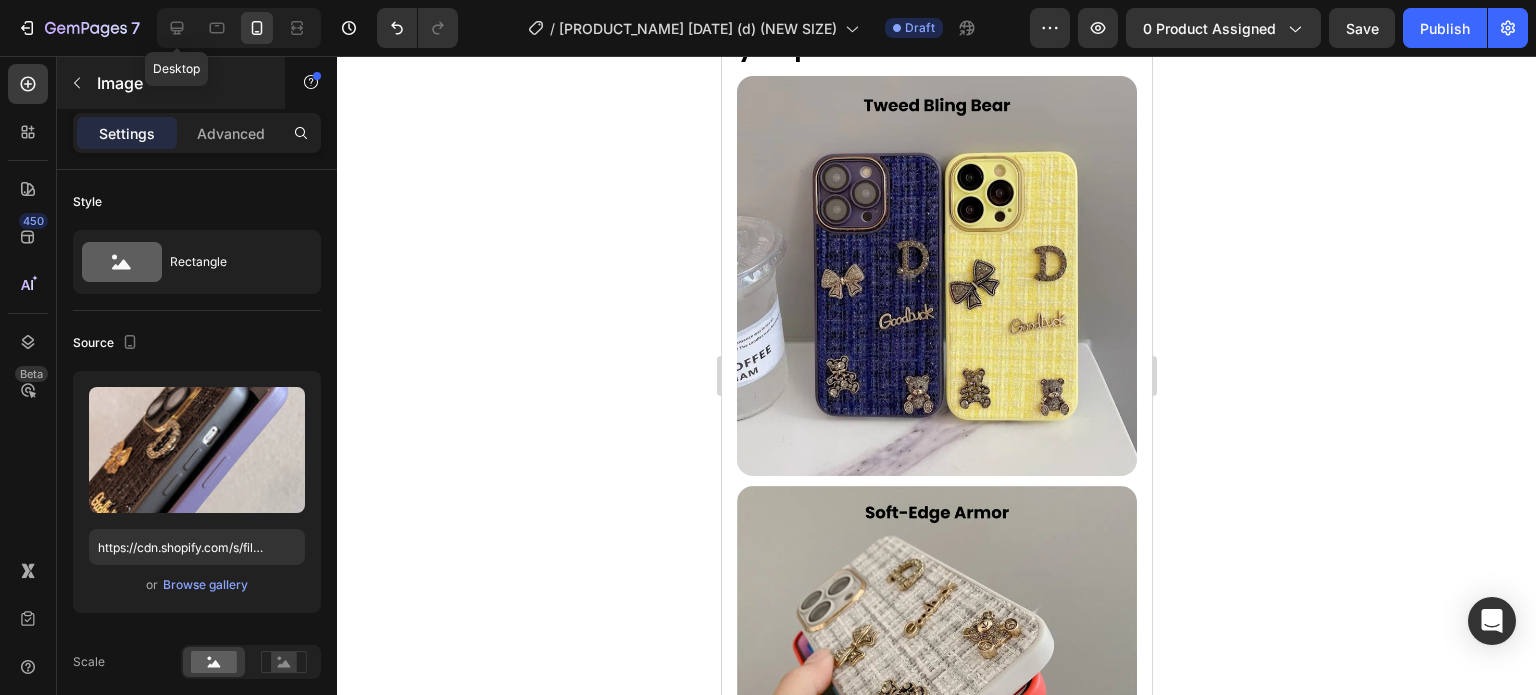 click 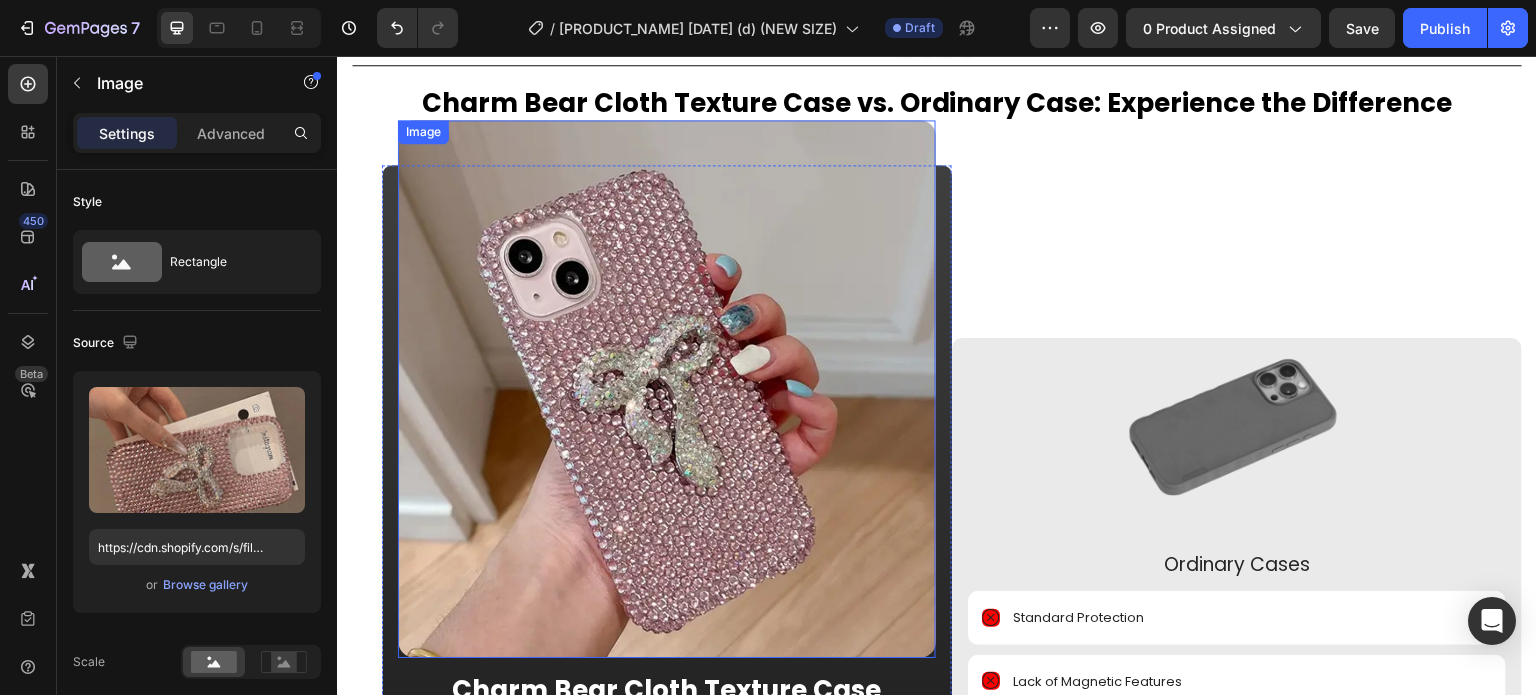 scroll, scrollTop: 2927, scrollLeft: 0, axis: vertical 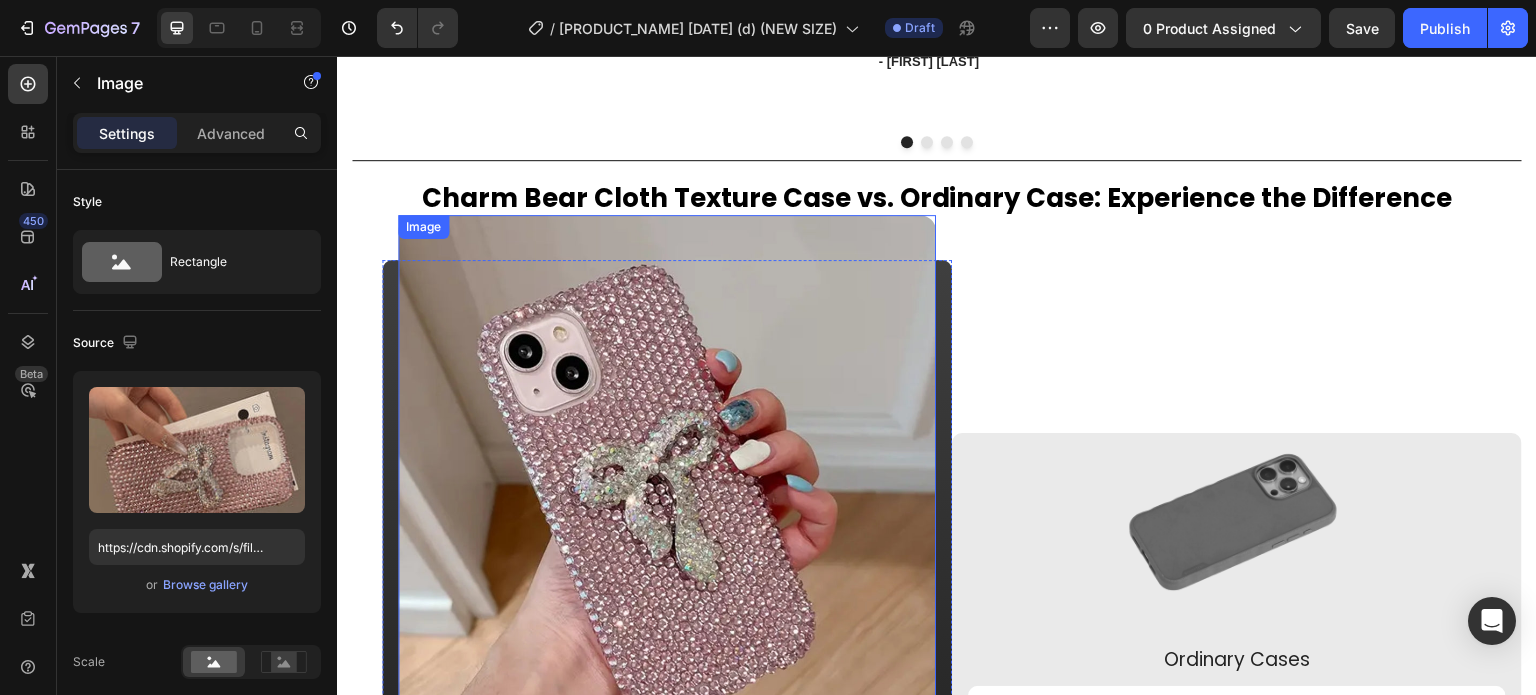 click at bounding box center [667, 484] 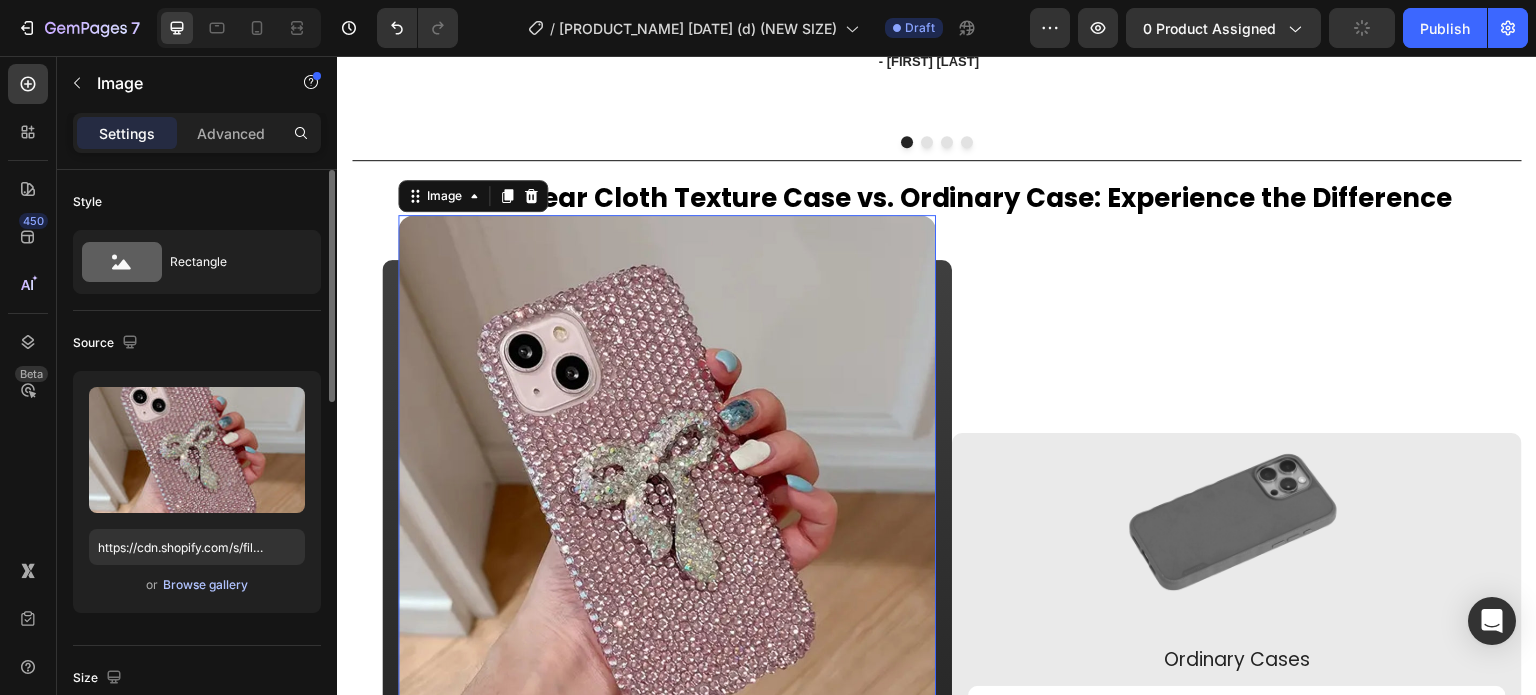 click on "Browse gallery" at bounding box center [205, 585] 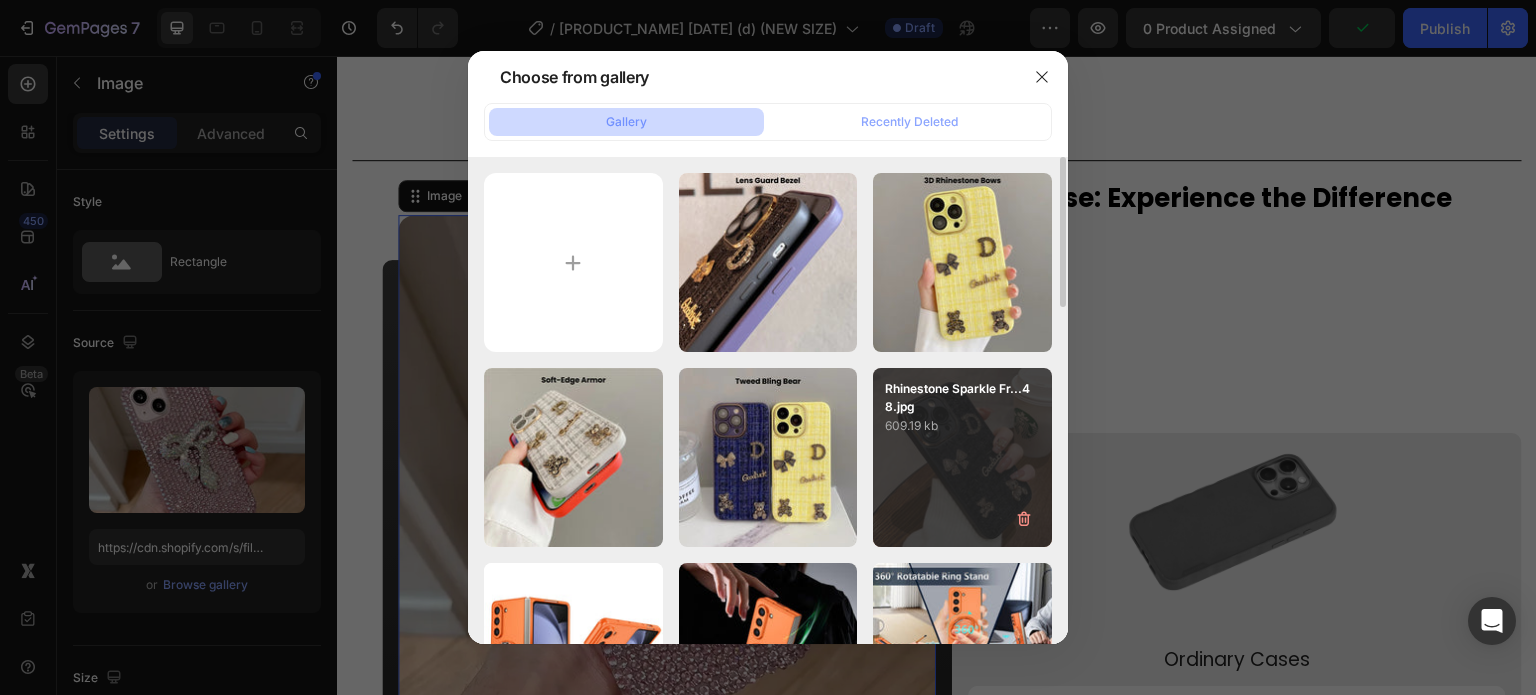 click on "Rhinestone Sparkle Fr...48.jpg" at bounding box center [962, 398] 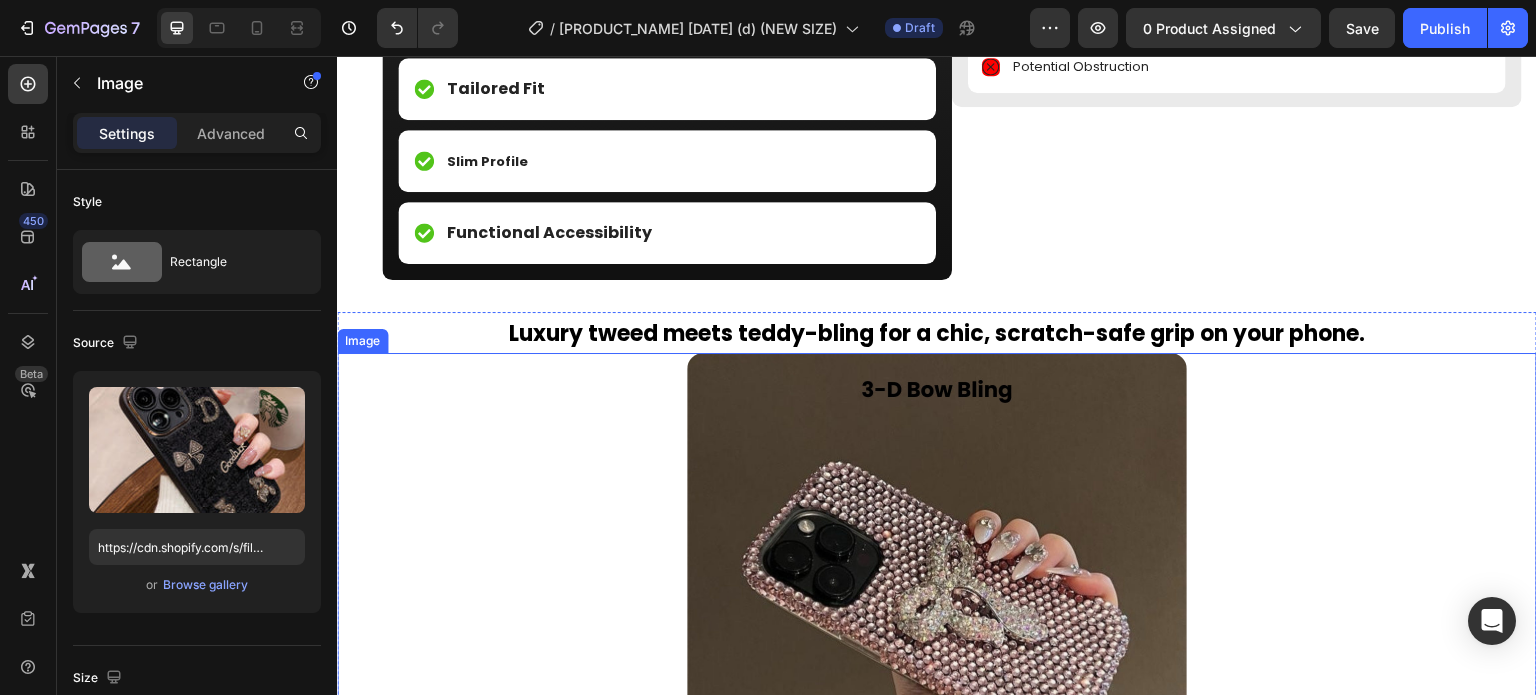 scroll, scrollTop: 4127, scrollLeft: 0, axis: vertical 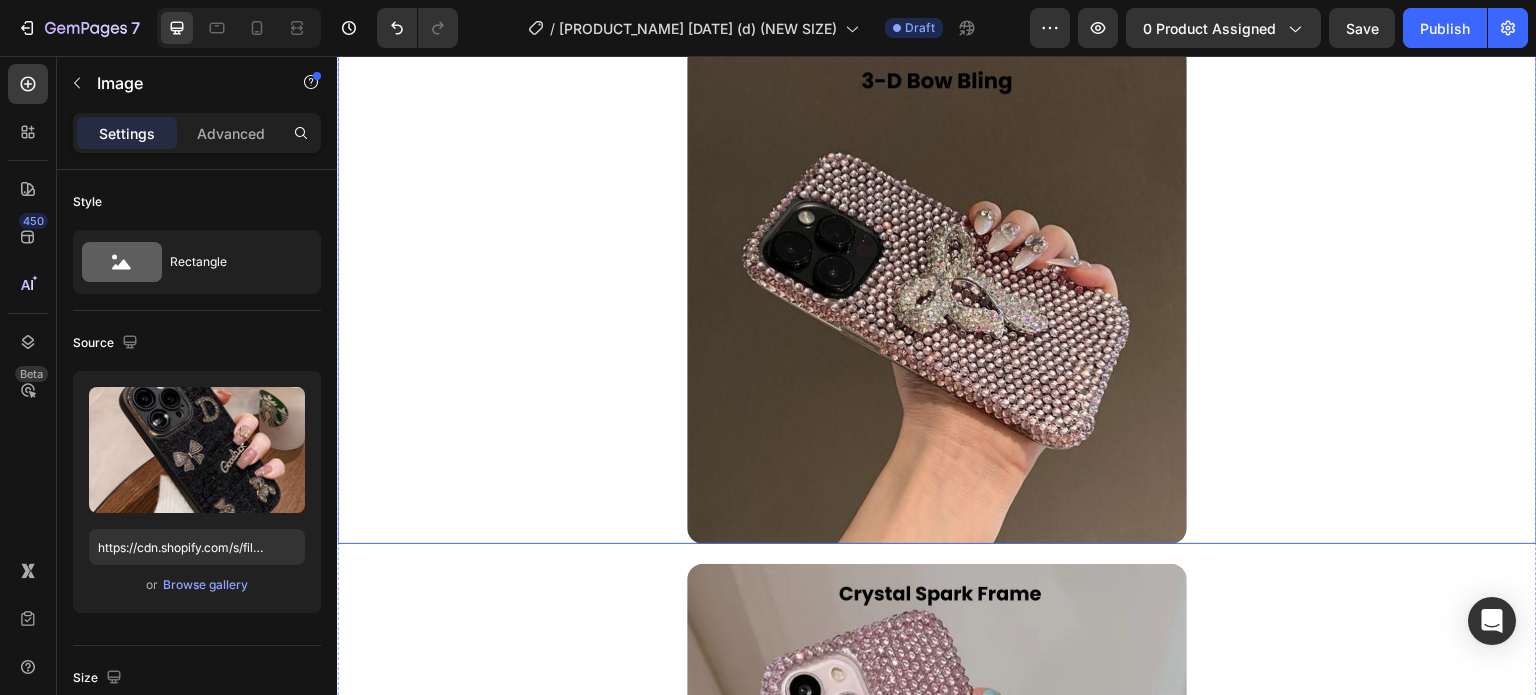 click at bounding box center (937, 294) 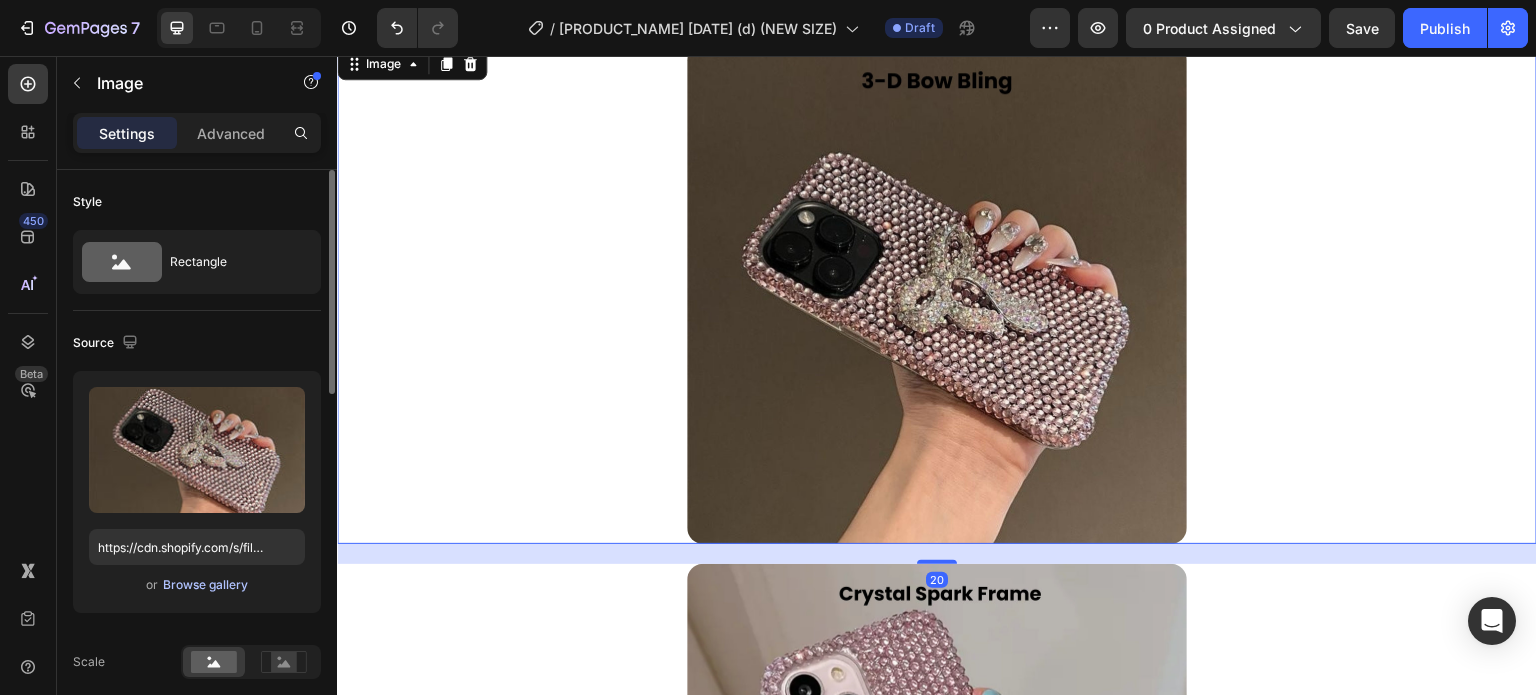 click on "Browse gallery" at bounding box center [205, 585] 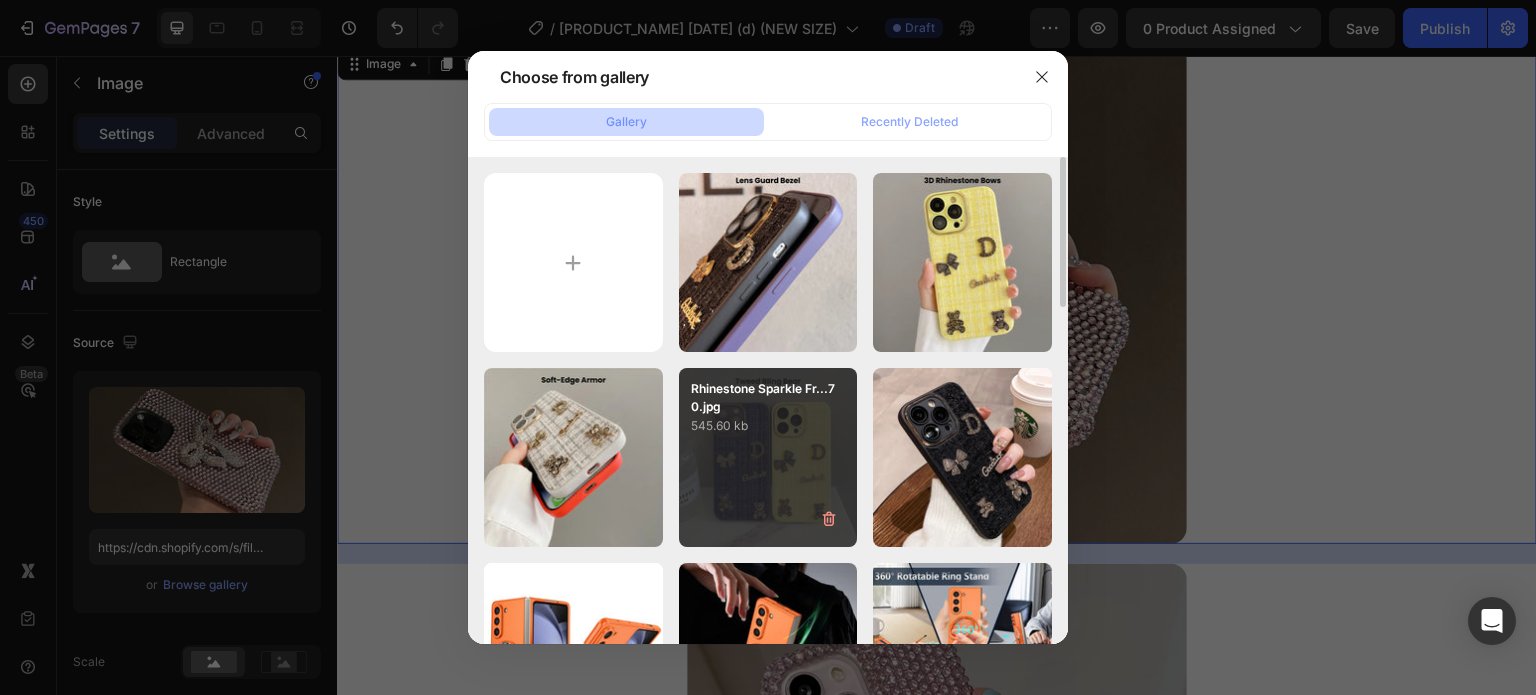 click on "545.60 kb" at bounding box center (768, 426) 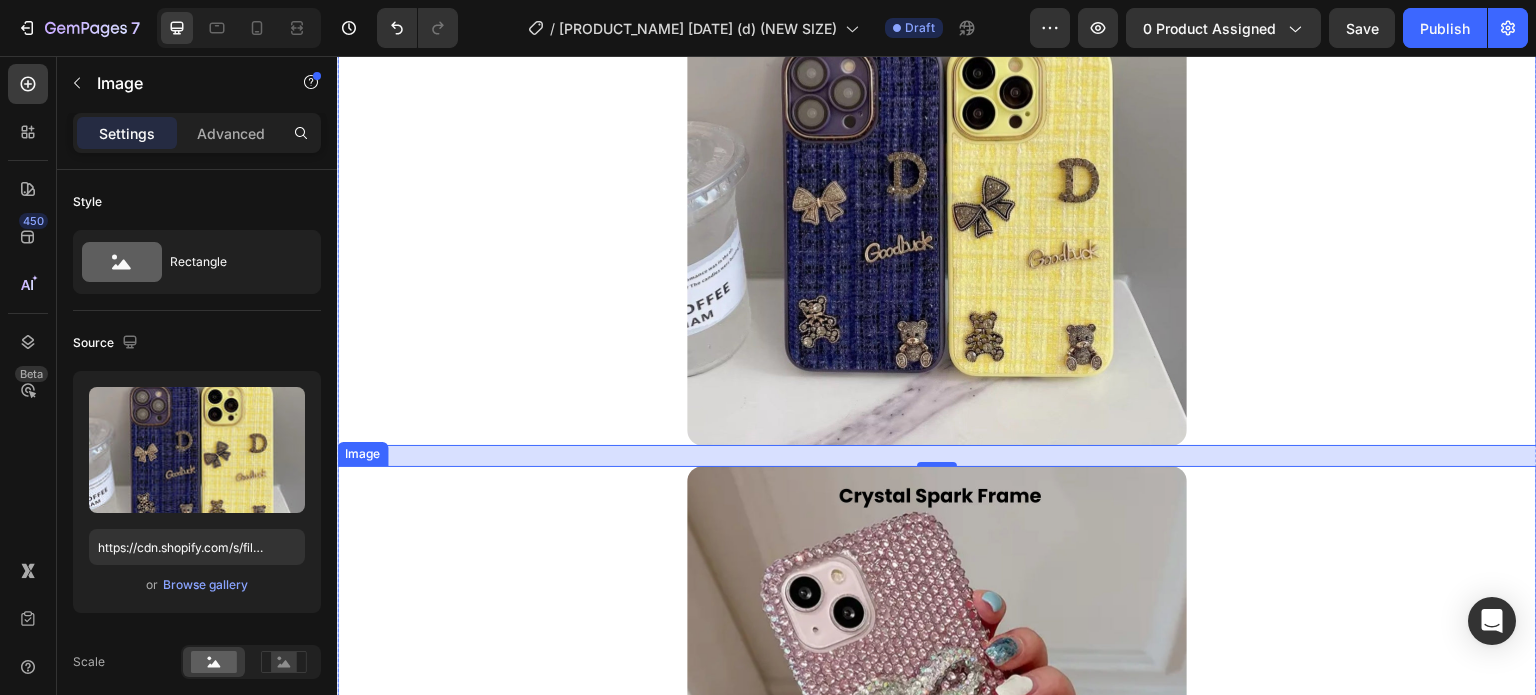 scroll, scrollTop: 4327, scrollLeft: 0, axis: vertical 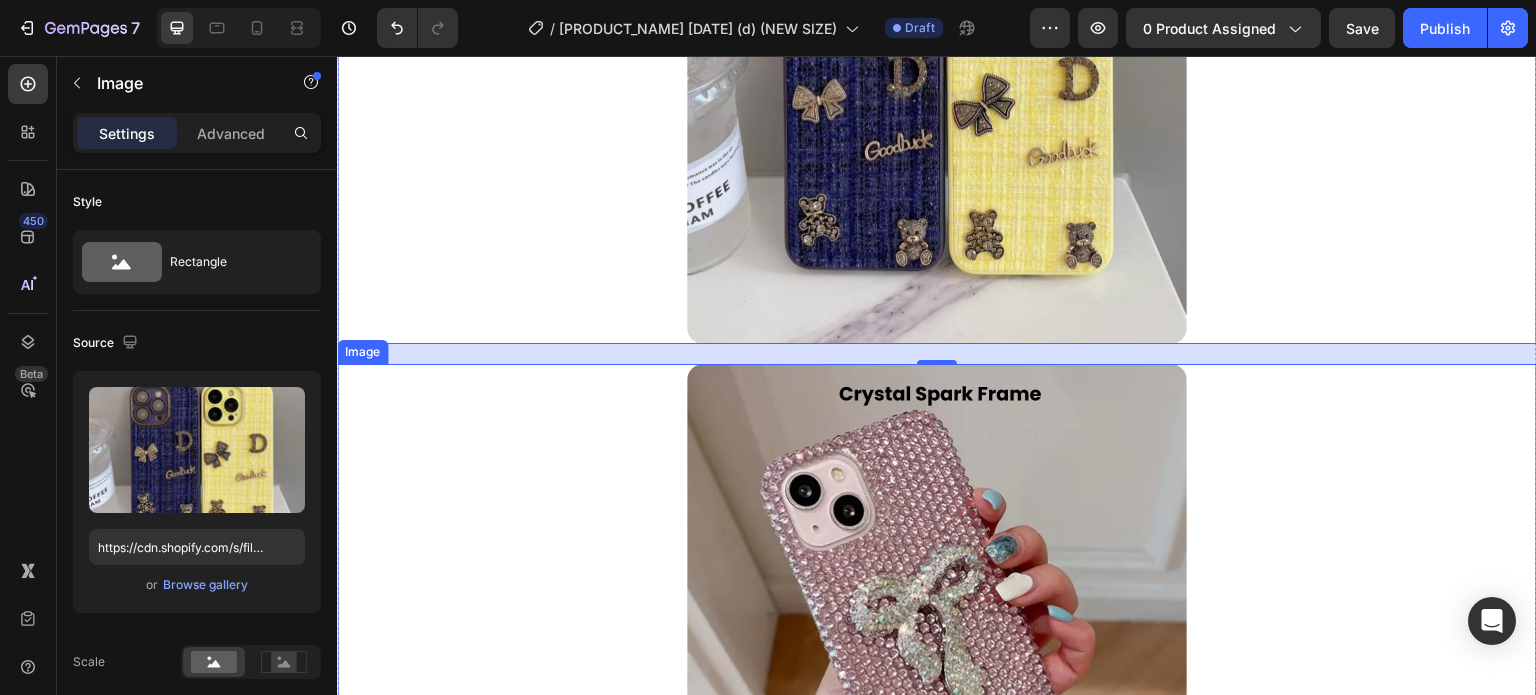 drag, startPoint x: 956, startPoint y: 559, endPoint x: 918, endPoint y: 561, distance: 38.052597 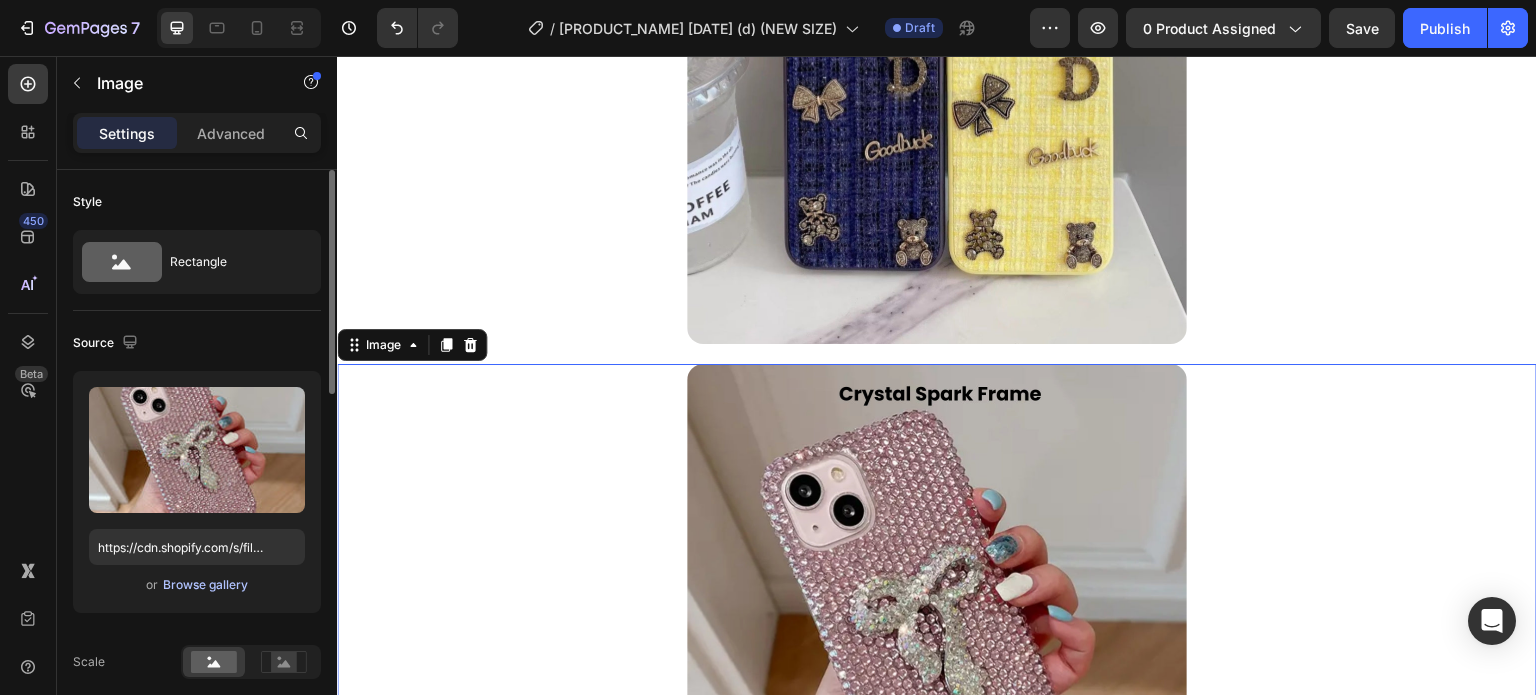 click on "Browse gallery" at bounding box center (205, 585) 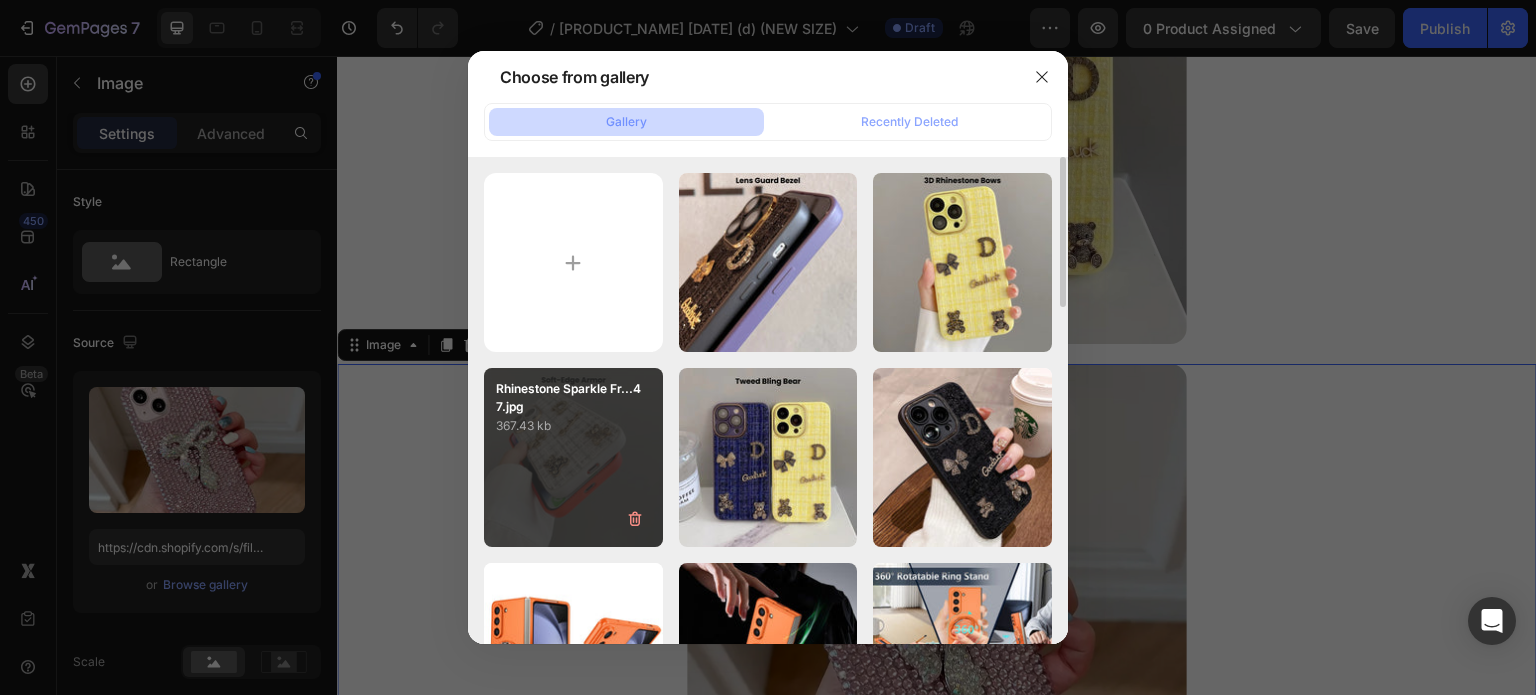 click on "Rhinestone Sparkle Fr...47.jpg 367.43 kb" at bounding box center (573, 457) 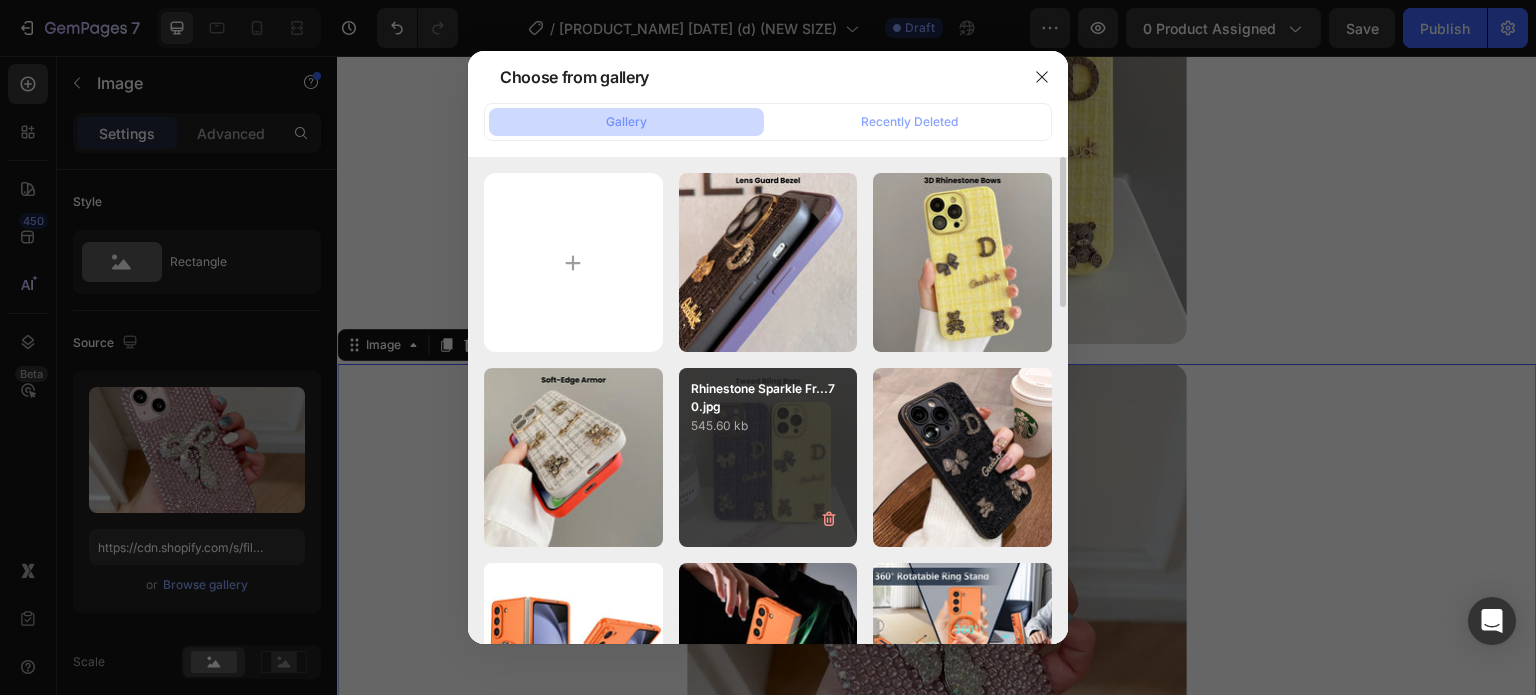 type on "https://cdn.shopify.com/s/files/1/0835/5119/1341/files/gempages_553512382287054019-8f0814e1-e469-43d2-8b7f-5a2096b42da3.jpg" 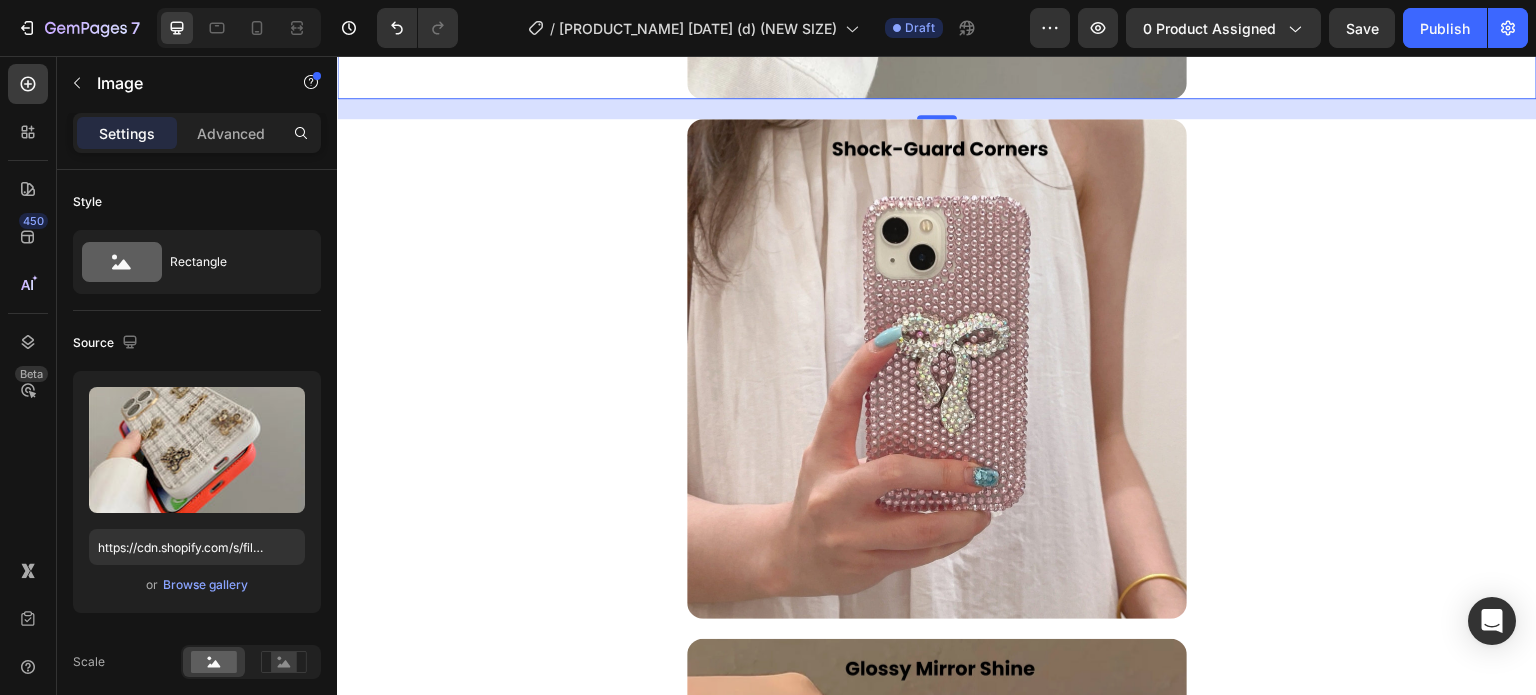 scroll, scrollTop: 5127, scrollLeft: 0, axis: vertical 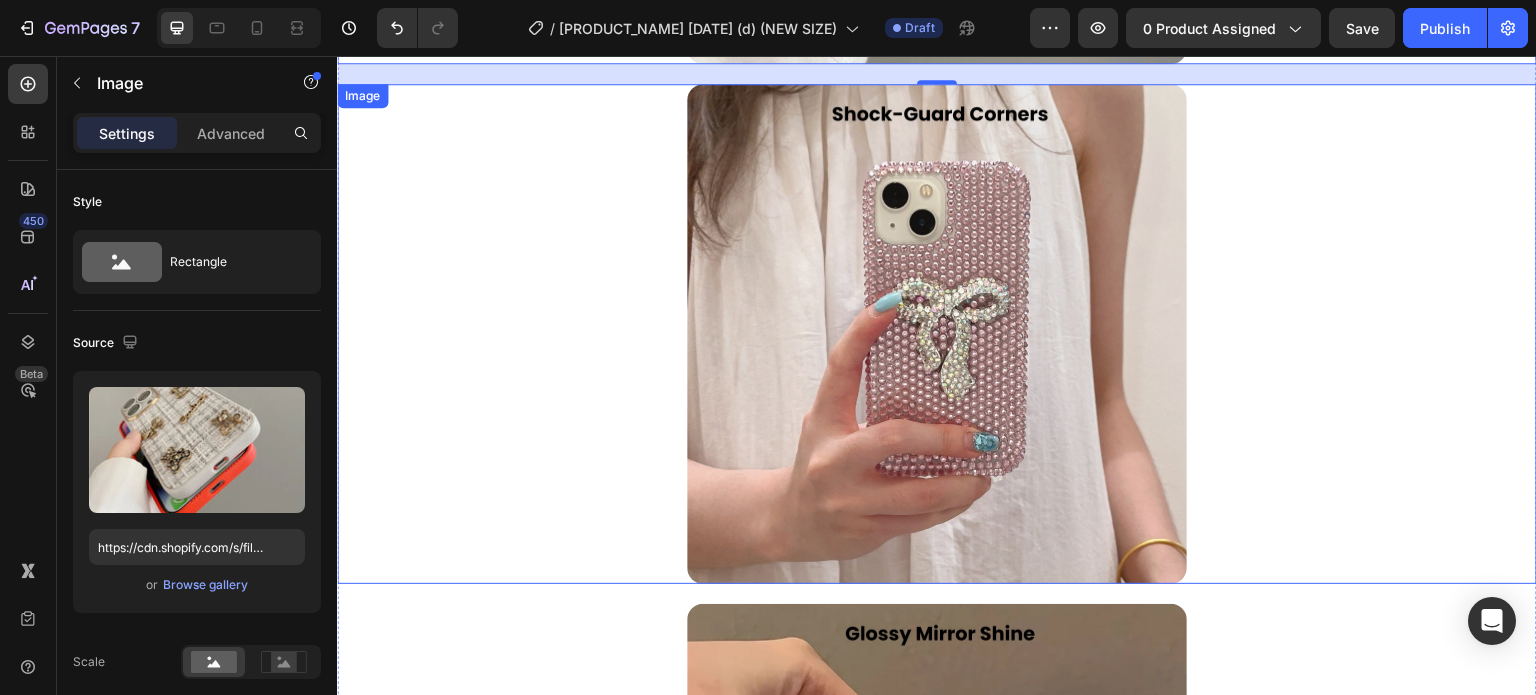 click at bounding box center [937, 334] 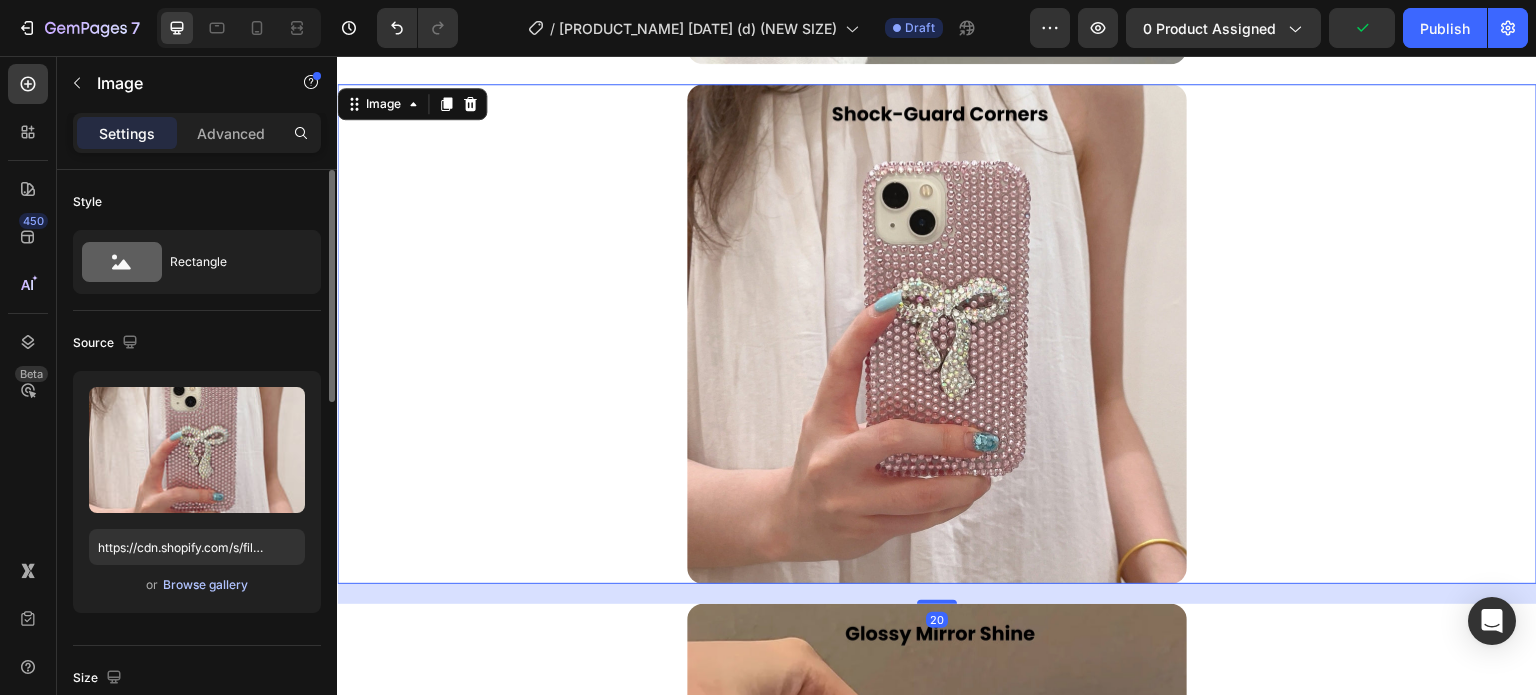 click on "Browse gallery" at bounding box center (205, 585) 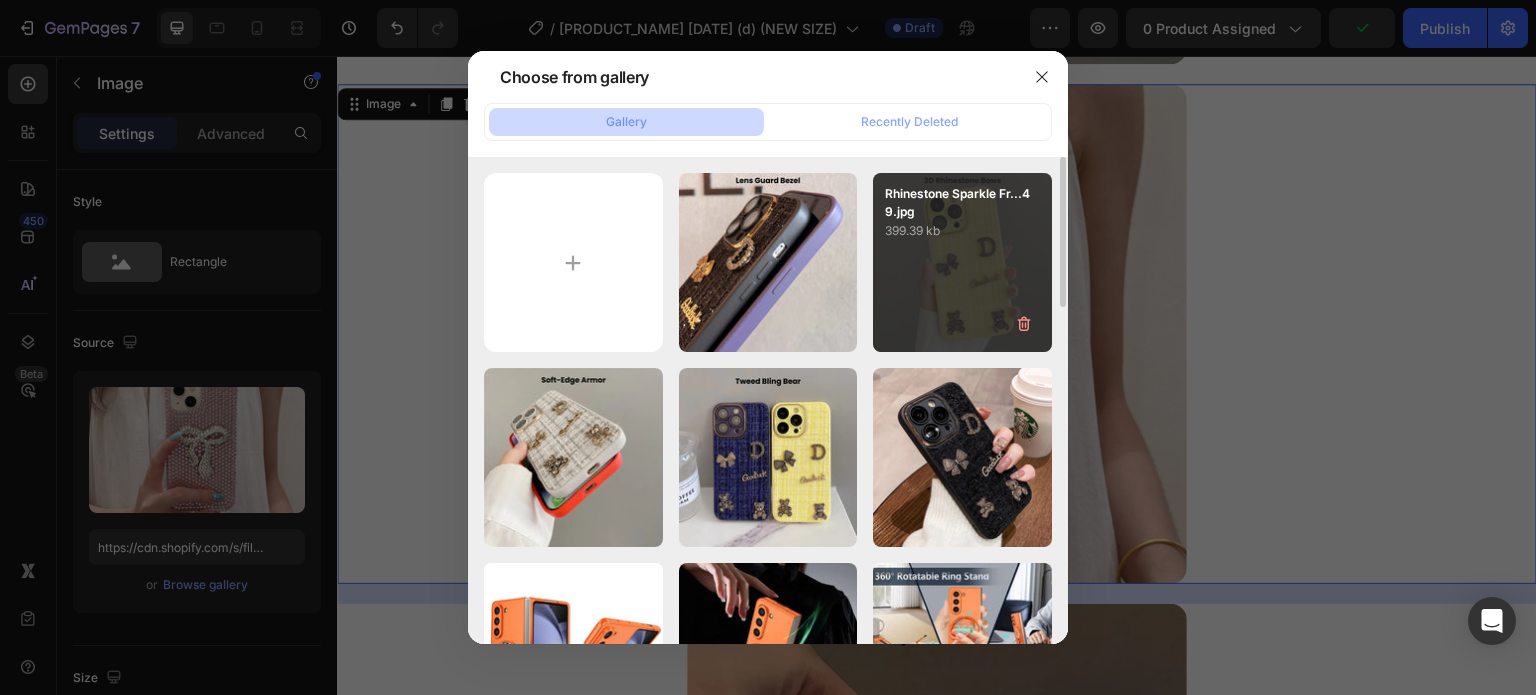 click on "Rhinestone Sparkle Fr...49.jpg 399.39 kb" at bounding box center (962, 262) 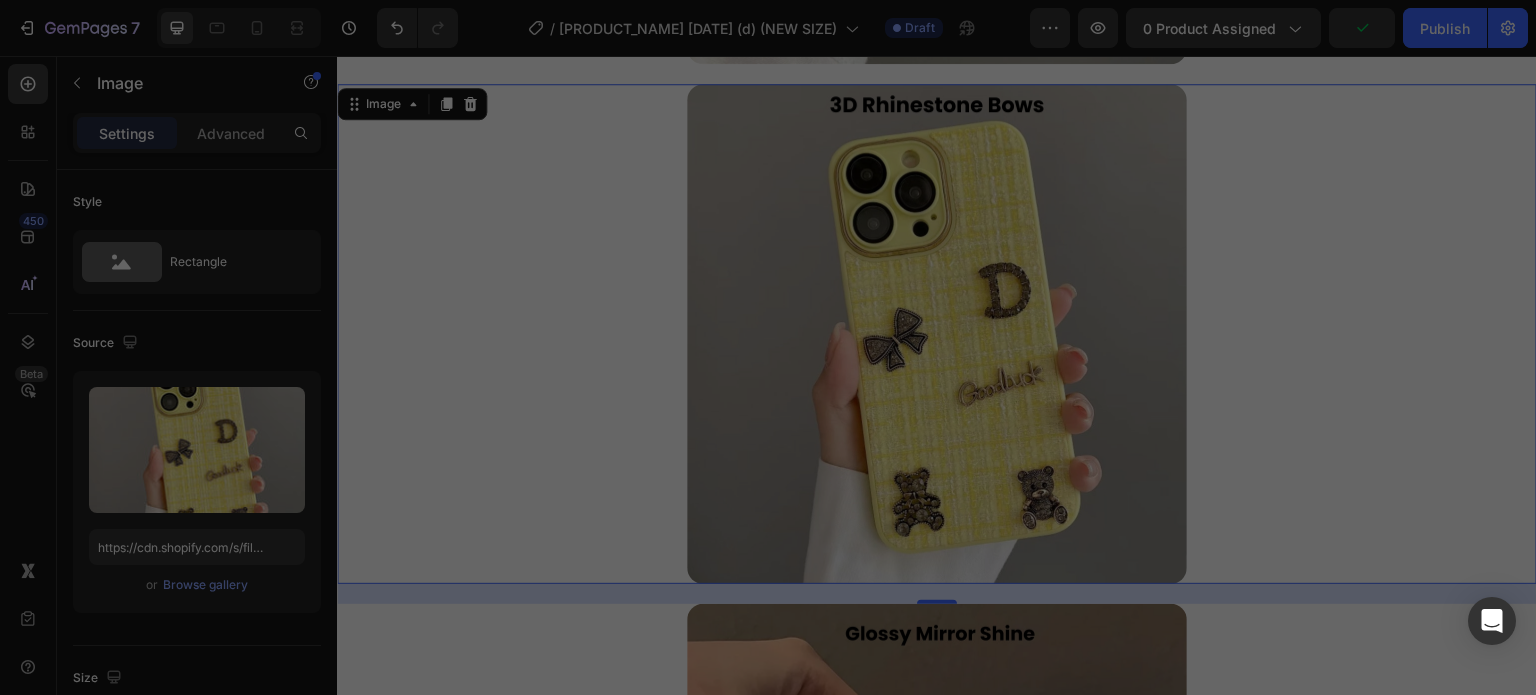 scroll, scrollTop: 0, scrollLeft: 0, axis: both 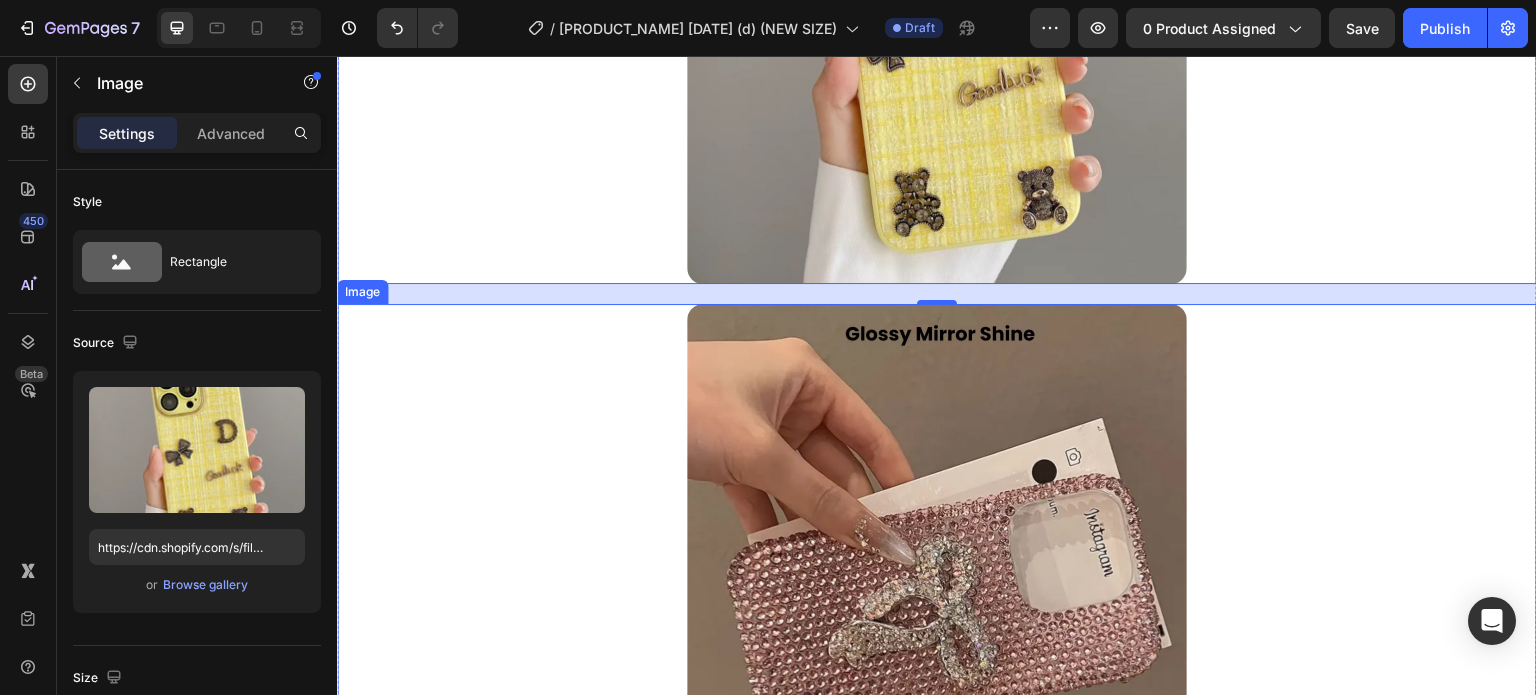 click at bounding box center (937, 554) 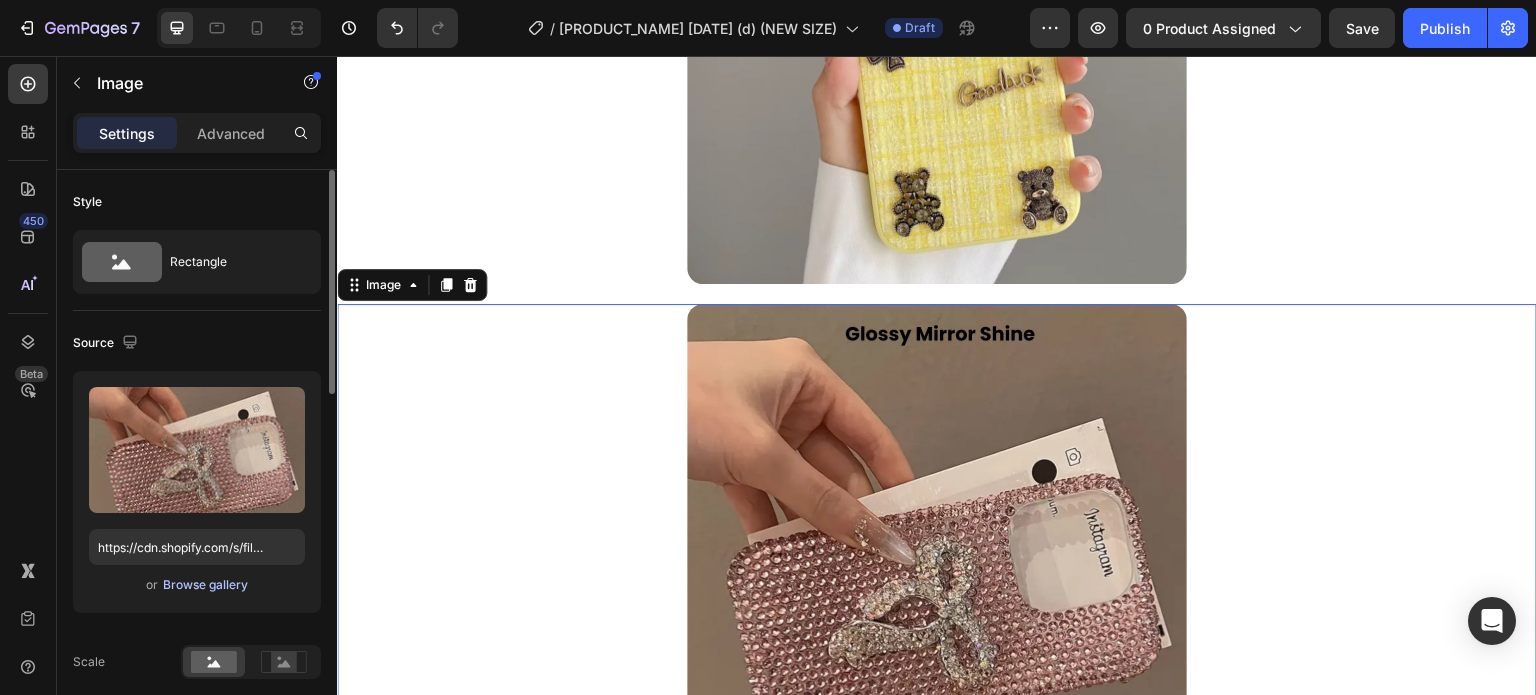 click on "Browse gallery" at bounding box center [205, 585] 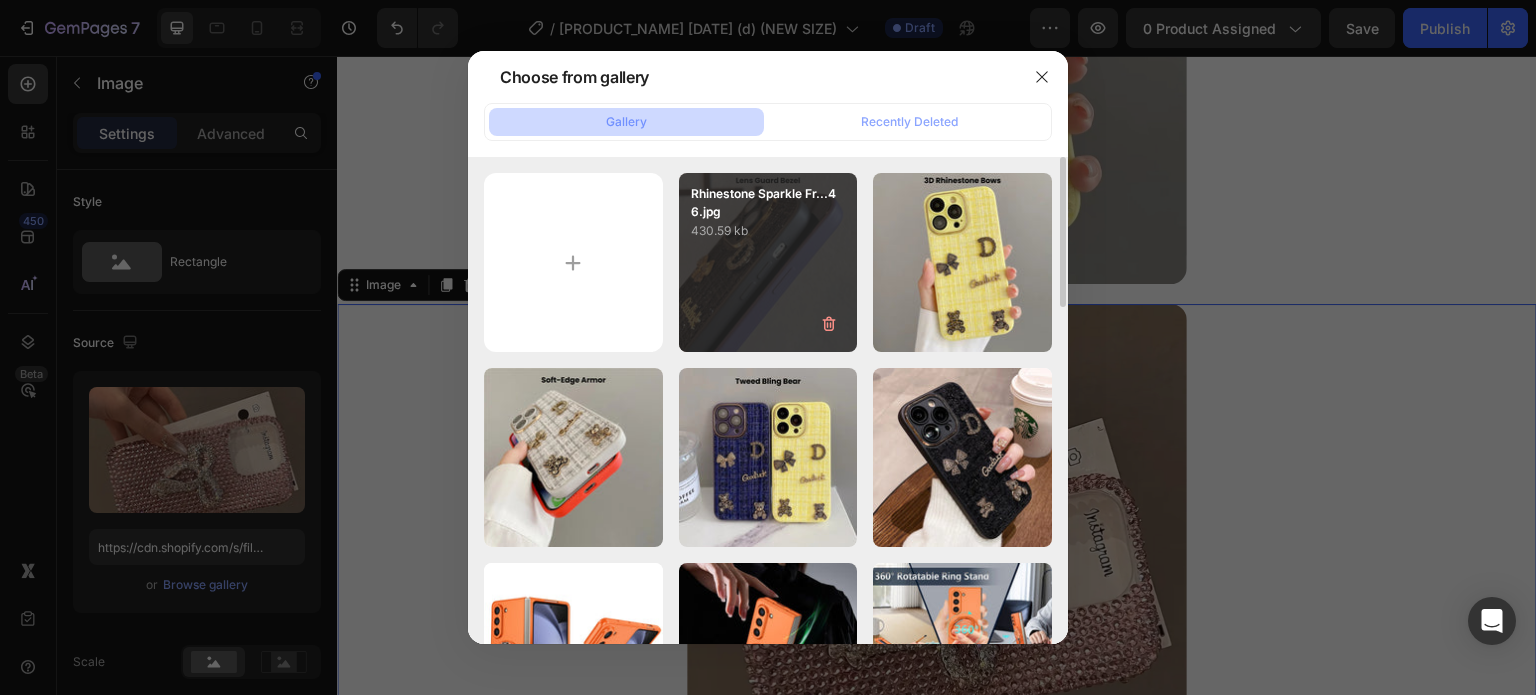 click on "Rhinestone Sparkle Fr...46.jpg 430.59 kb" at bounding box center [768, 262] 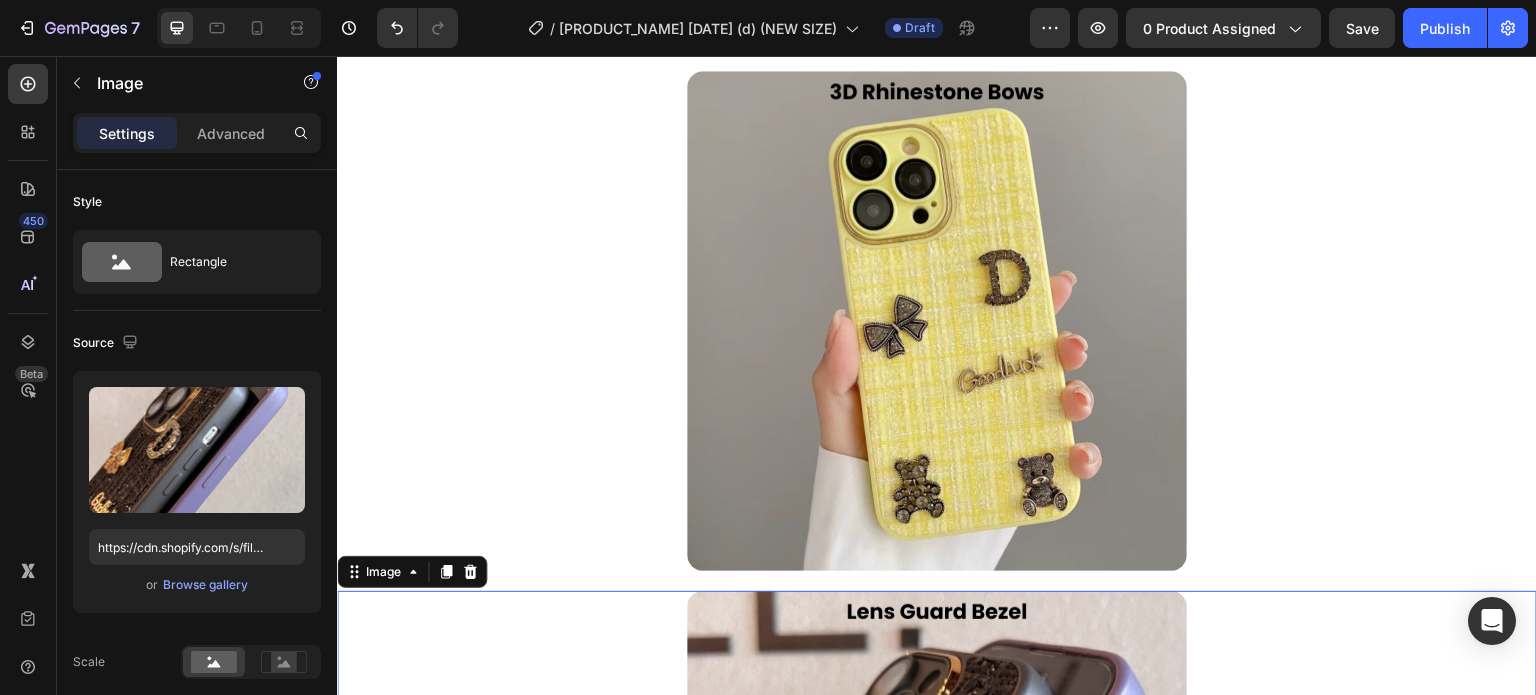 scroll, scrollTop: 5427, scrollLeft: 0, axis: vertical 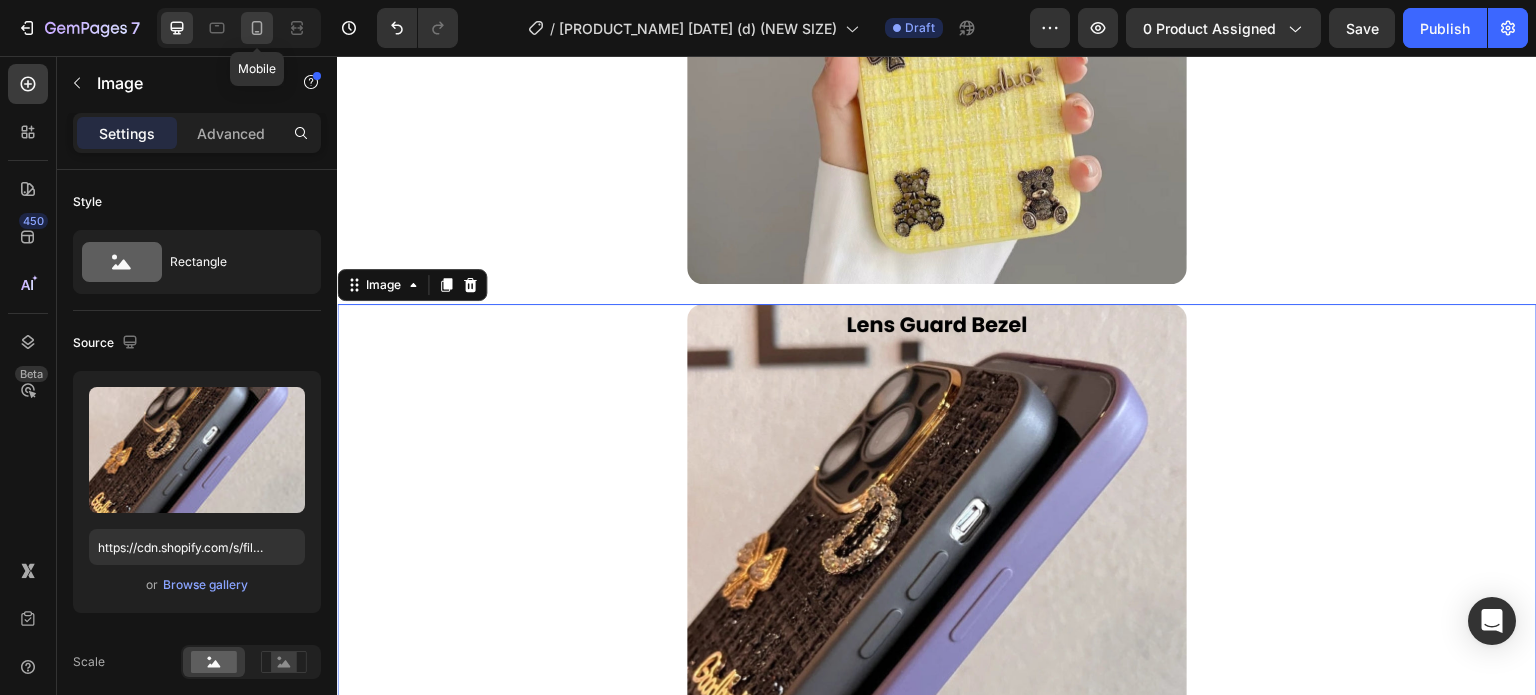 click 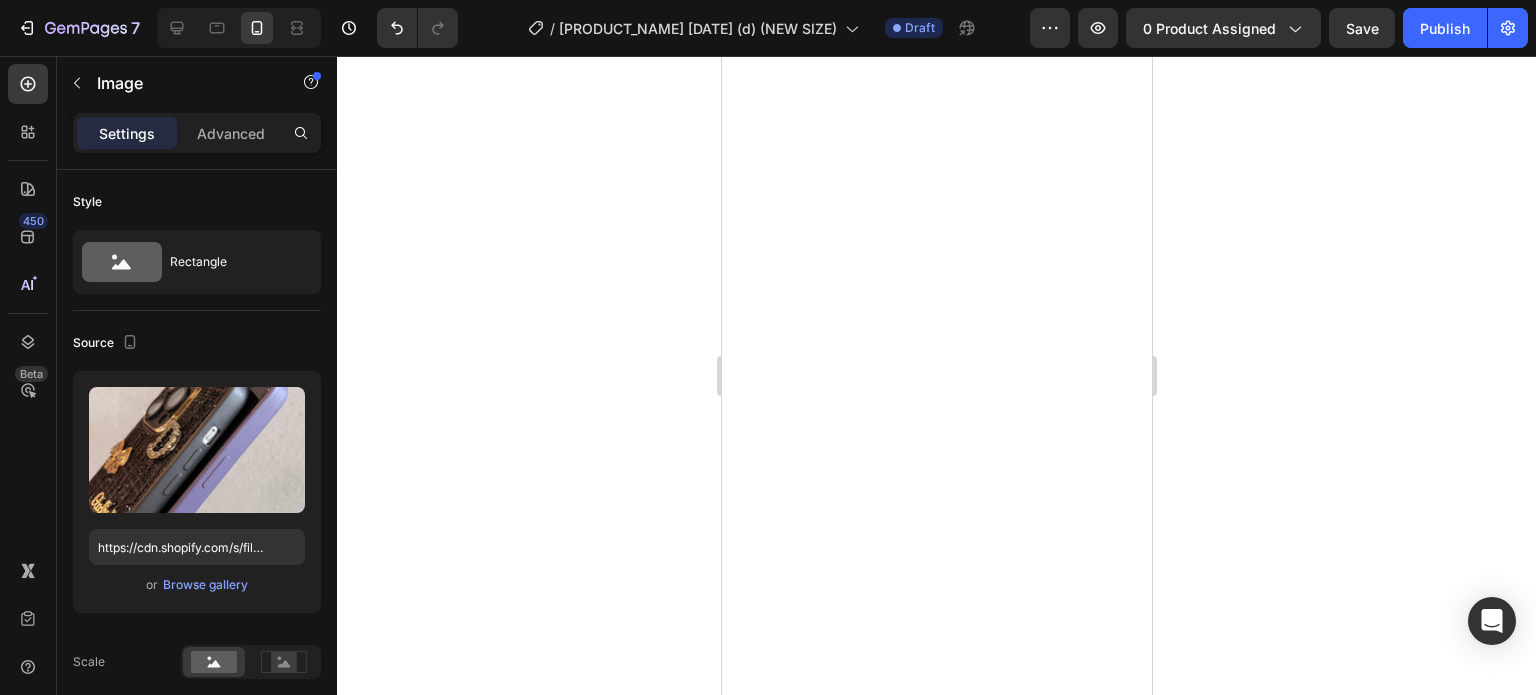 scroll, scrollTop: 0, scrollLeft: 0, axis: both 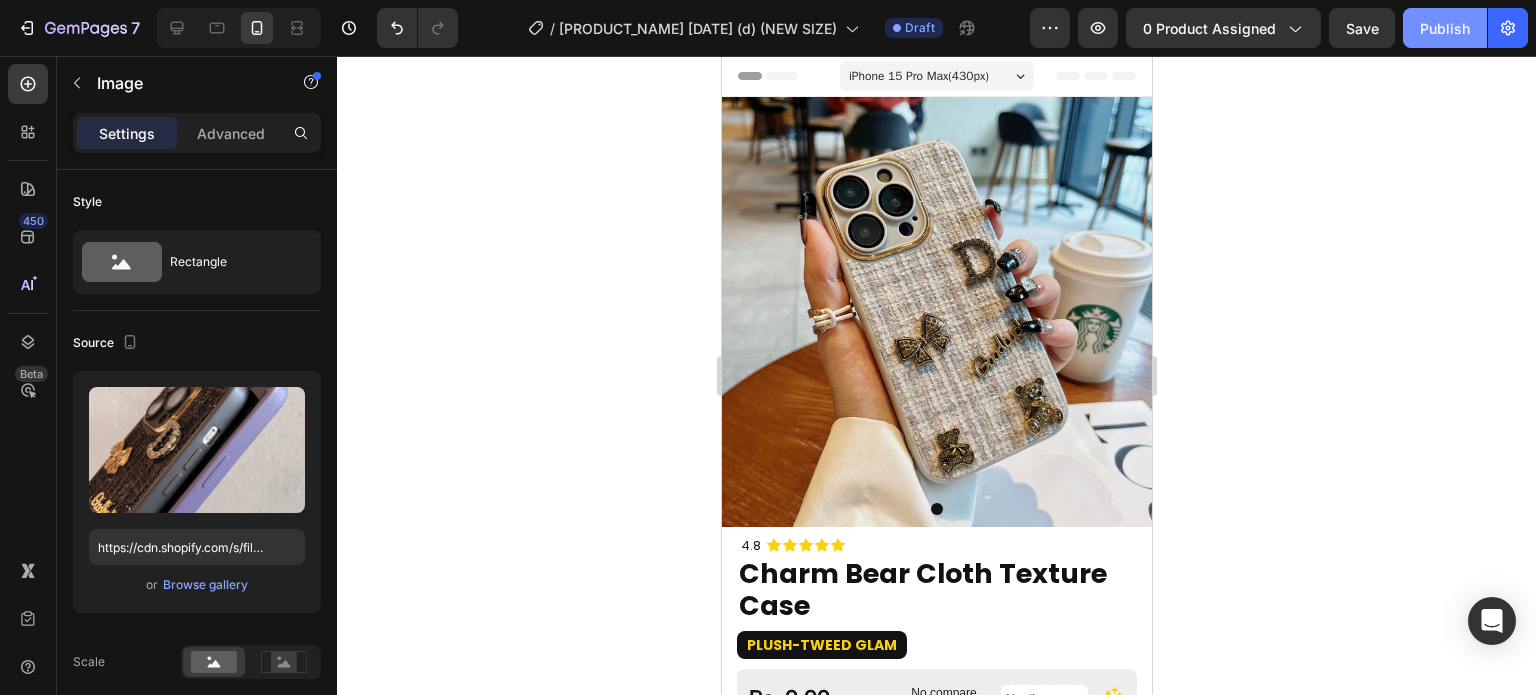 click on "Publish" at bounding box center (1445, 28) 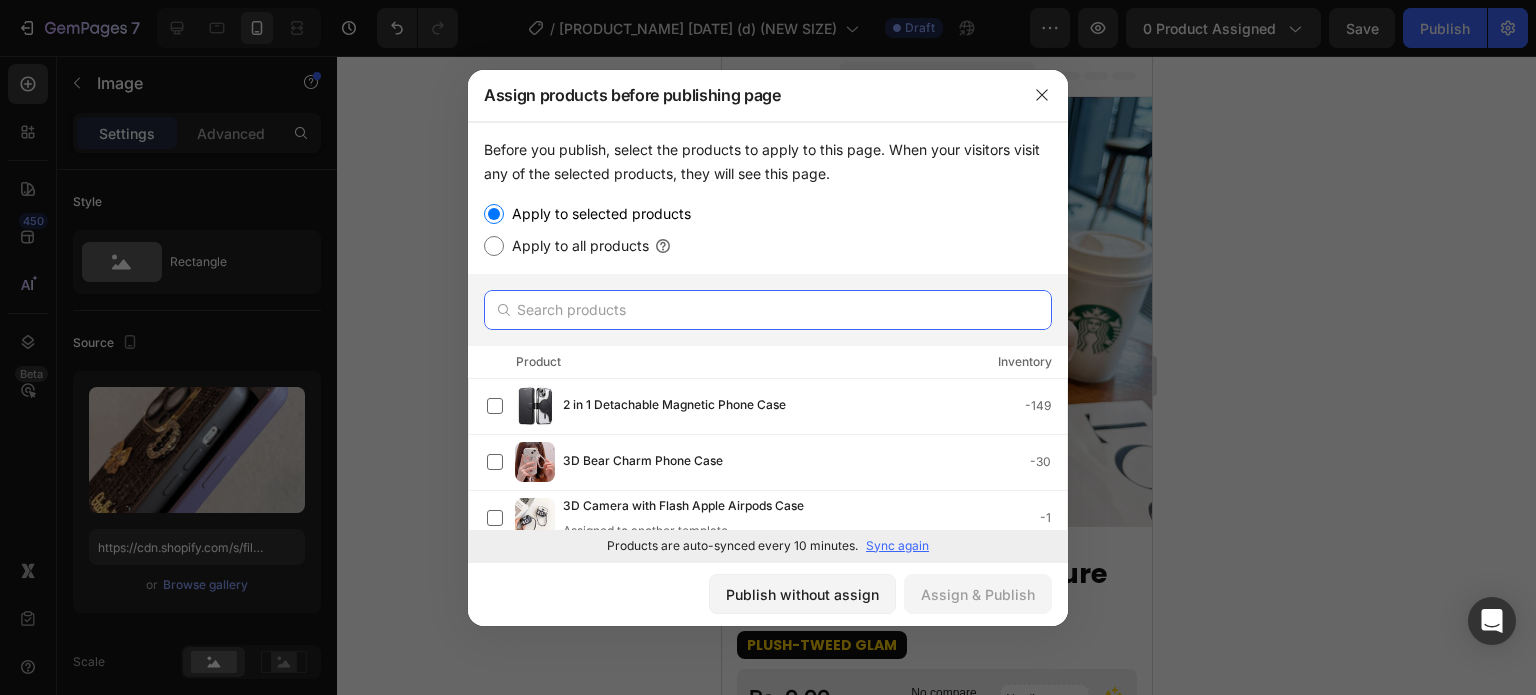 click at bounding box center (768, 310) 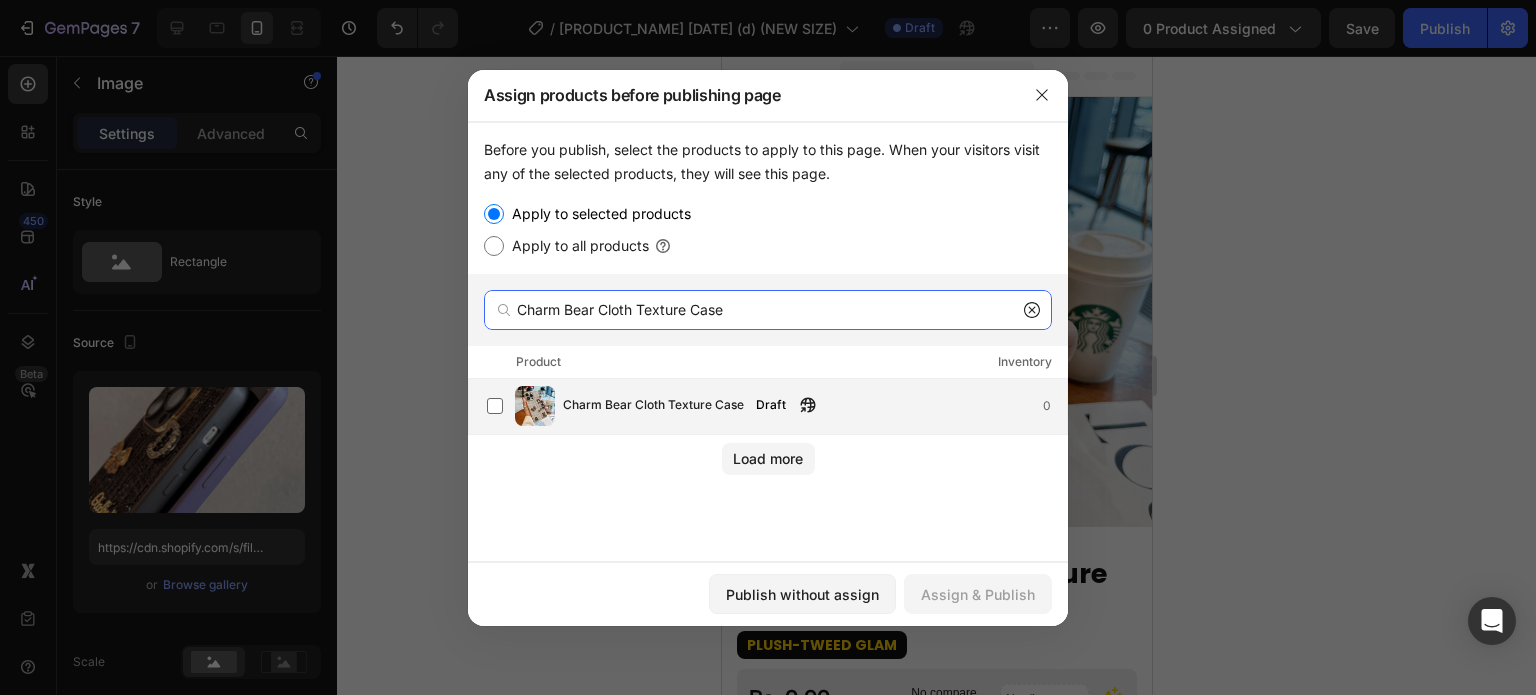 type on "Charm Bear Cloth Texture Case" 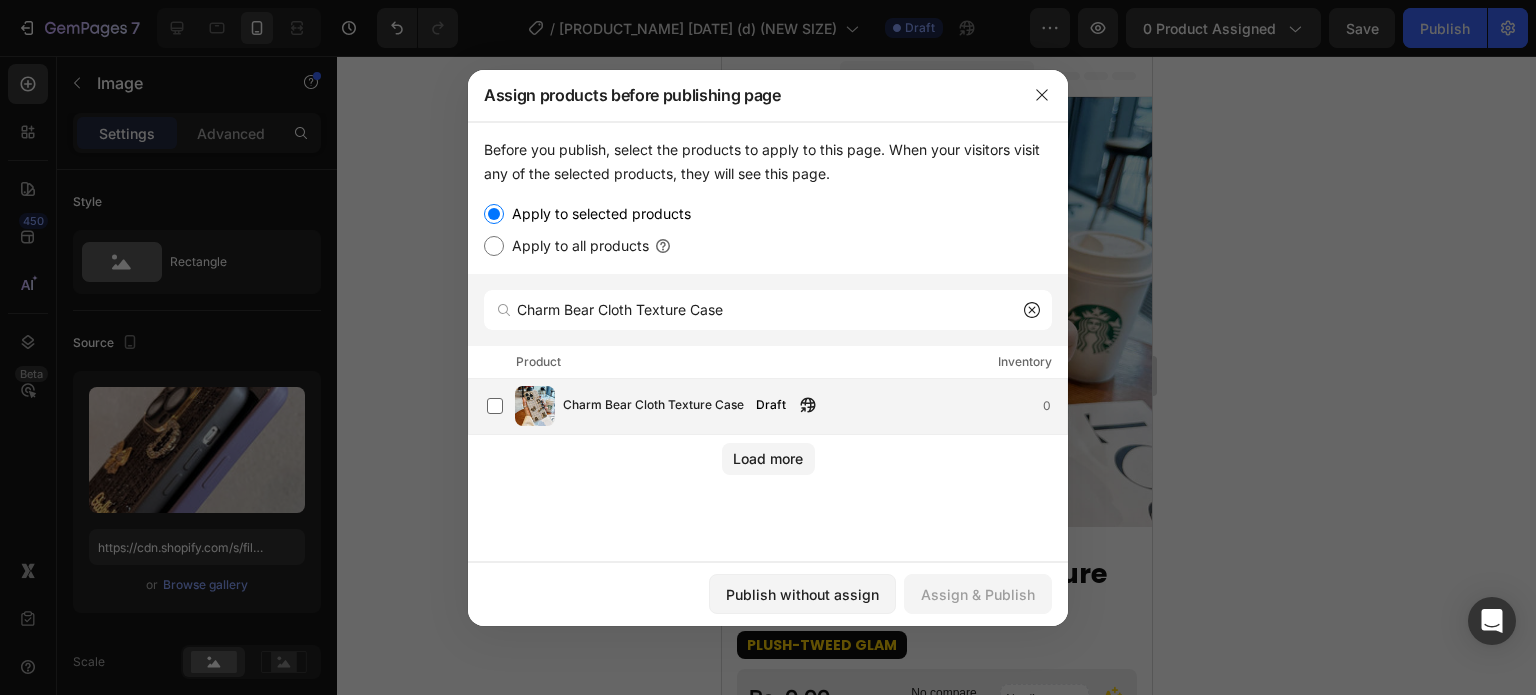 click on "Charm Bear Cloth Texture Case" at bounding box center [653, 406] 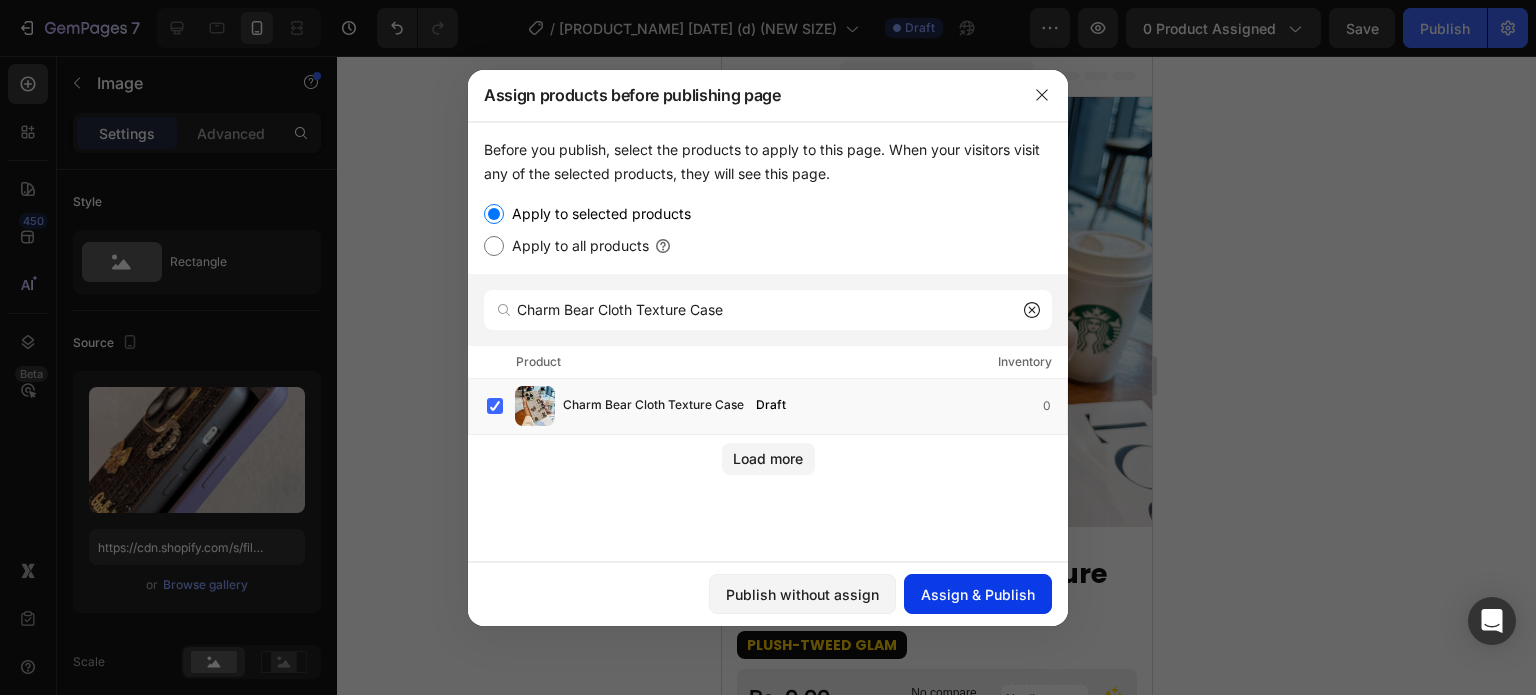 click on "Assign & Publish" 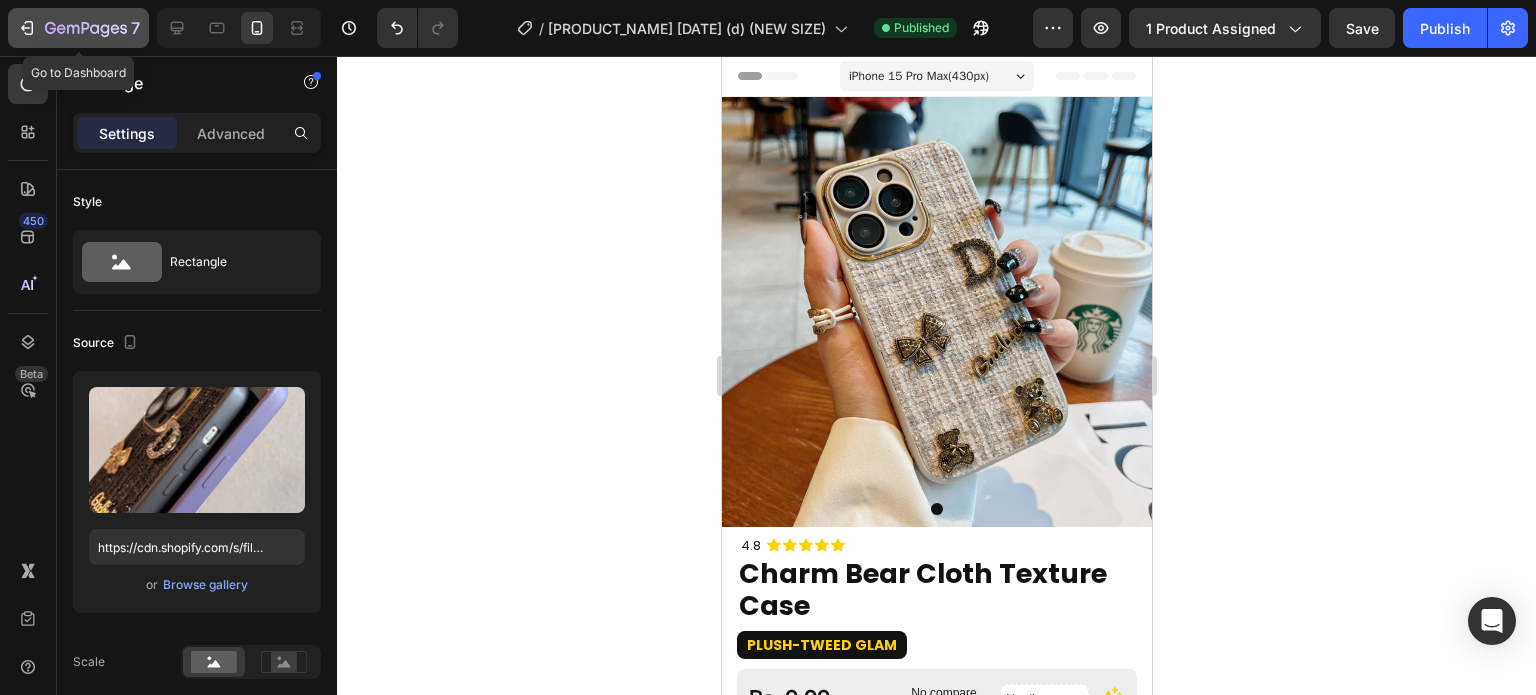 click 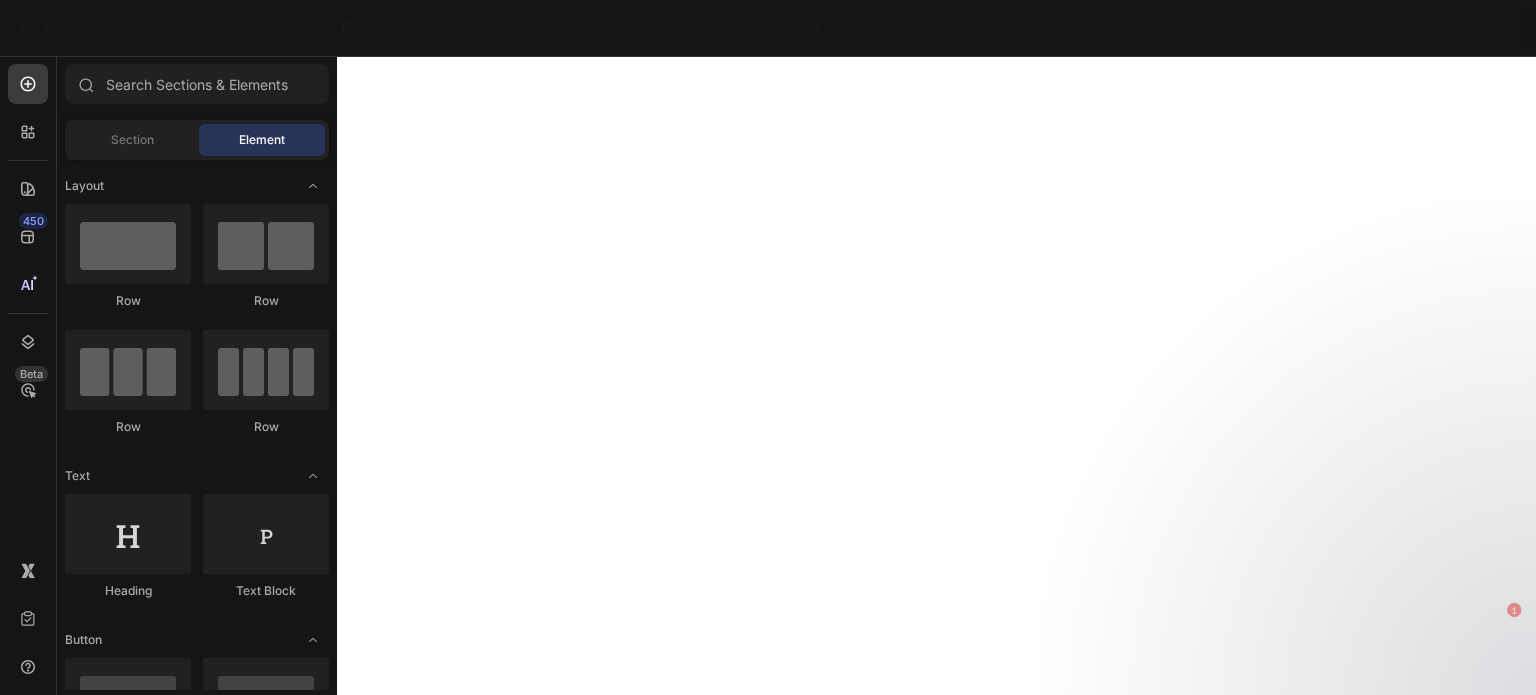 scroll, scrollTop: 0, scrollLeft: 0, axis: both 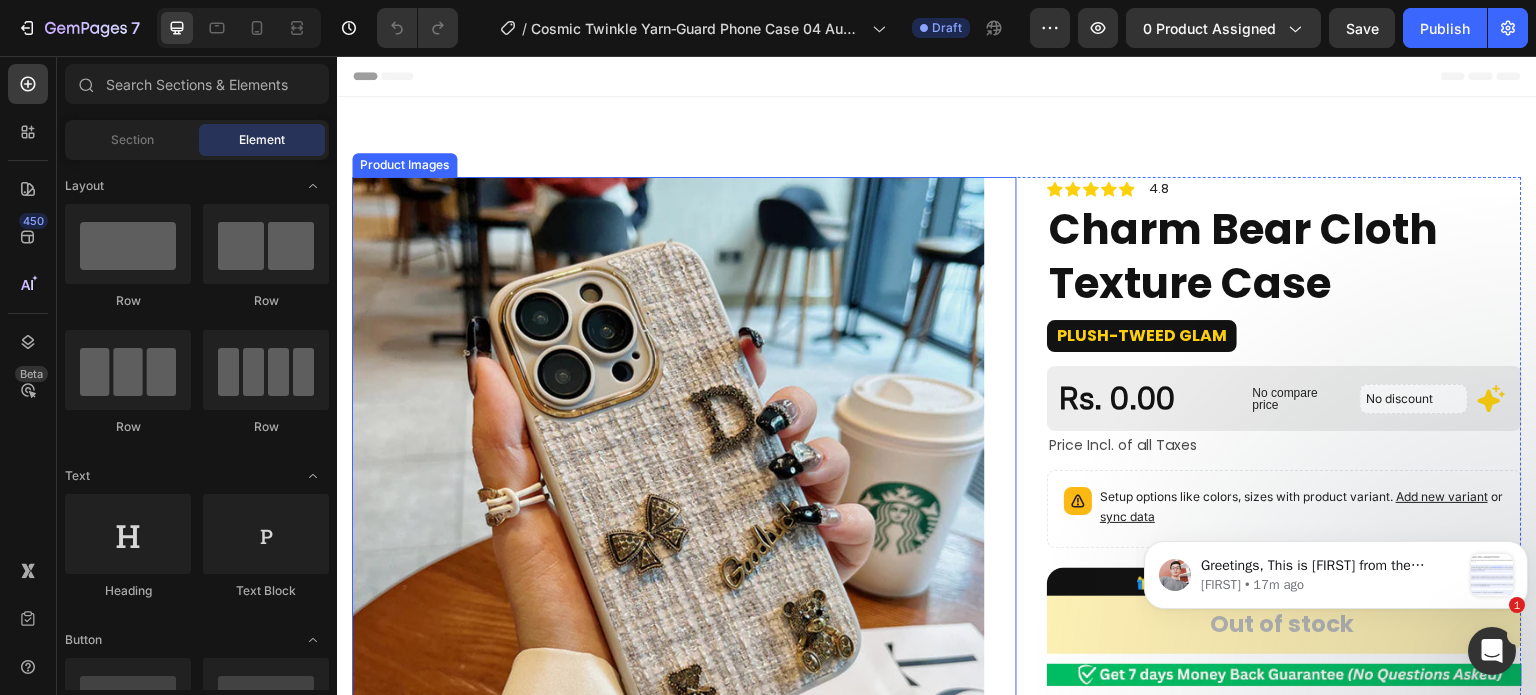 click at bounding box center (668, 493) 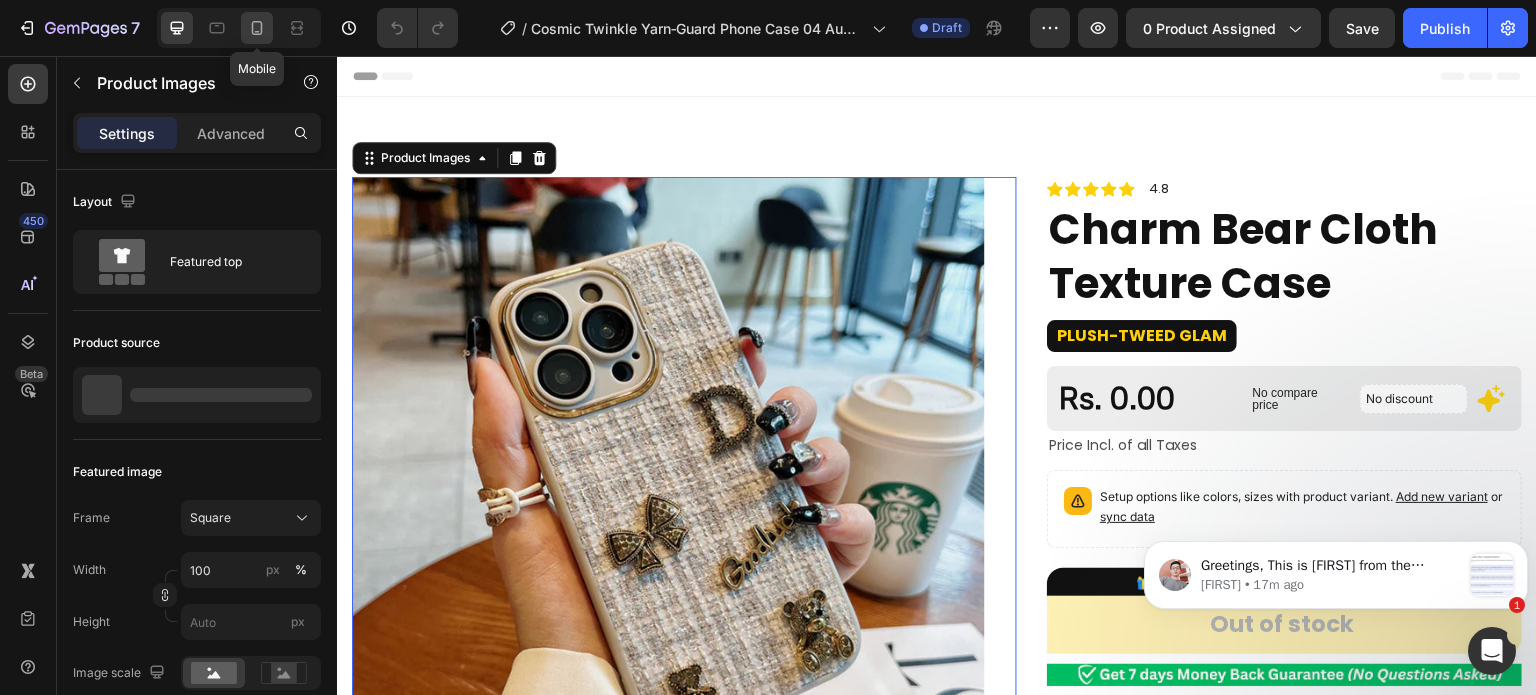 click 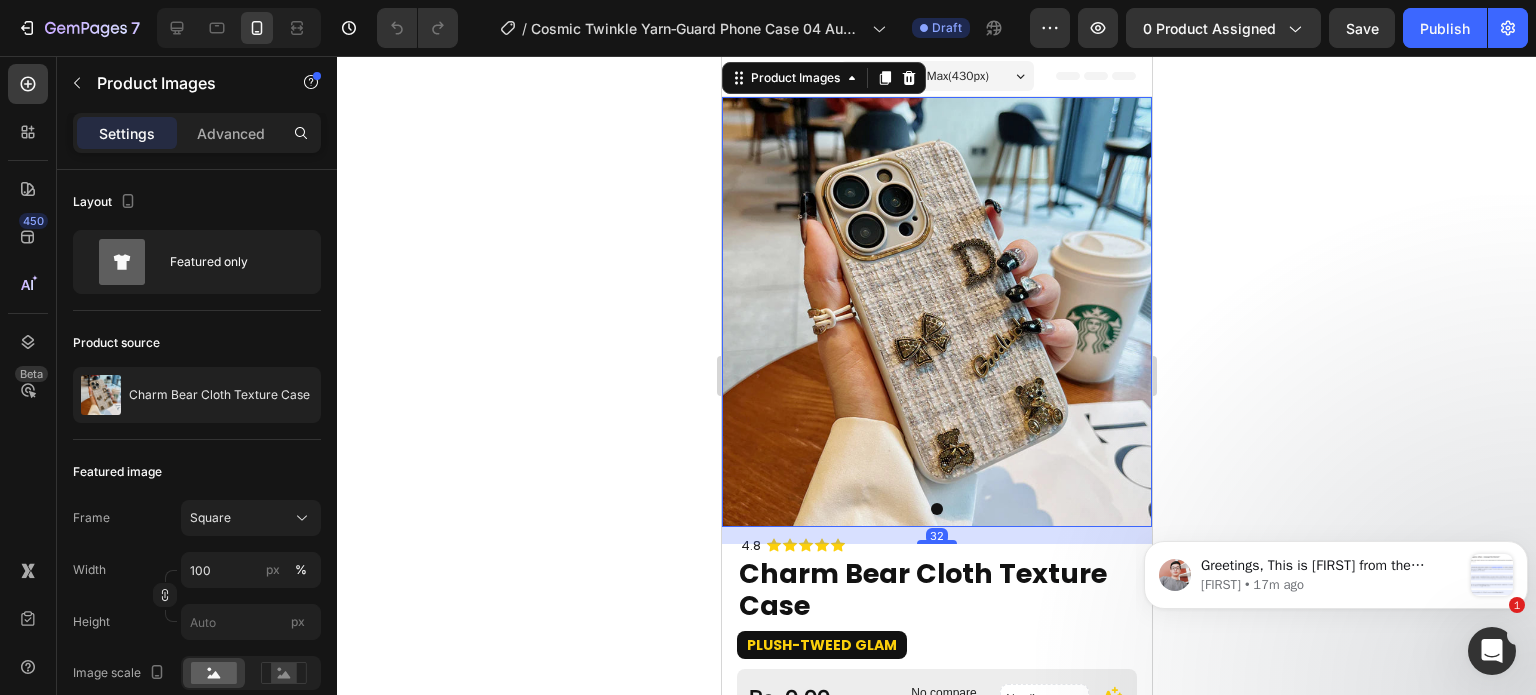 drag, startPoint x: 899, startPoint y: 351, endPoint x: 1179, endPoint y: 495, distance: 314.8587 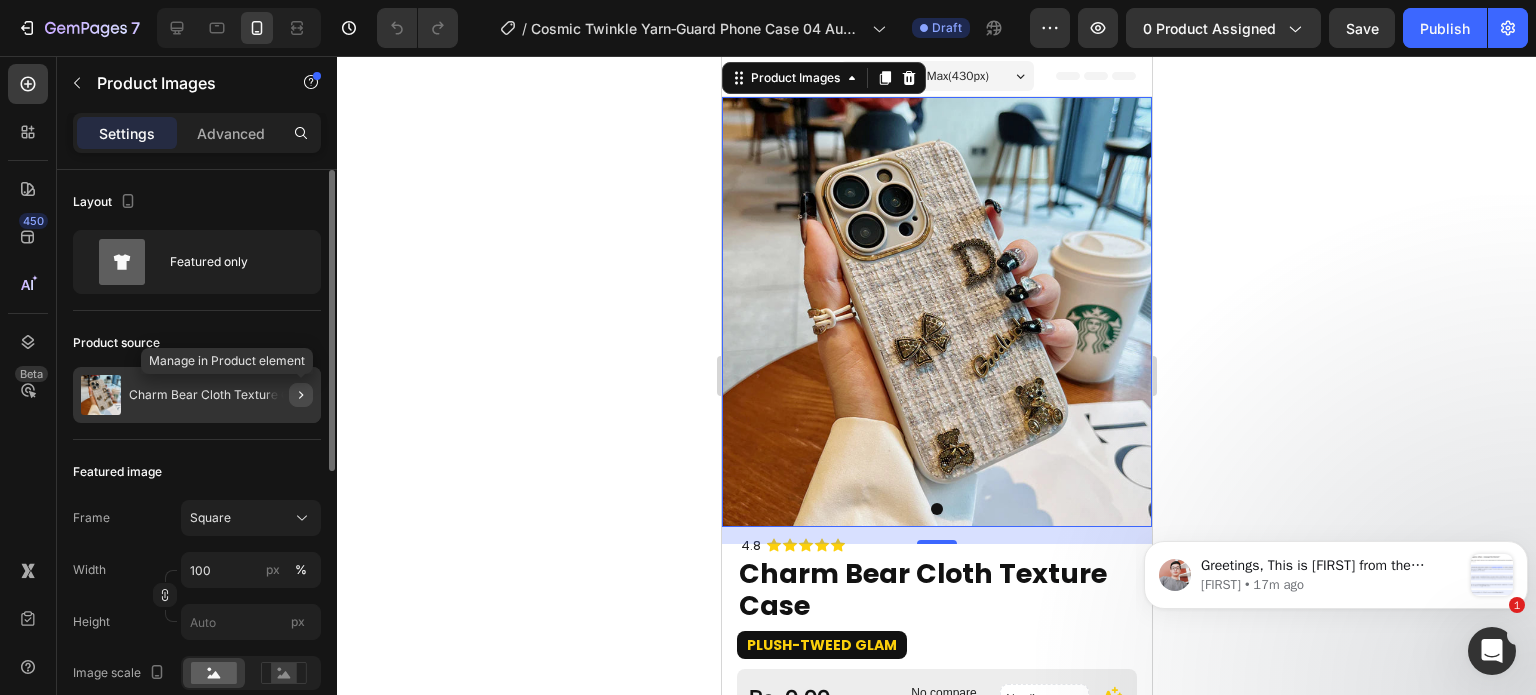 click 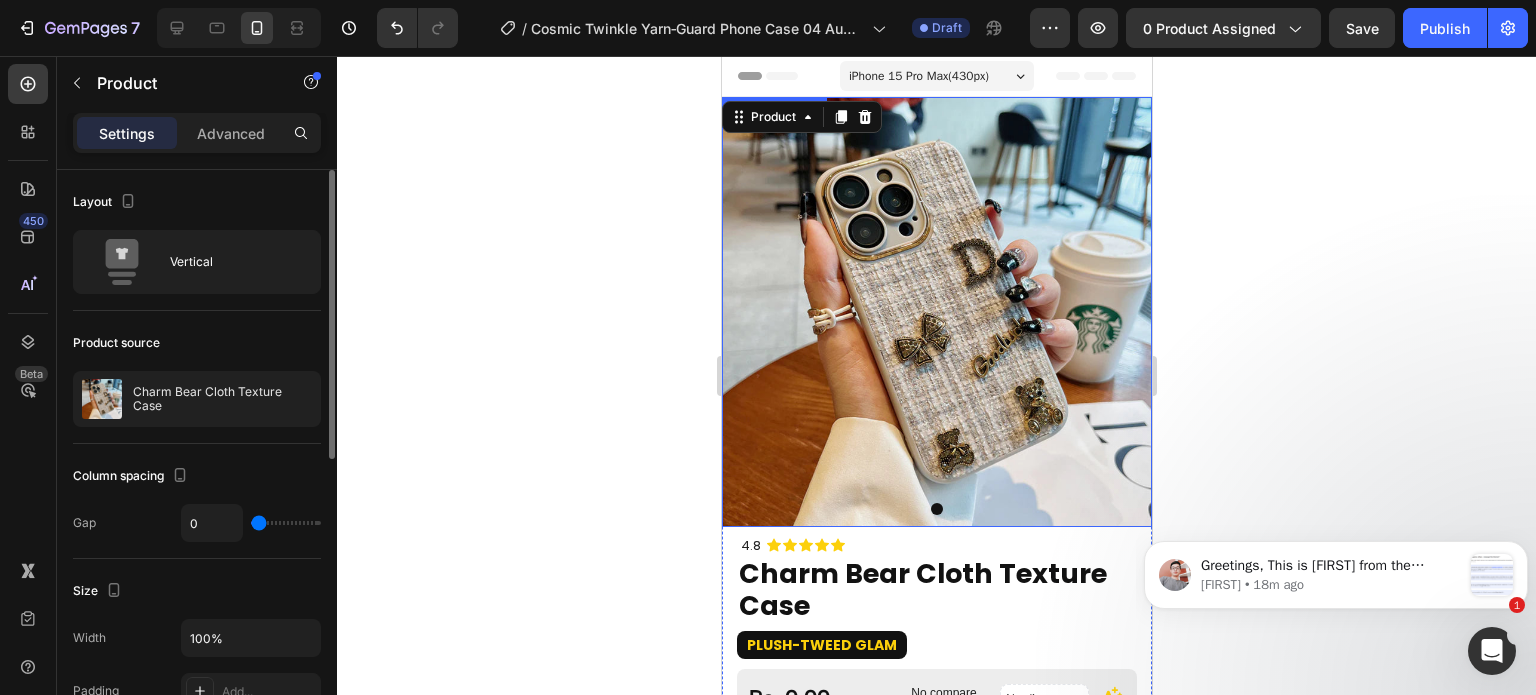 click at bounding box center [936, 312] 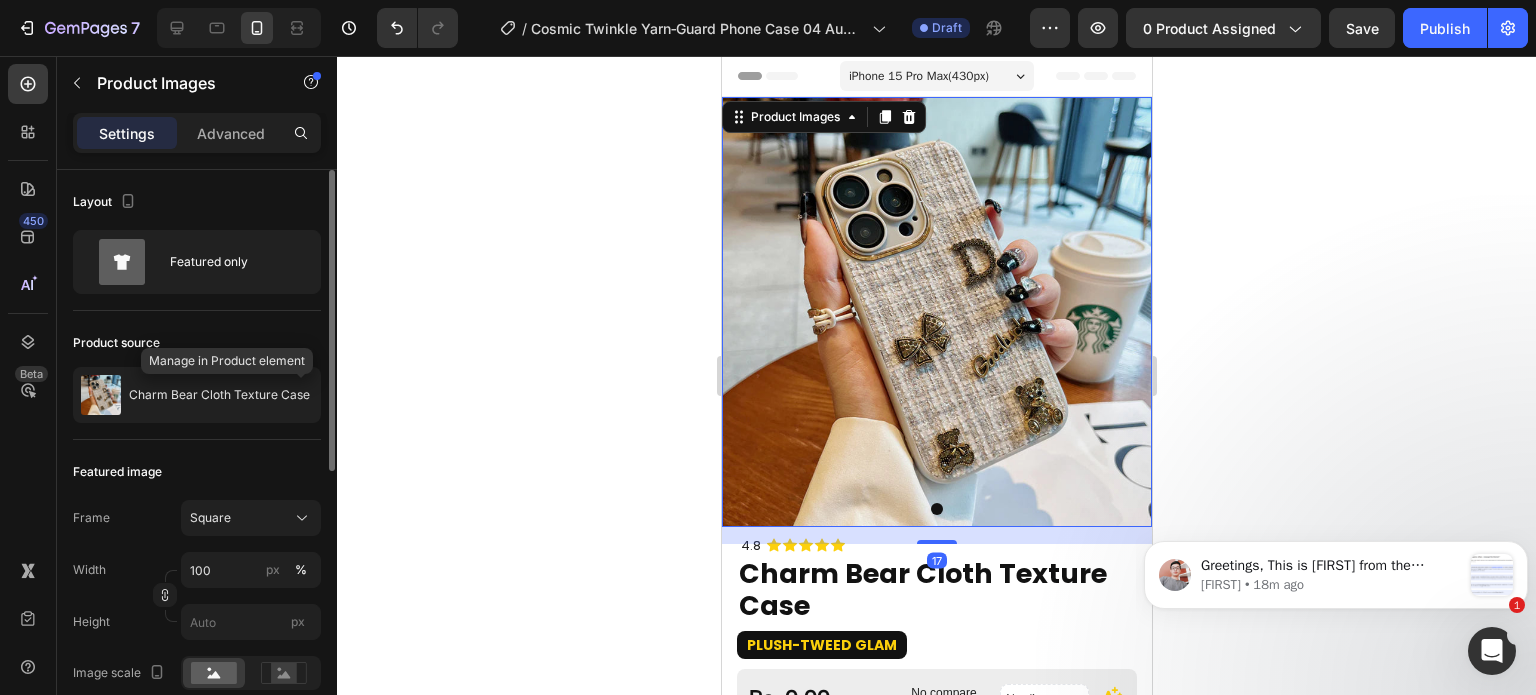 click 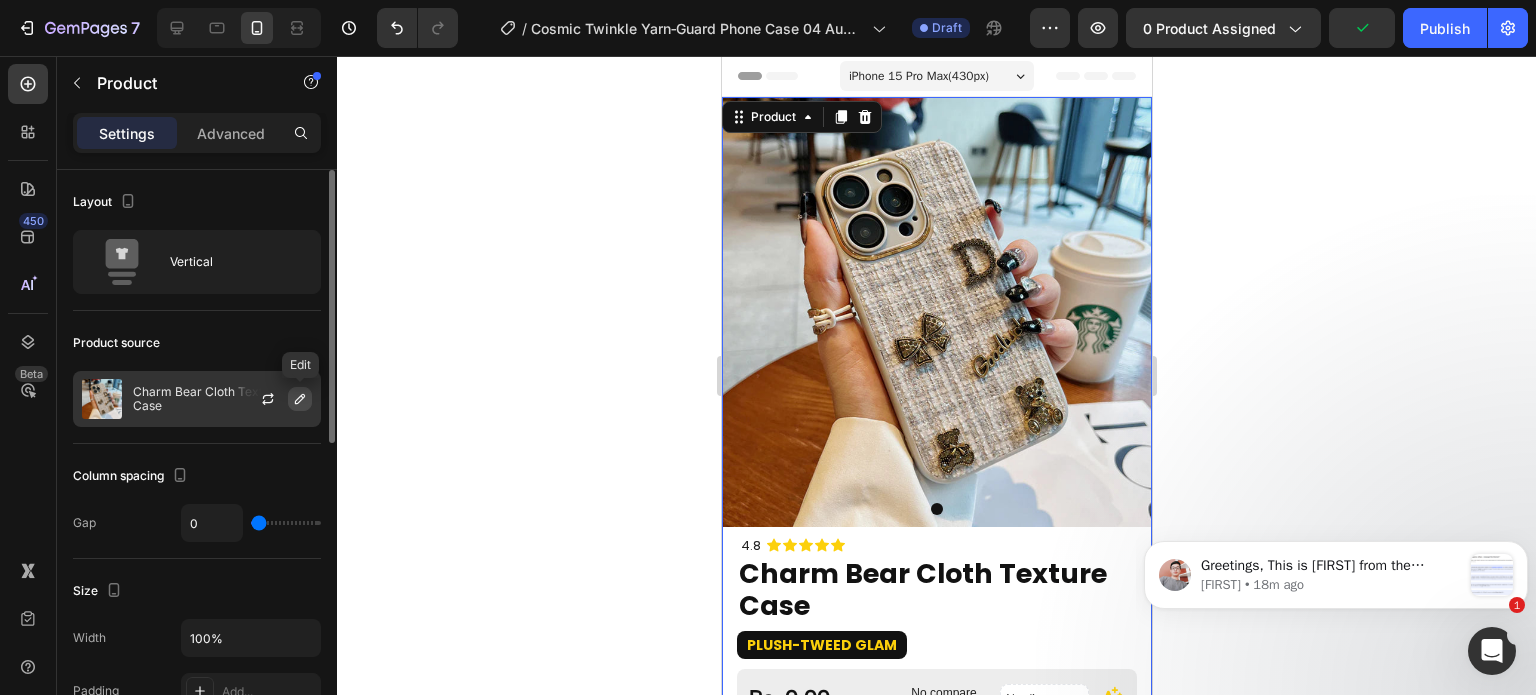 click 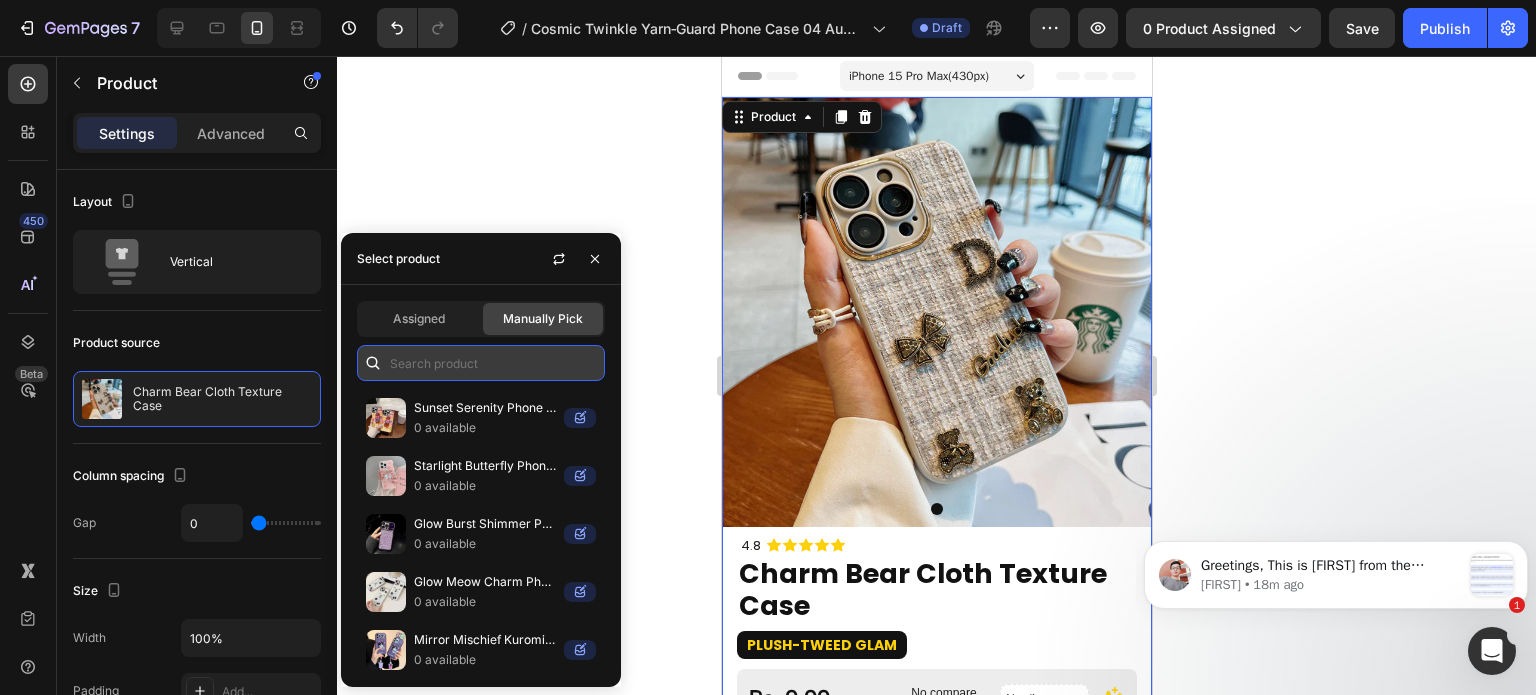 click at bounding box center [481, 363] 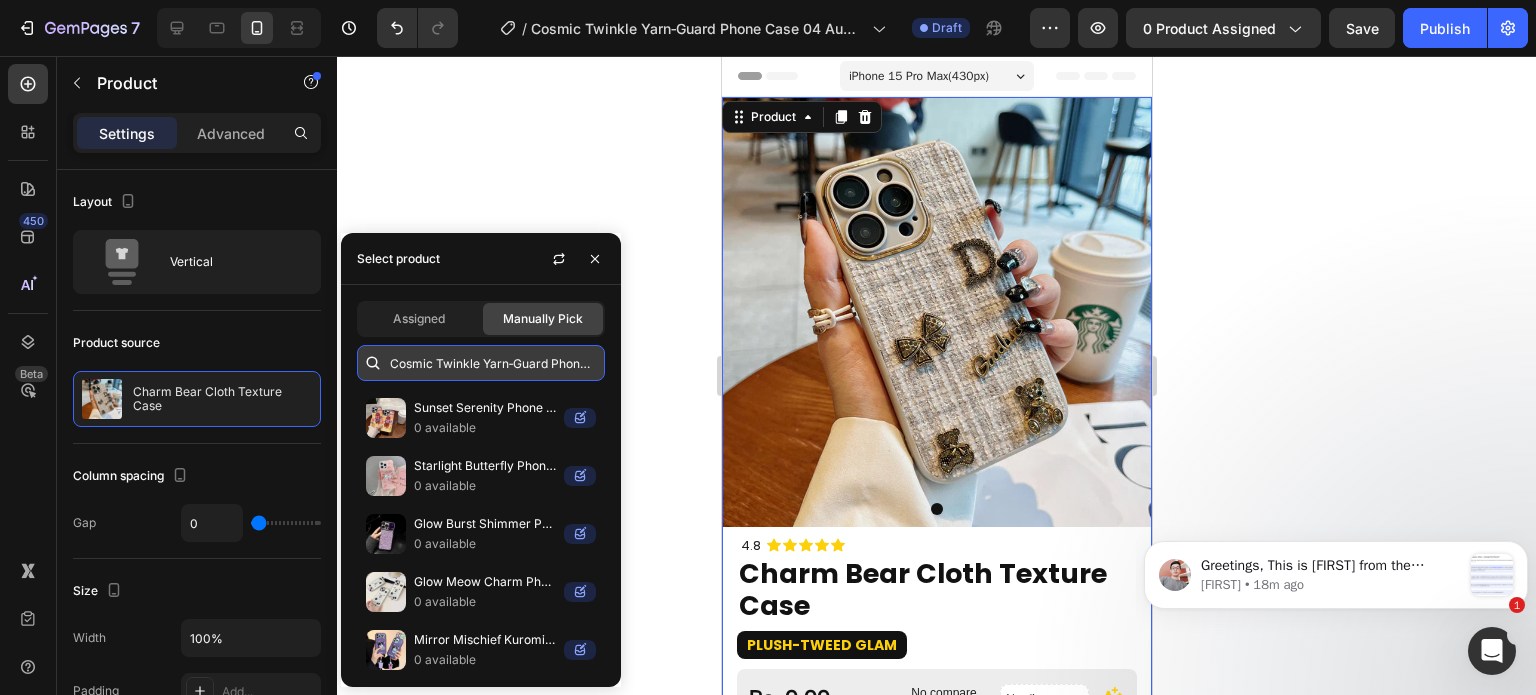 scroll, scrollTop: 0, scrollLeft: 23, axis: horizontal 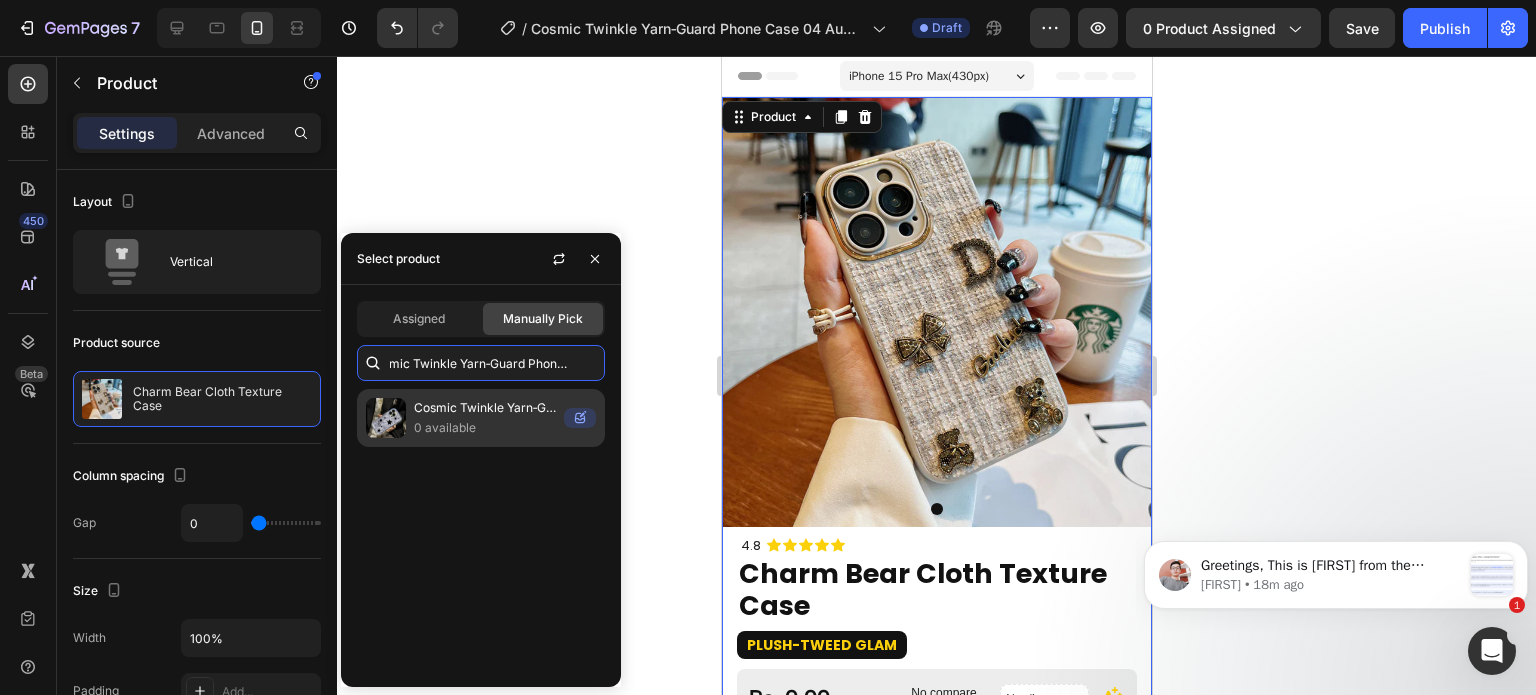 type on "Cosmic Twinkle Yarn‑Guard Phone Case" 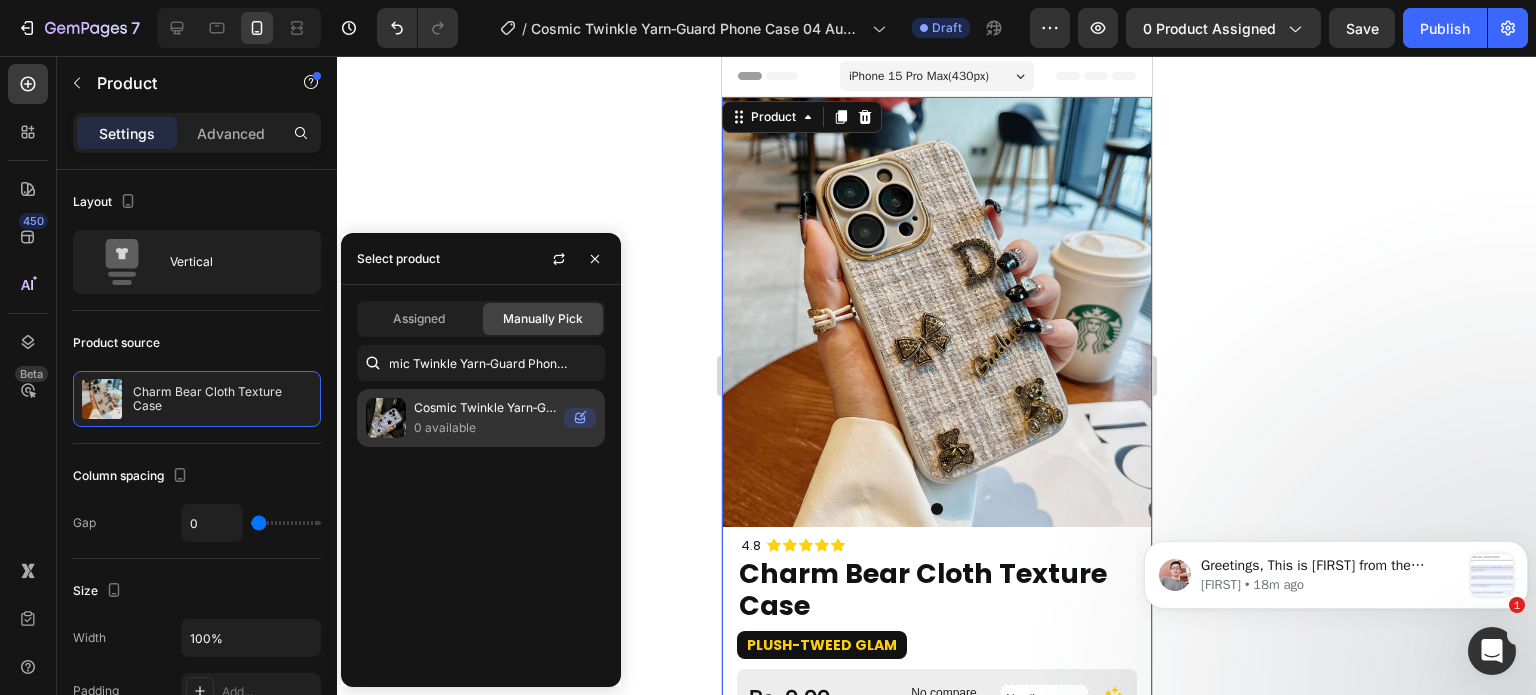 click on "0 available" at bounding box center [485, 428] 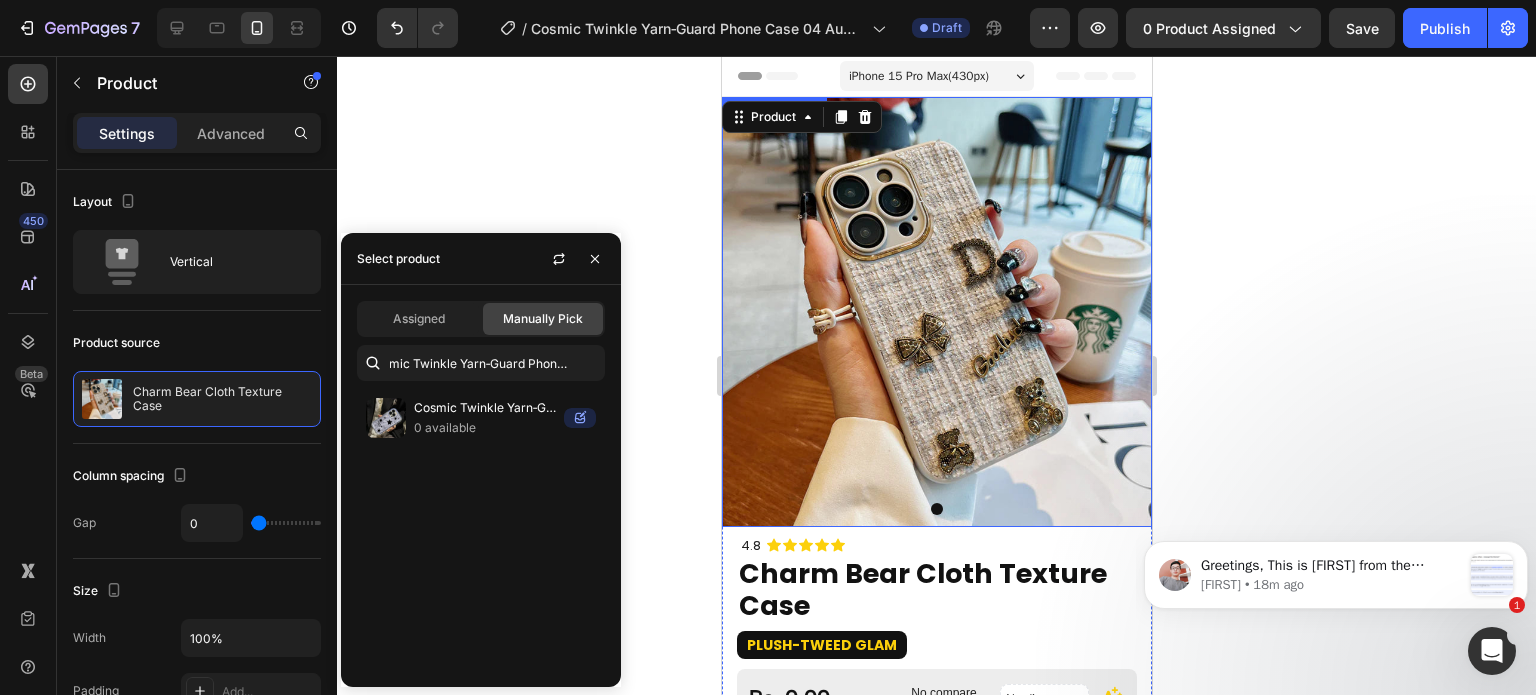 scroll, scrollTop: 0, scrollLeft: 0, axis: both 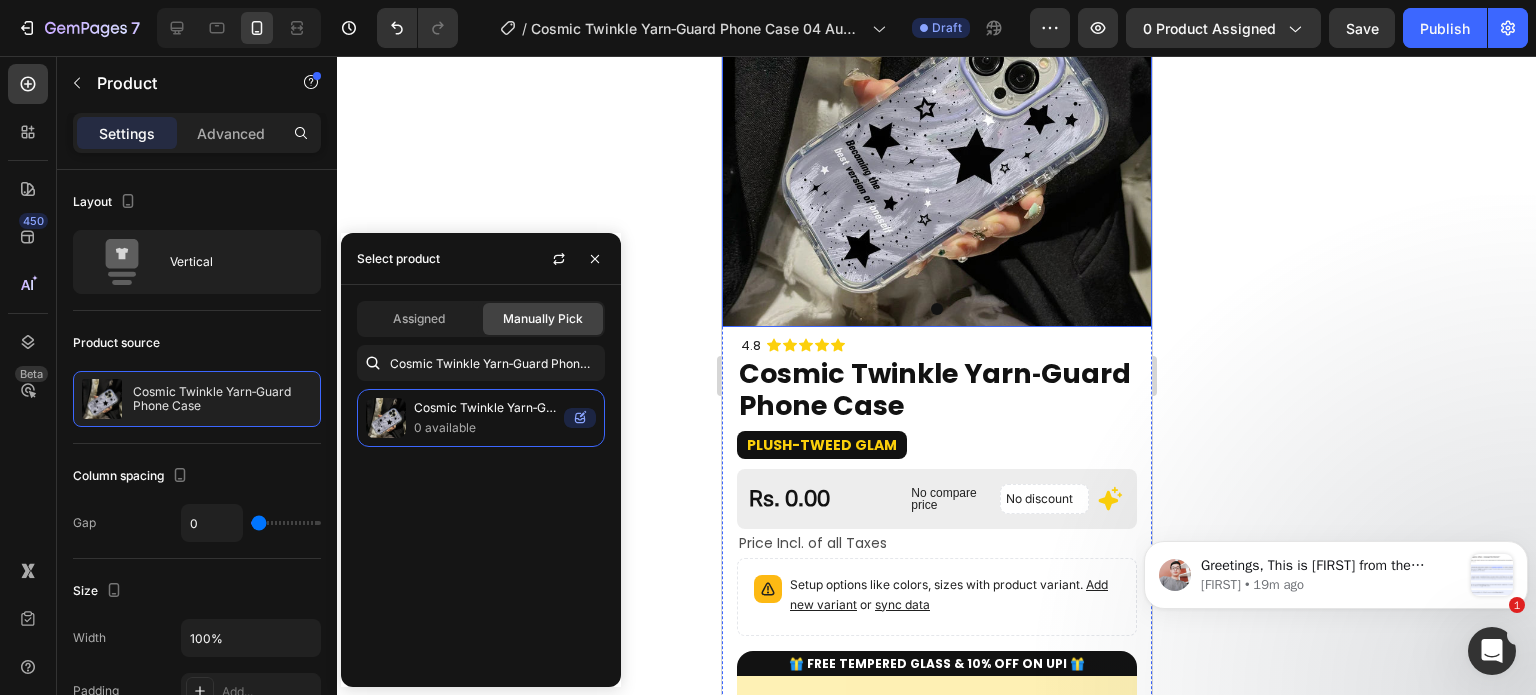 click at bounding box center [936, 112] 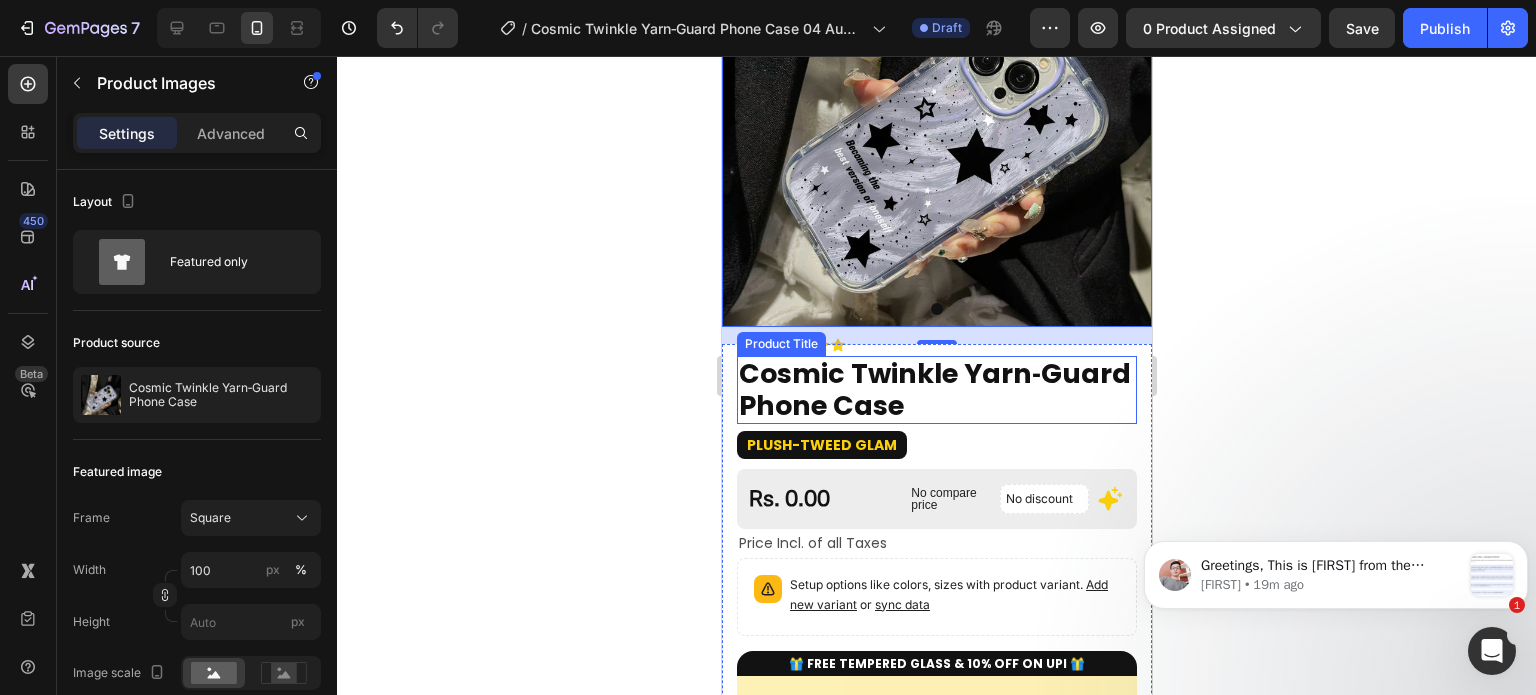 scroll, scrollTop: 100, scrollLeft: 0, axis: vertical 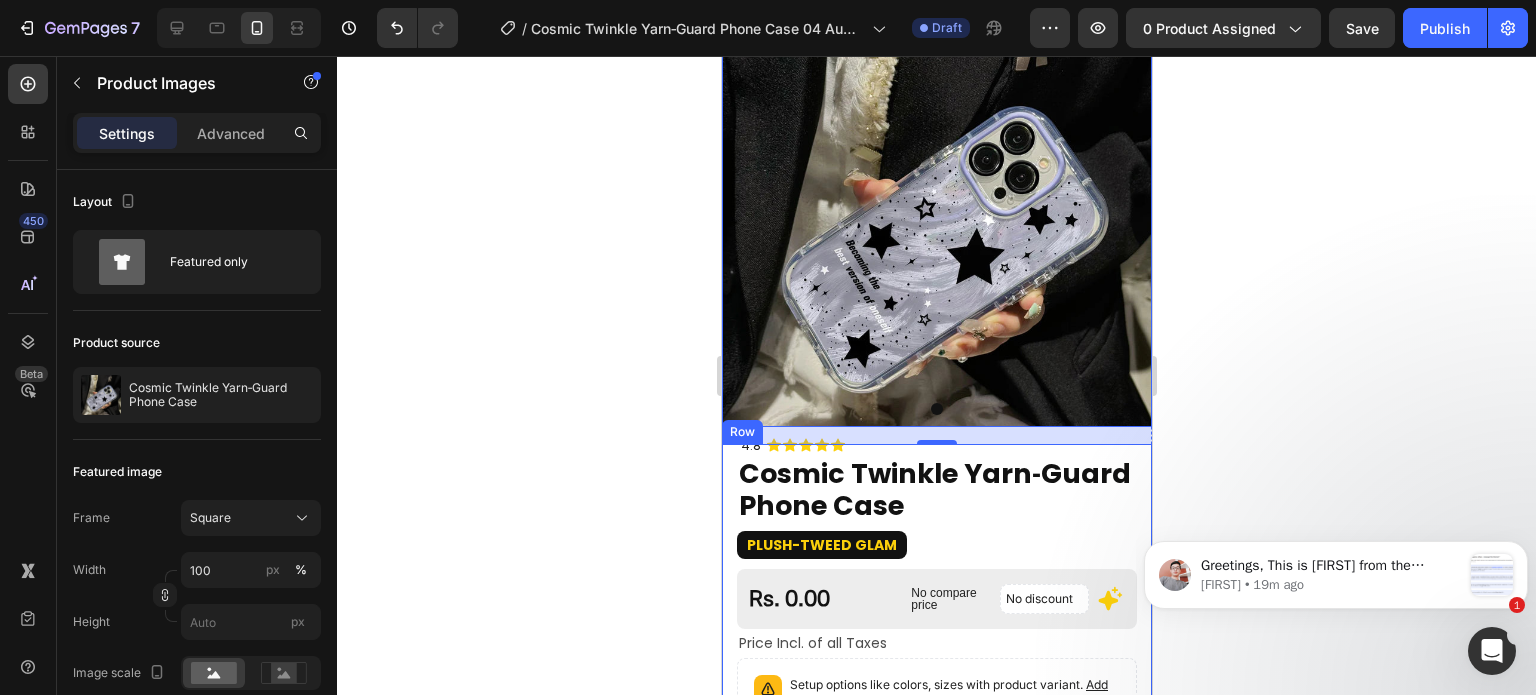 click on "Plush-Tweed Glam" at bounding box center (821, 545) 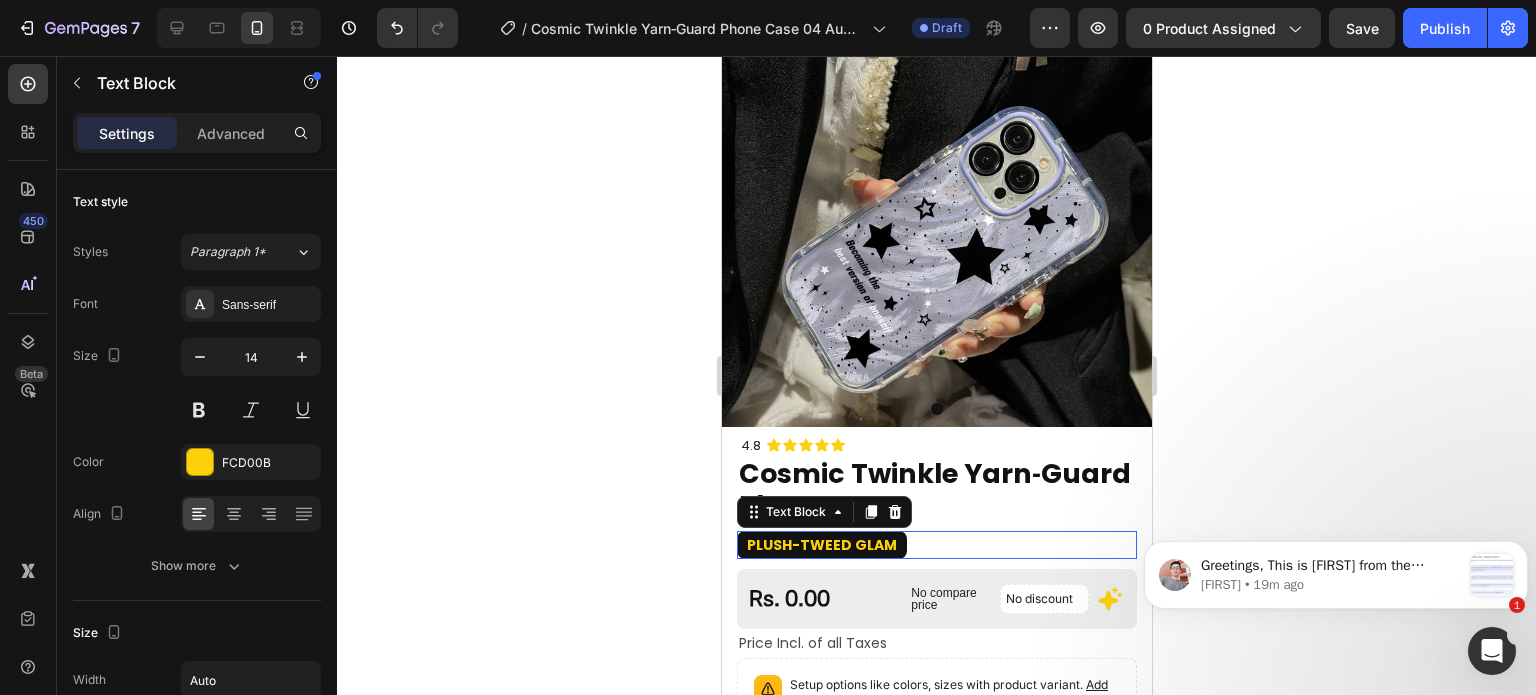 click on "Plush-Tweed Glam" at bounding box center [821, 545] 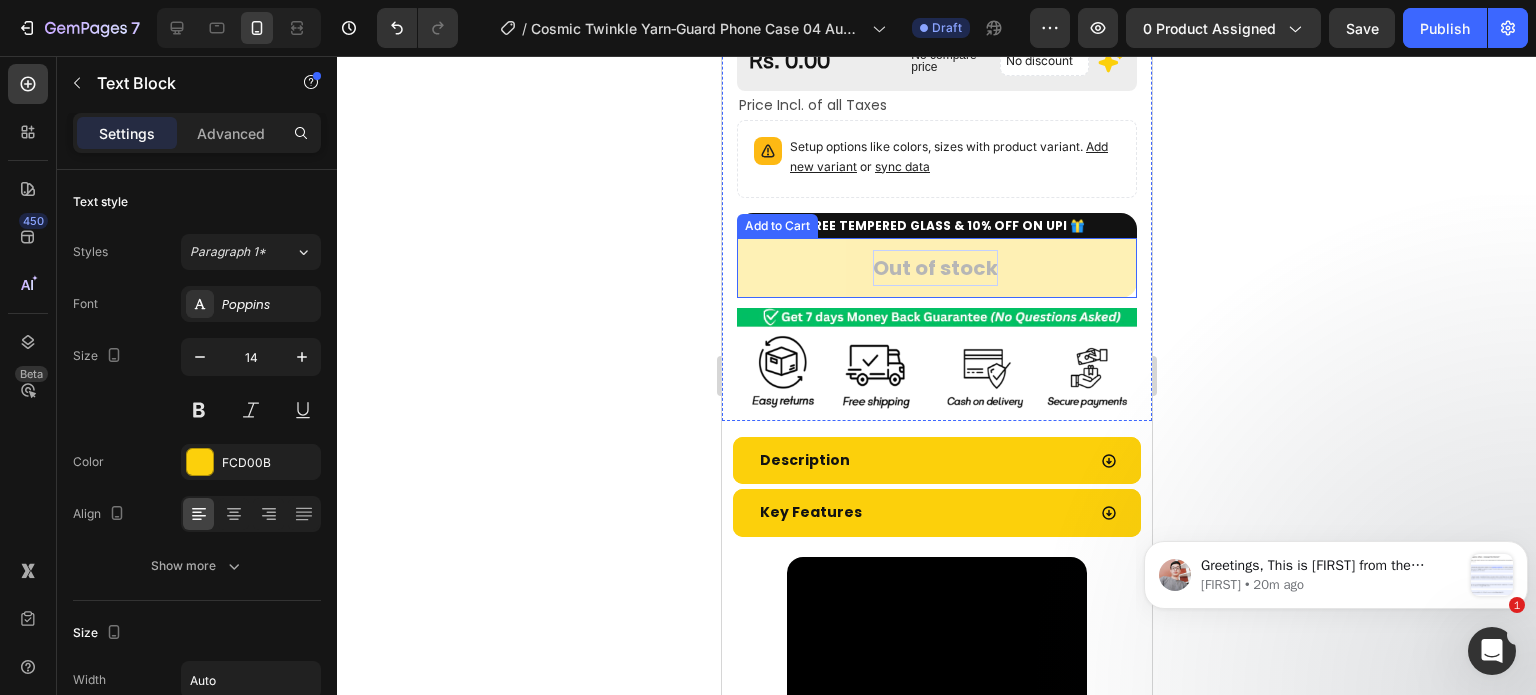 scroll, scrollTop: 700, scrollLeft: 0, axis: vertical 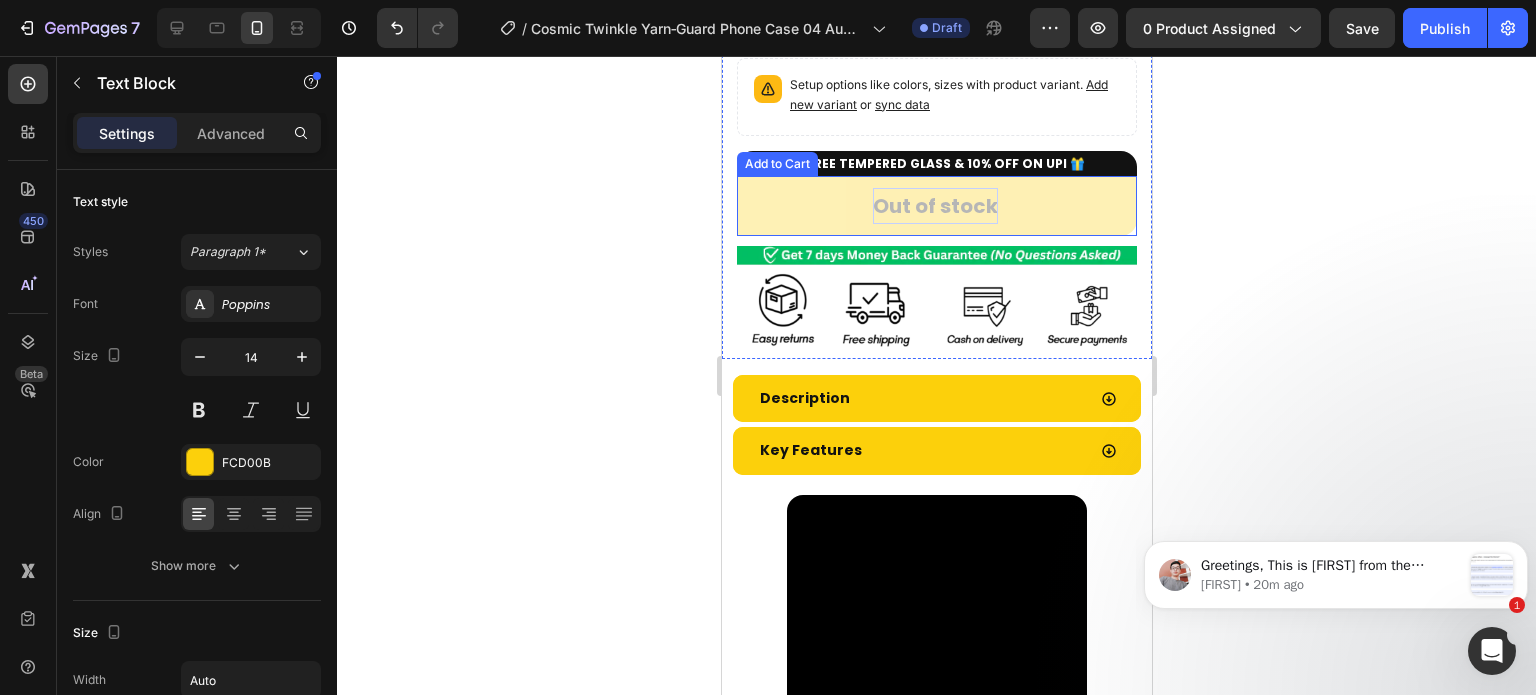 click on "Description" at bounding box center (920, 398) 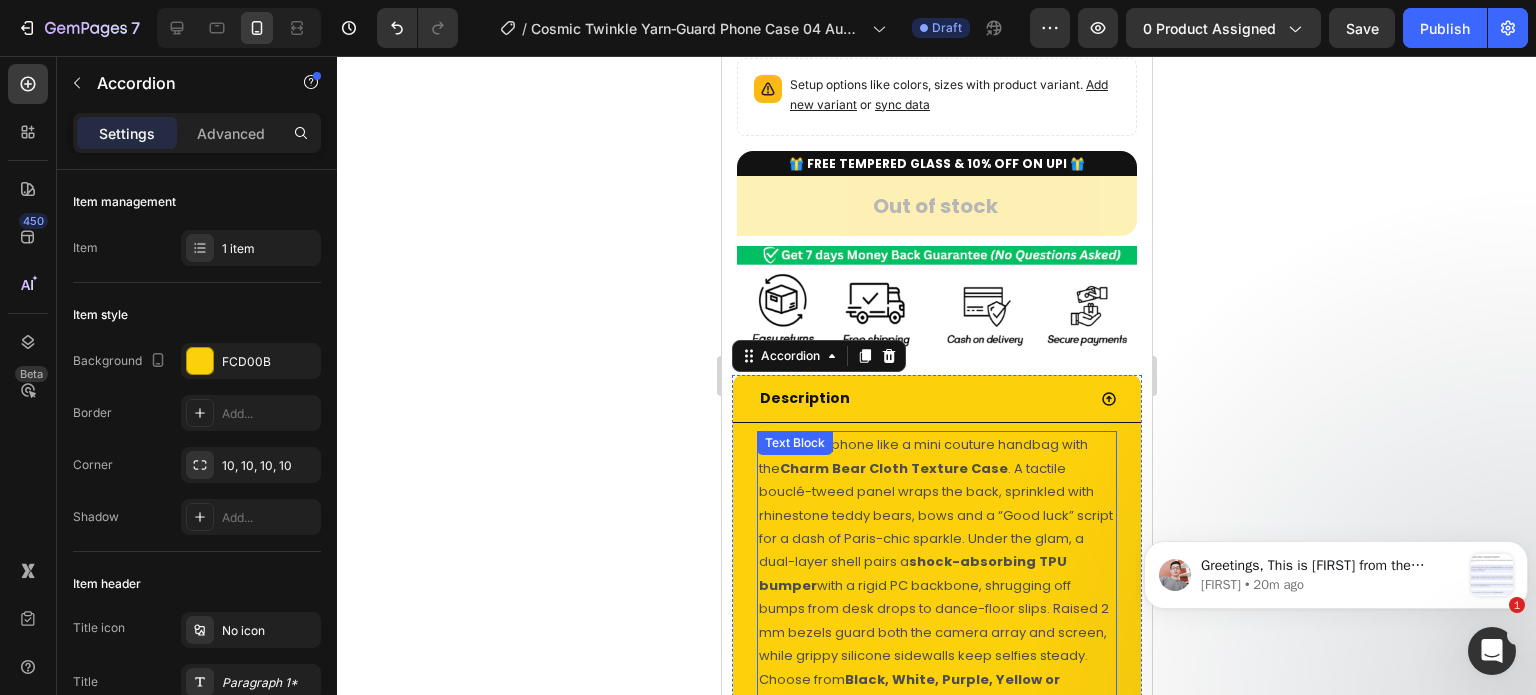 click on "Dress your phone like a mini couture handbag with the  Charm Bear Cloth Texture Case . A tactile bouclé-tweed panel wraps the back, sprinkled with rhinestone teddy bears, bows and a “Good luck” script for a dash of Paris-chic sparkle. Under the glam, a dual-layer shell pairs a  shock-absorbing TPU bumper  with a rigid PC backbone, shrugging off bumps from desk drops to dance-floor slips. Raised 2 mm bezels guard both the camera array and screen, while grippy silicone sidewalls keep selfies steady." at bounding box center [936, 550] 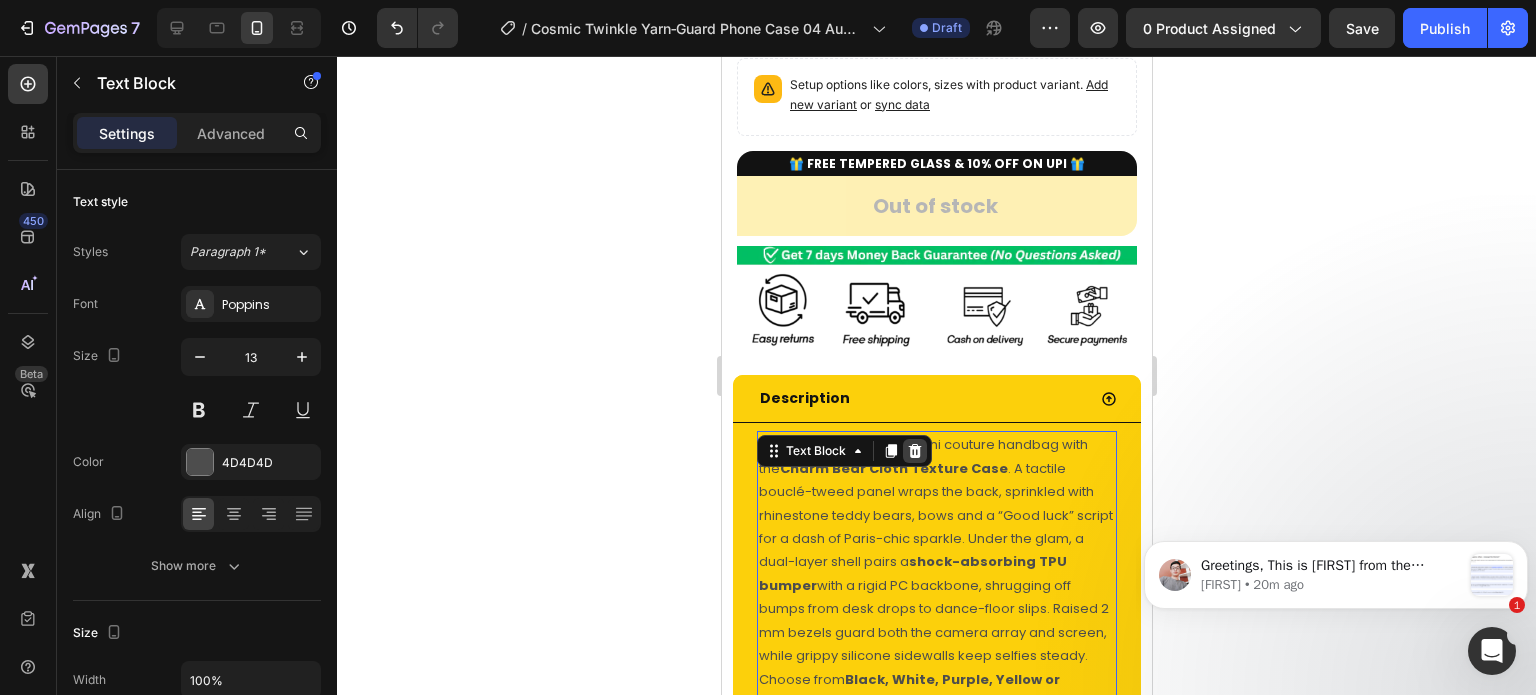 click 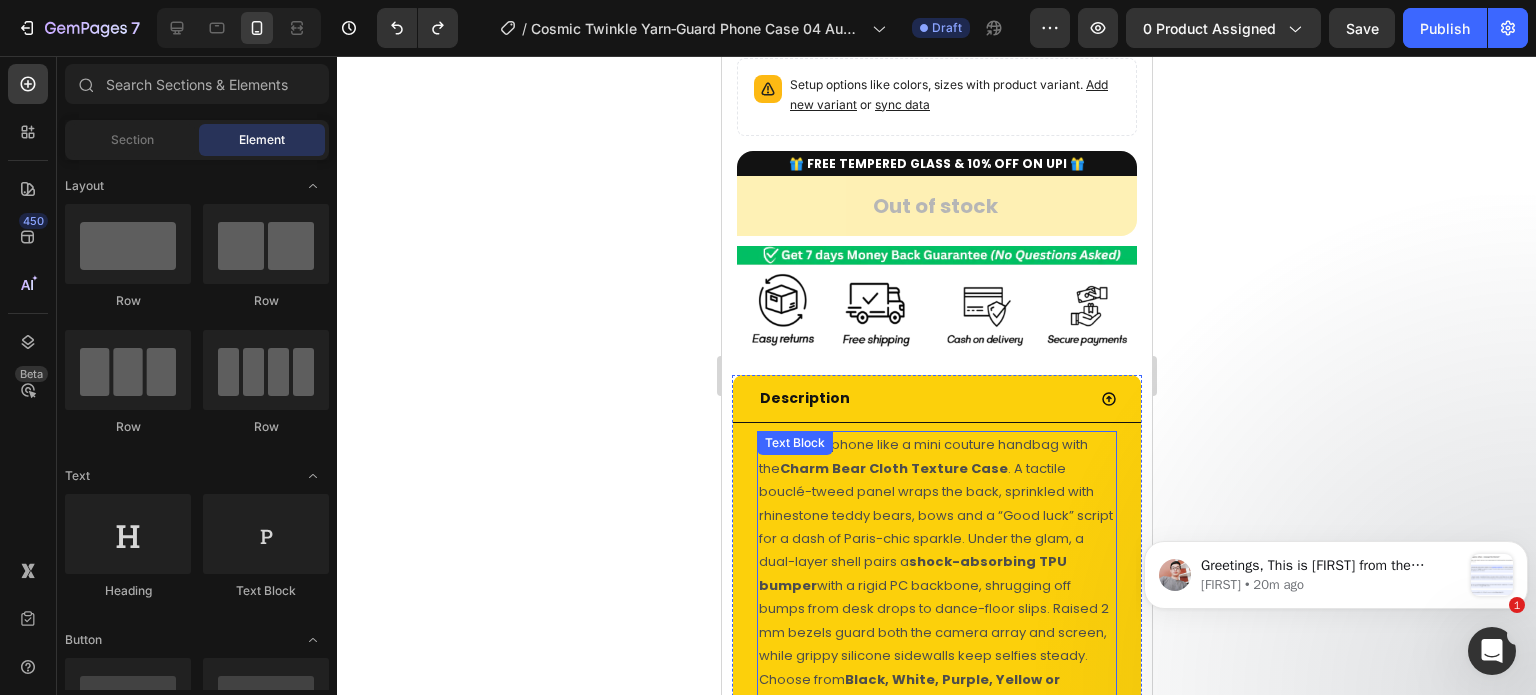click on "Dress your phone like a mini couture handbag with the  Charm Bear Cloth Texture Case . A tactile bouclé-tweed panel wraps the back, sprinkled with rhinestone teddy bears, bows and a “Good luck” script for a dash of Paris-chic sparkle. Under the glam, a dual-layer shell pairs a  shock-absorbing TPU bumper  with a rigid PC backbone, shrugging off bumps from desk drops to dance-floor slips. Raised 2 mm bezels guard both the camera array and screen, while grippy silicone sidewalls keep selfies steady." at bounding box center (936, 550) 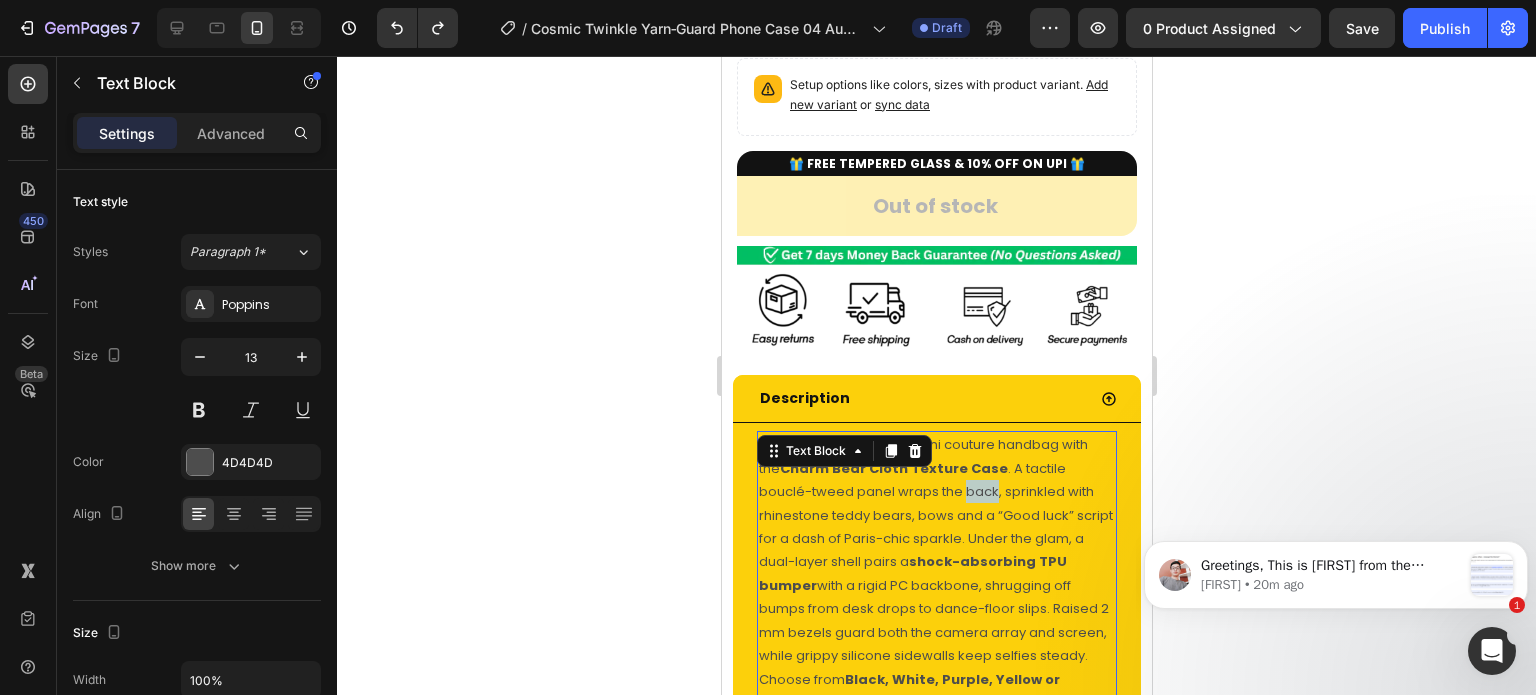 click on "Dress your phone like a mini couture handbag with the  Charm Bear Cloth Texture Case . A tactile bouclé-tweed panel wraps the back, sprinkled with rhinestone teddy bears, bows and a “Good luck” script for a dash of Paris-chic sparkle. Under the glam, a dual-layer shell pairs a  shock-absorbing TPU bumper  with a rigid PC backbone, shrugging off bumps from desk drops to dance-floor slips. Raised 2 mm bezels guard both the camera array and screen, while grippy silicone sidewalls keep selfies steady." at bounding box center [936, 550] 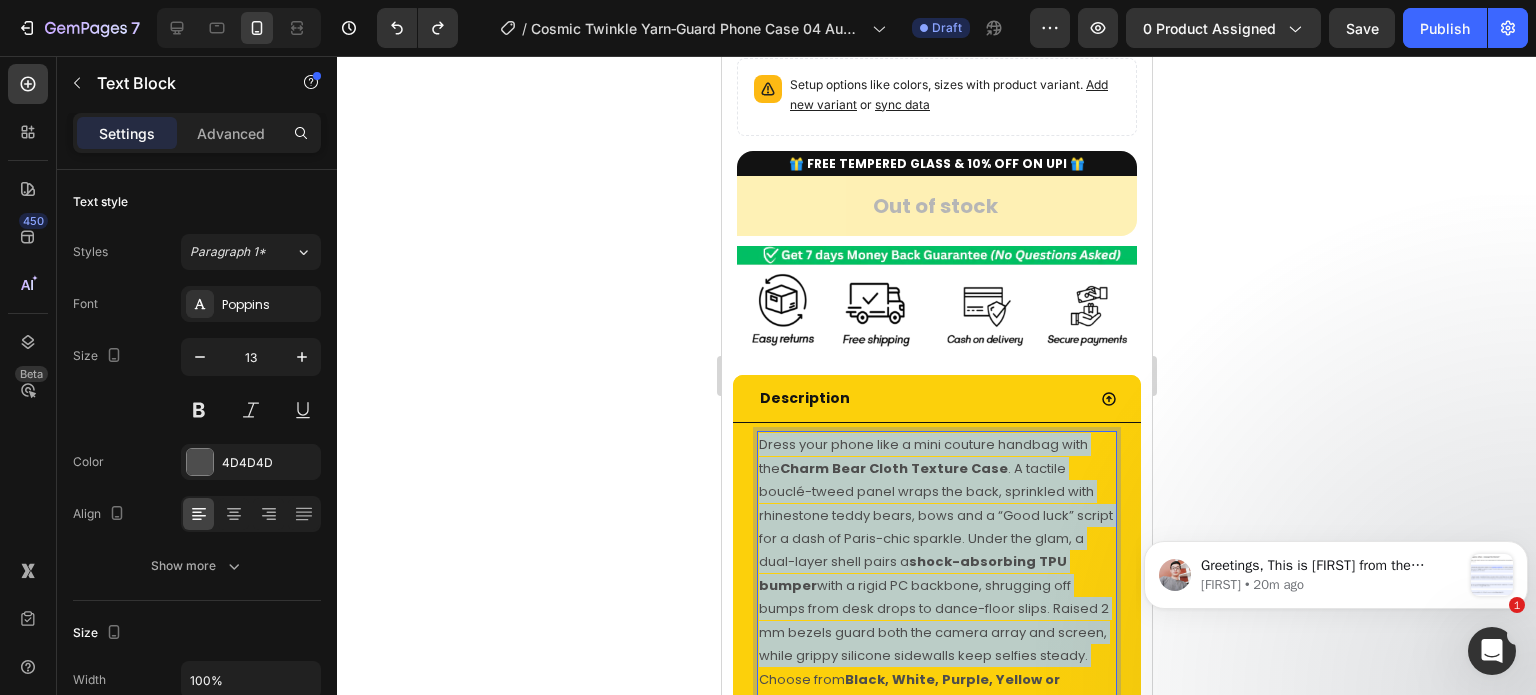 click on "Dress your phone like a mini couture handbag with the  Charm Bear Cloth Texture Case . A tactile bouclé-tweed panel wraps the back, sprinkled with rhinestone teddy bears, bows and a “Good luck” script for a dash of Paris-chic sparkle. Under the glam, a dual-layer shell pairs a  shock-absorbing TPU bumper  with a rigid PC backbone, shrugging off bumps from desk drops to dance-floor slips. Raised 2 mm bezels guard both the camera array and screen, while grippy silicone sidewalls keep selfies steady." at bounding box center (936, 550) 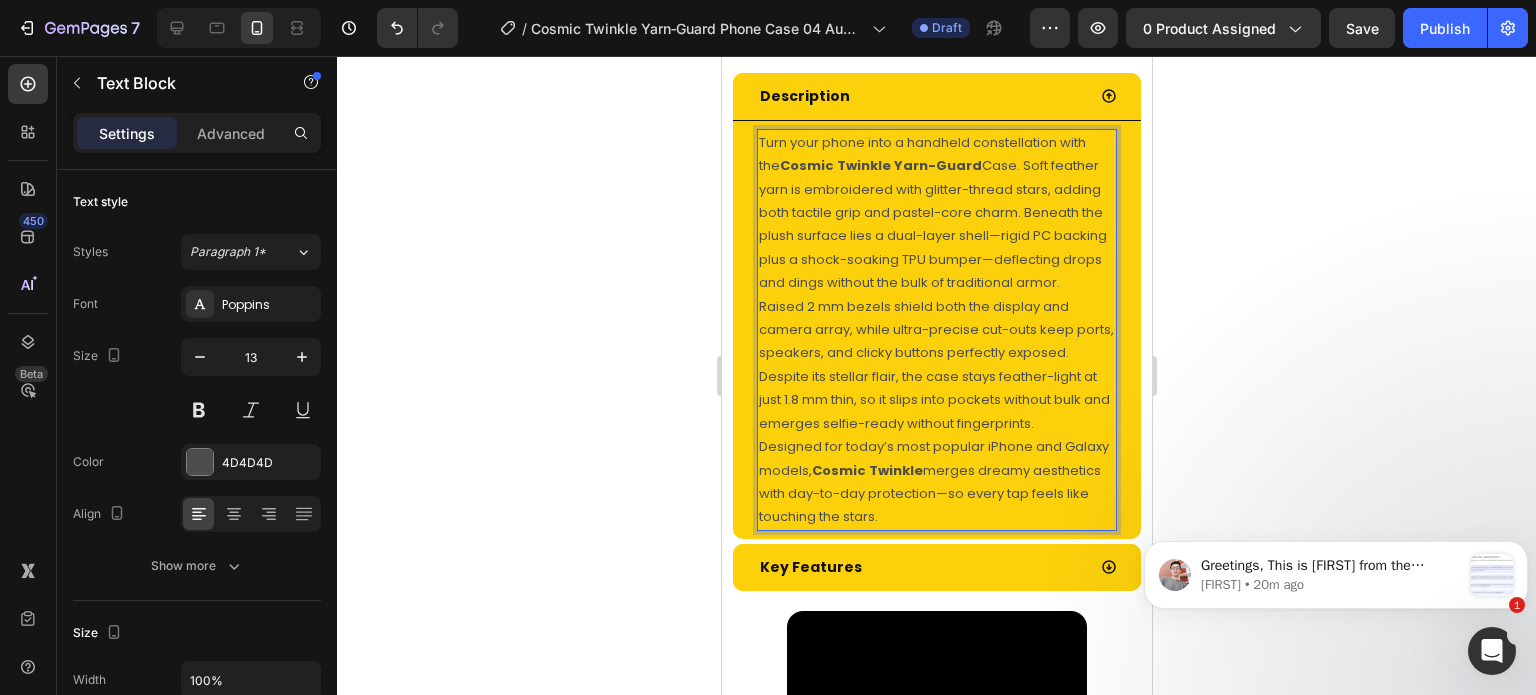 scroll, scrollTop: 1079, scrollLeft: 0, axis: vertical 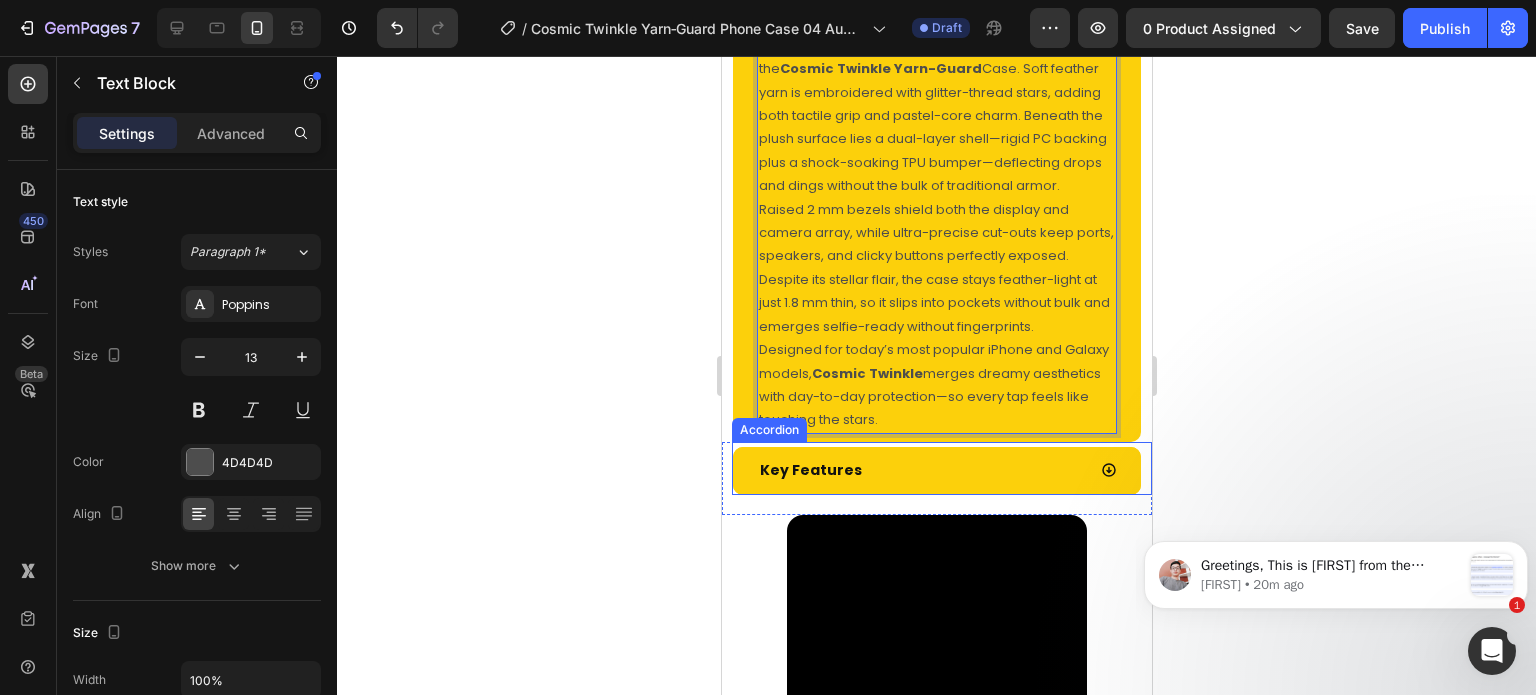 click on "Key Features" at bounding box center [920, 470] 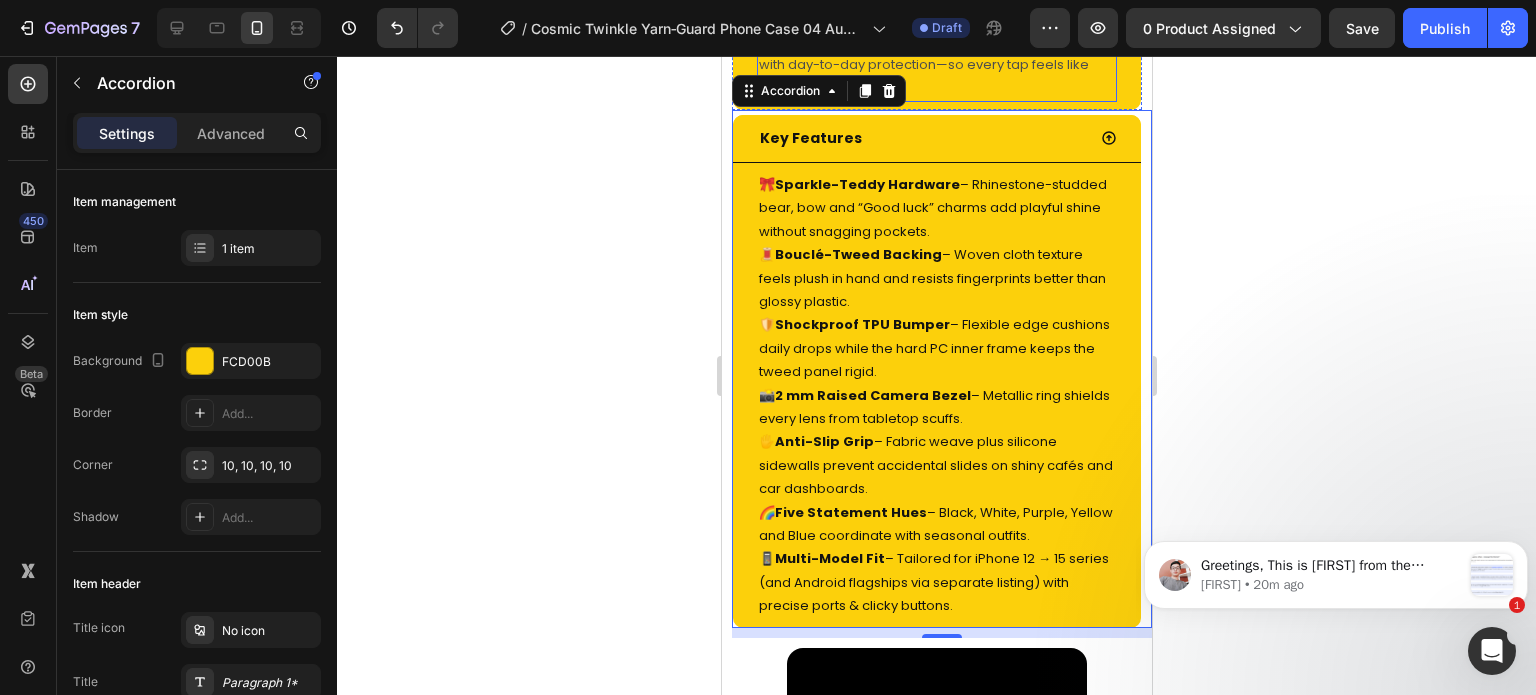 scroll, scrollTop: 1479, scrollLeft: 0, axis: vertical 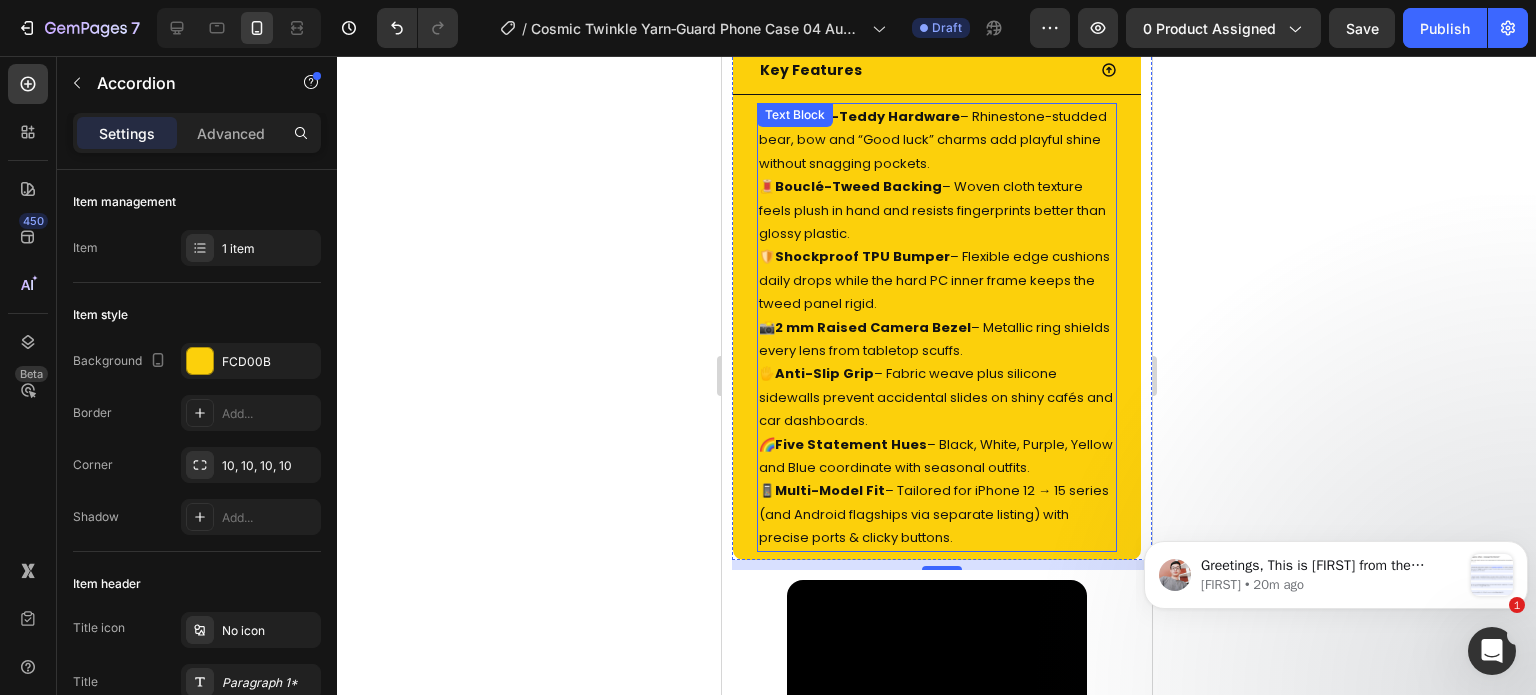 click on "Shockproof TPU Bumper" at bounding box center [861, 256] 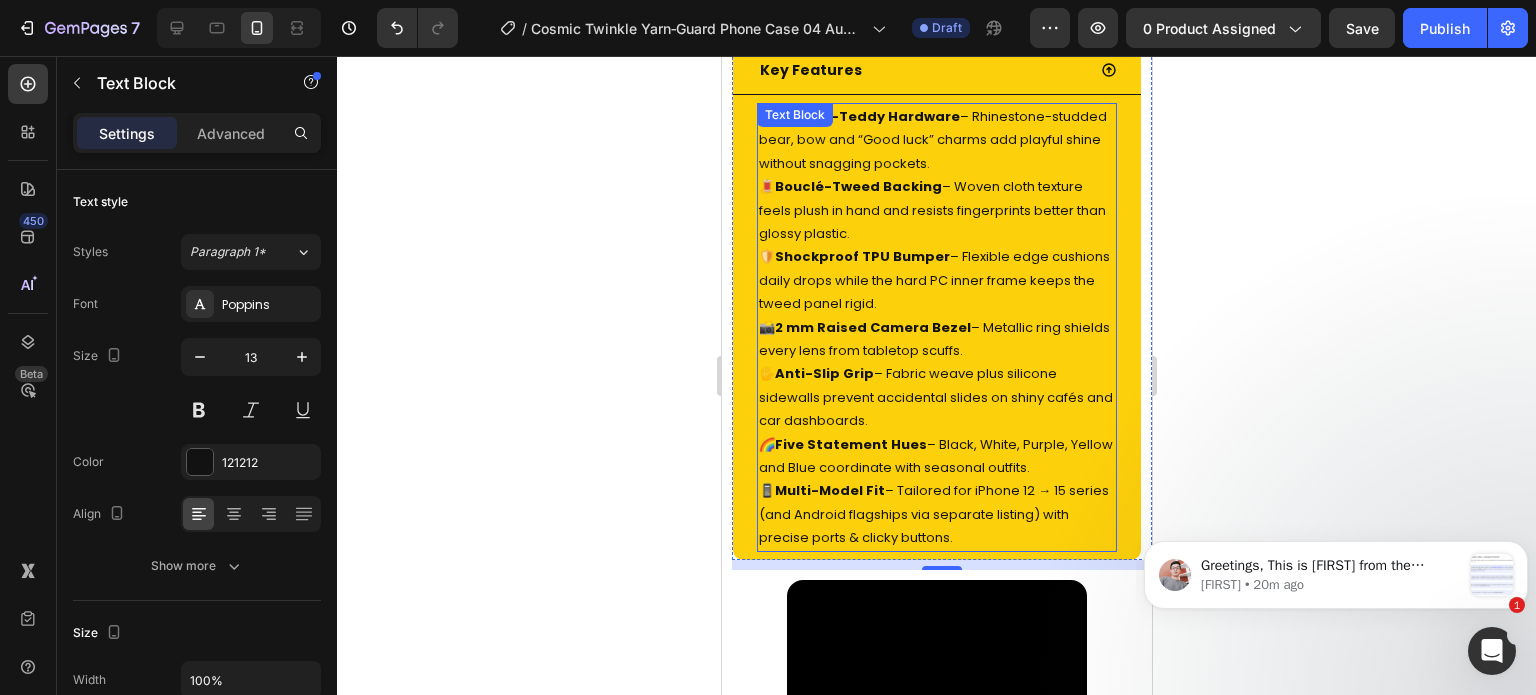 click on "Shockproof TPU Bumper" at bounding box center [861, 256] 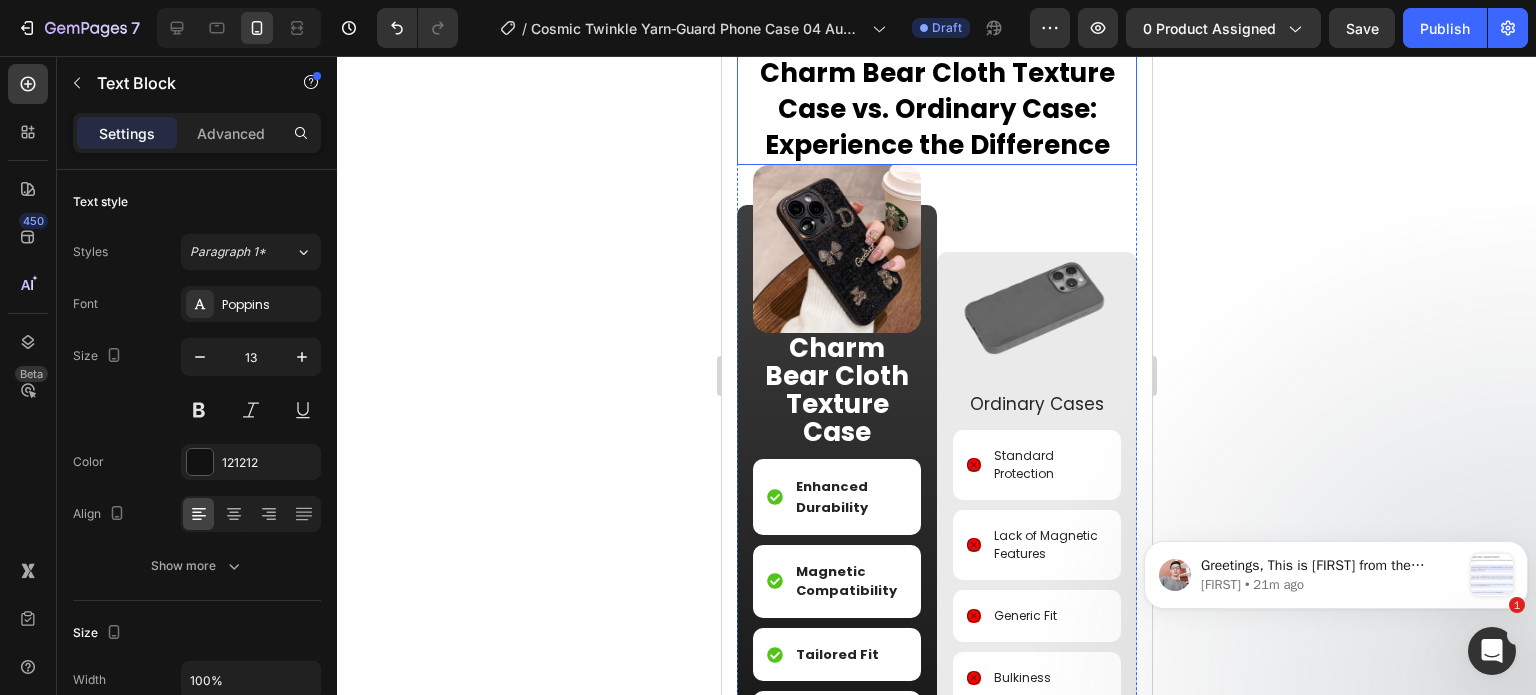 scroll, scrollTop: 1800, scrollLeft: 0, axis: vertical 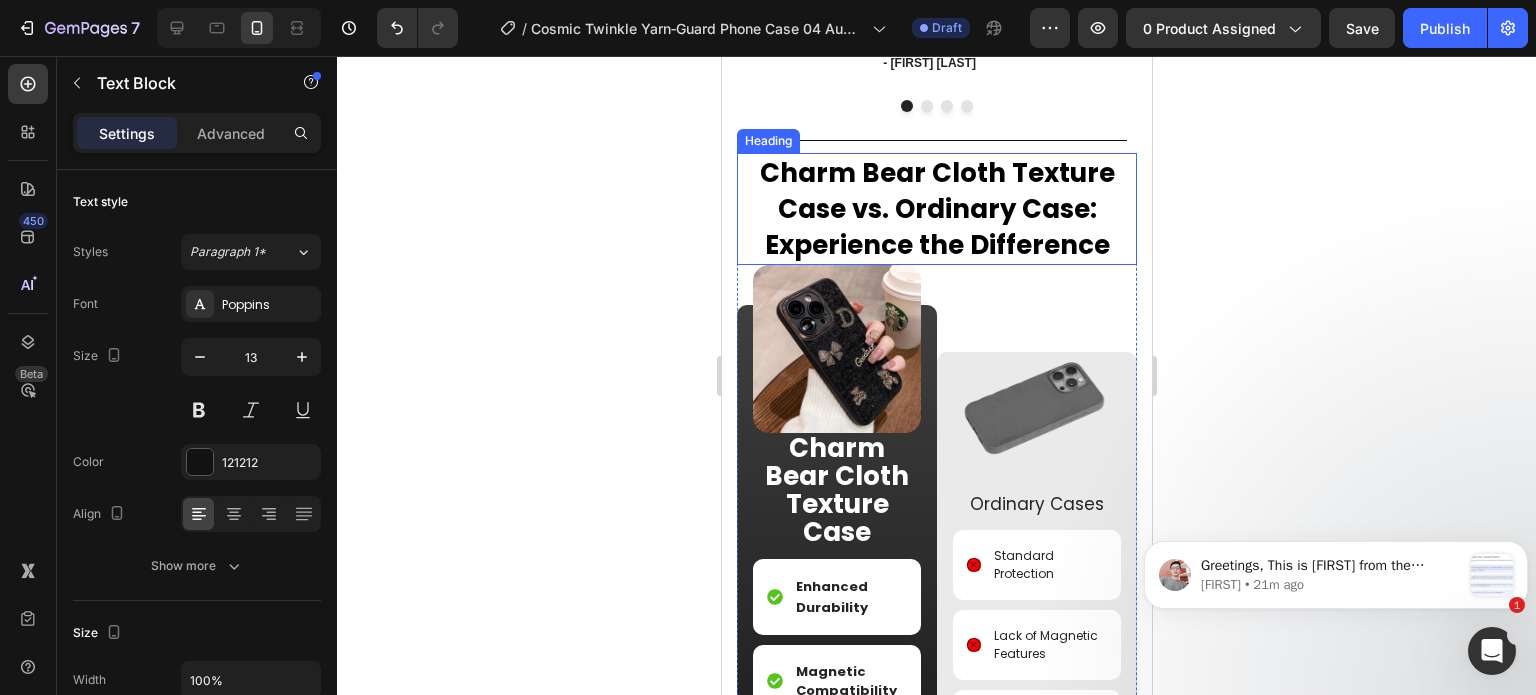 click on "Charm Bear Cloth Texture Case vs. Ordinary Case" at bounding box center (936, 191) 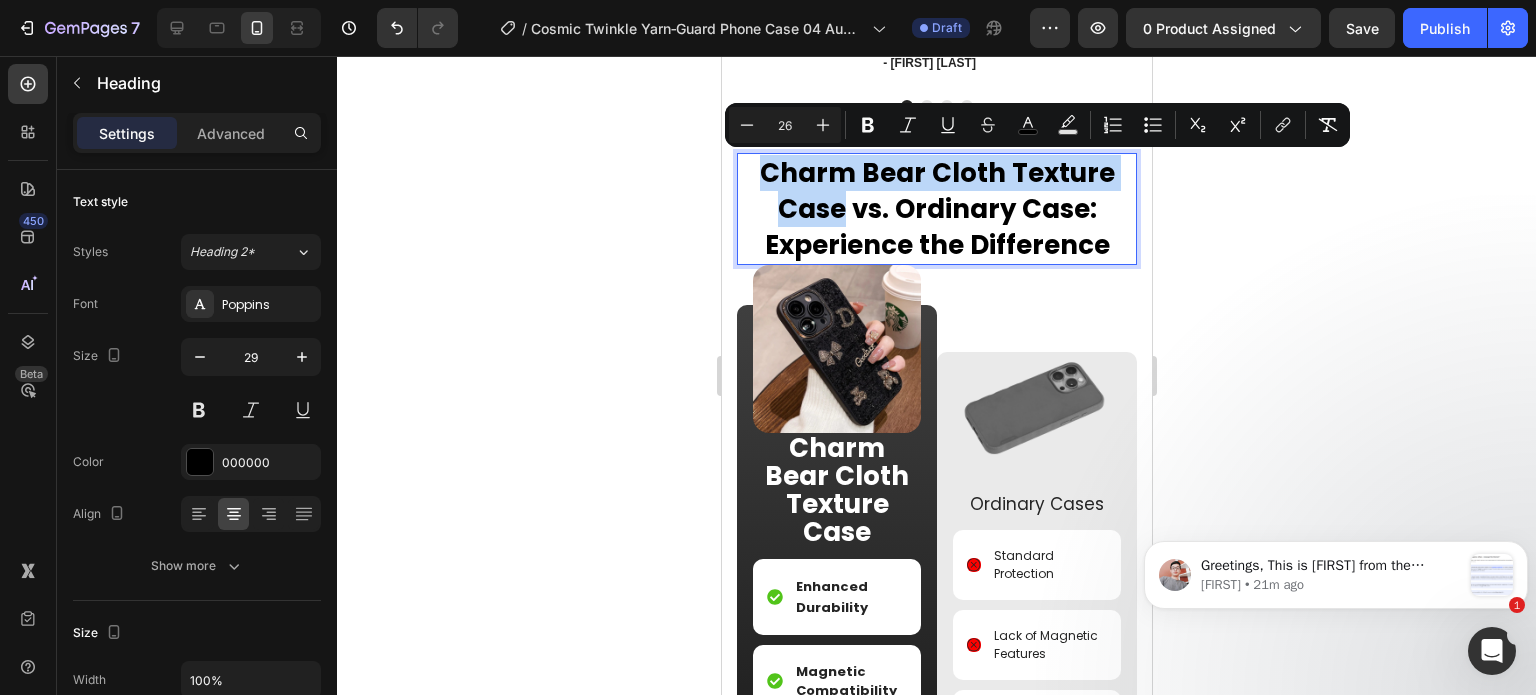 drag, startPoint x: 760, startPoint y: 172, endPoint x: 829, endPoint y: 208, distance: 77.82673 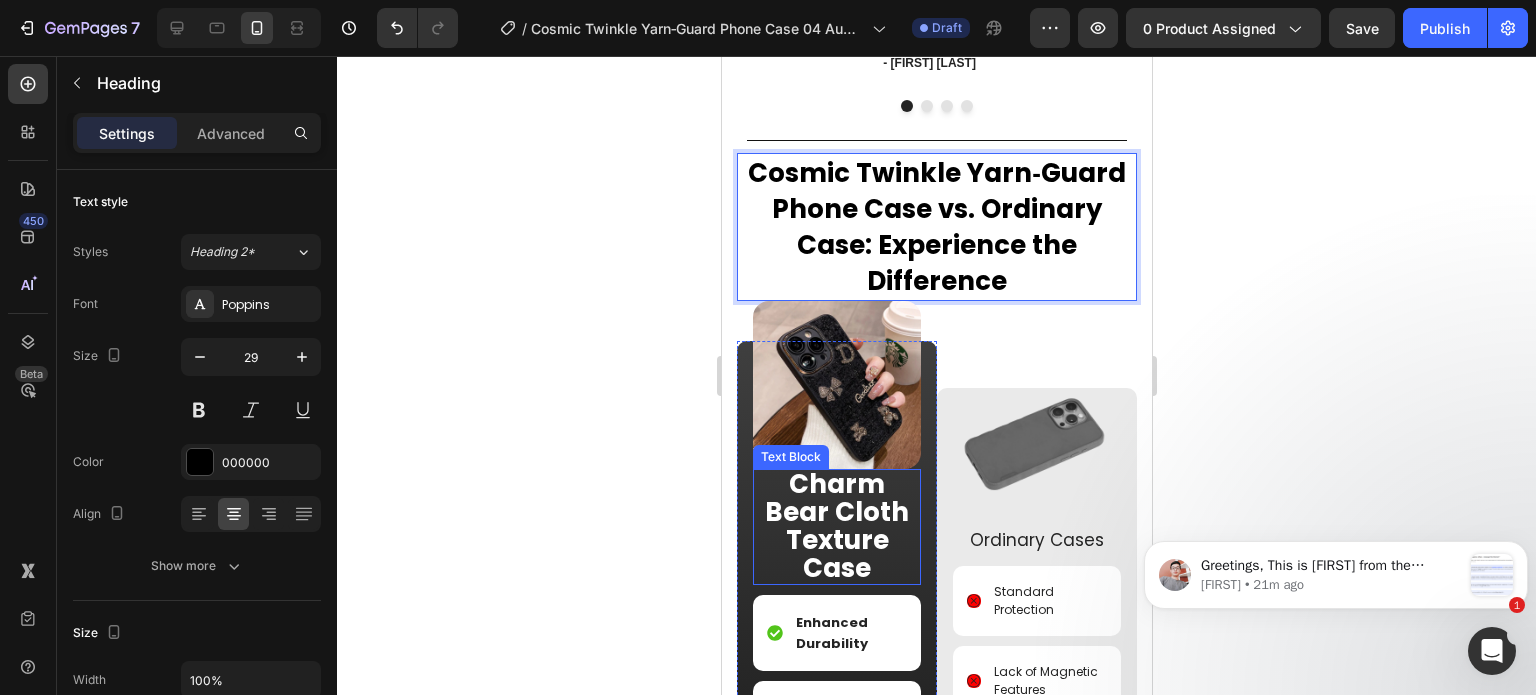 click on "Charm Bear Cloth Texture Case" at bounding box center [836, 526] 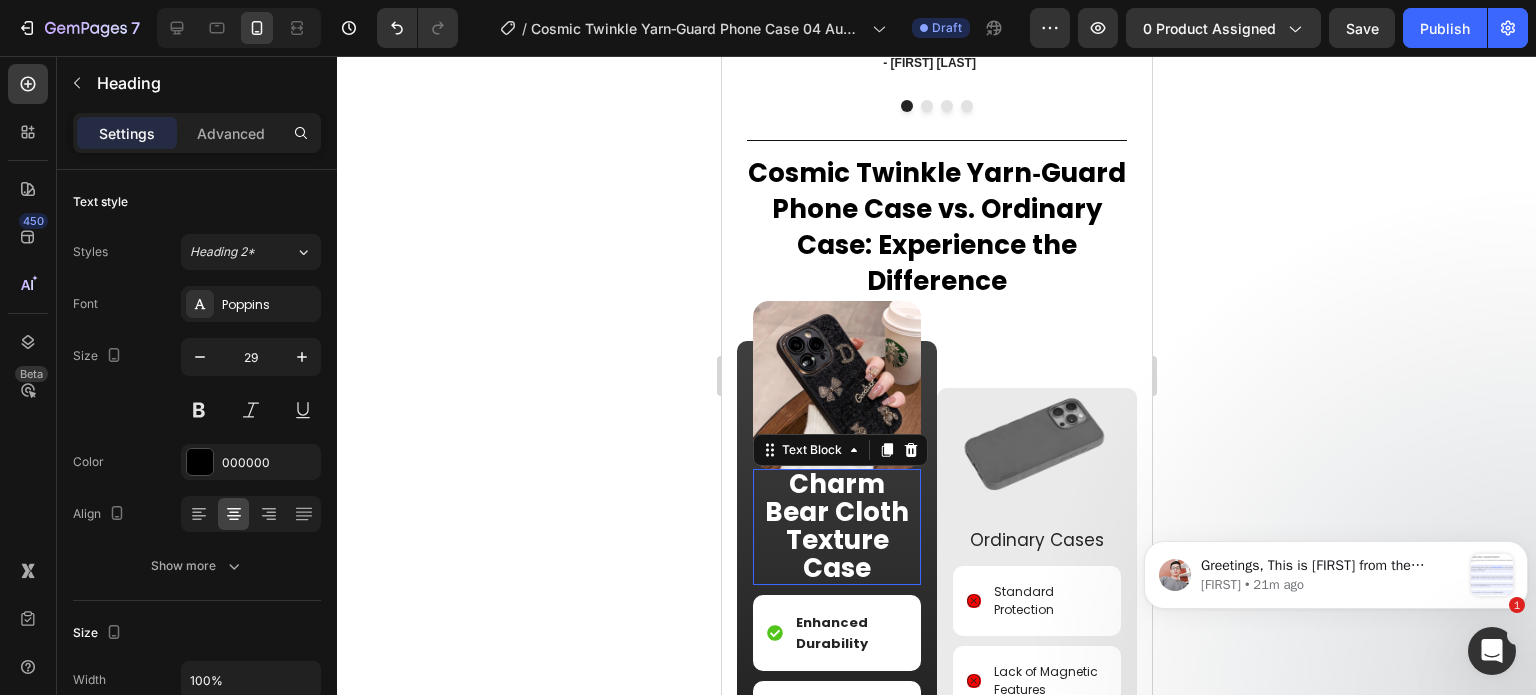 click on "Charm Bear Cloth Texture Case" at bounding box center [836, 526] 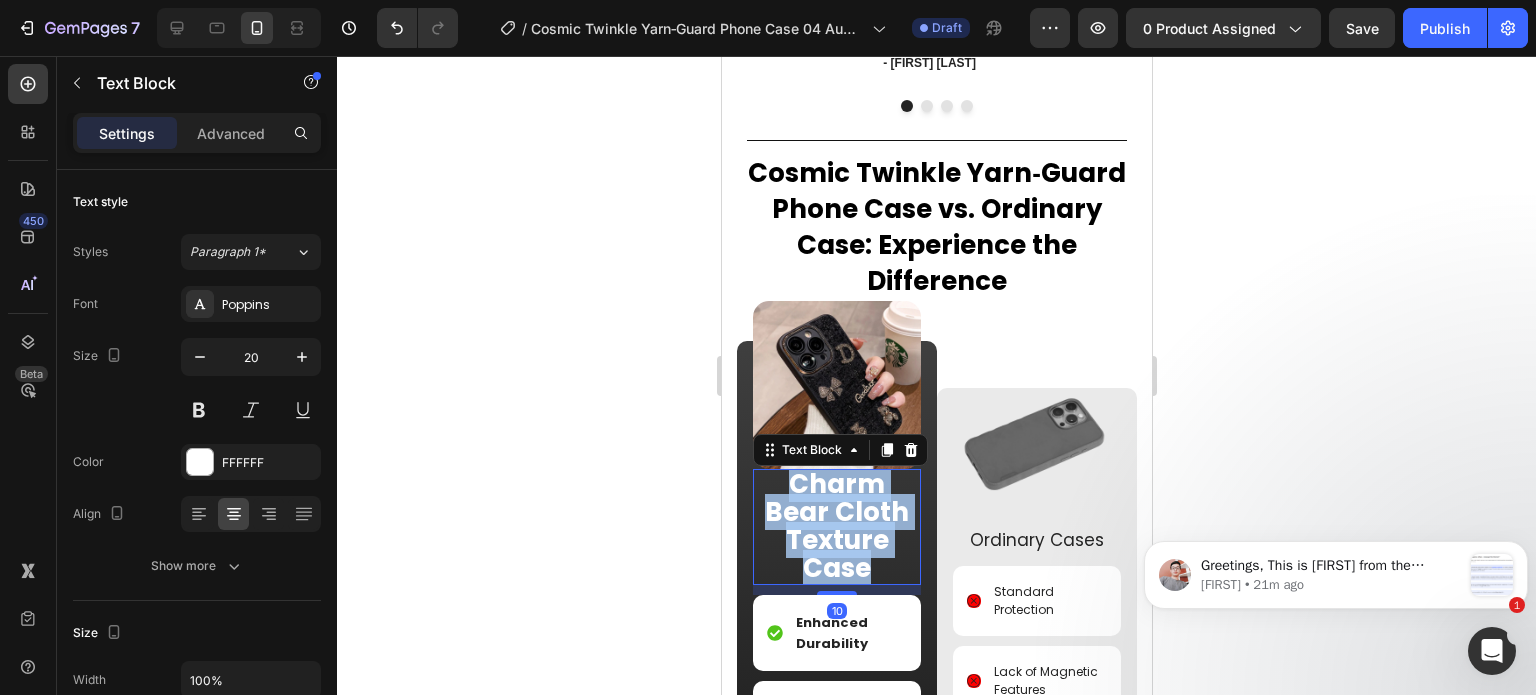 click on "Charm Bear Cloth Texture Case" at bounding box center [836, 526] 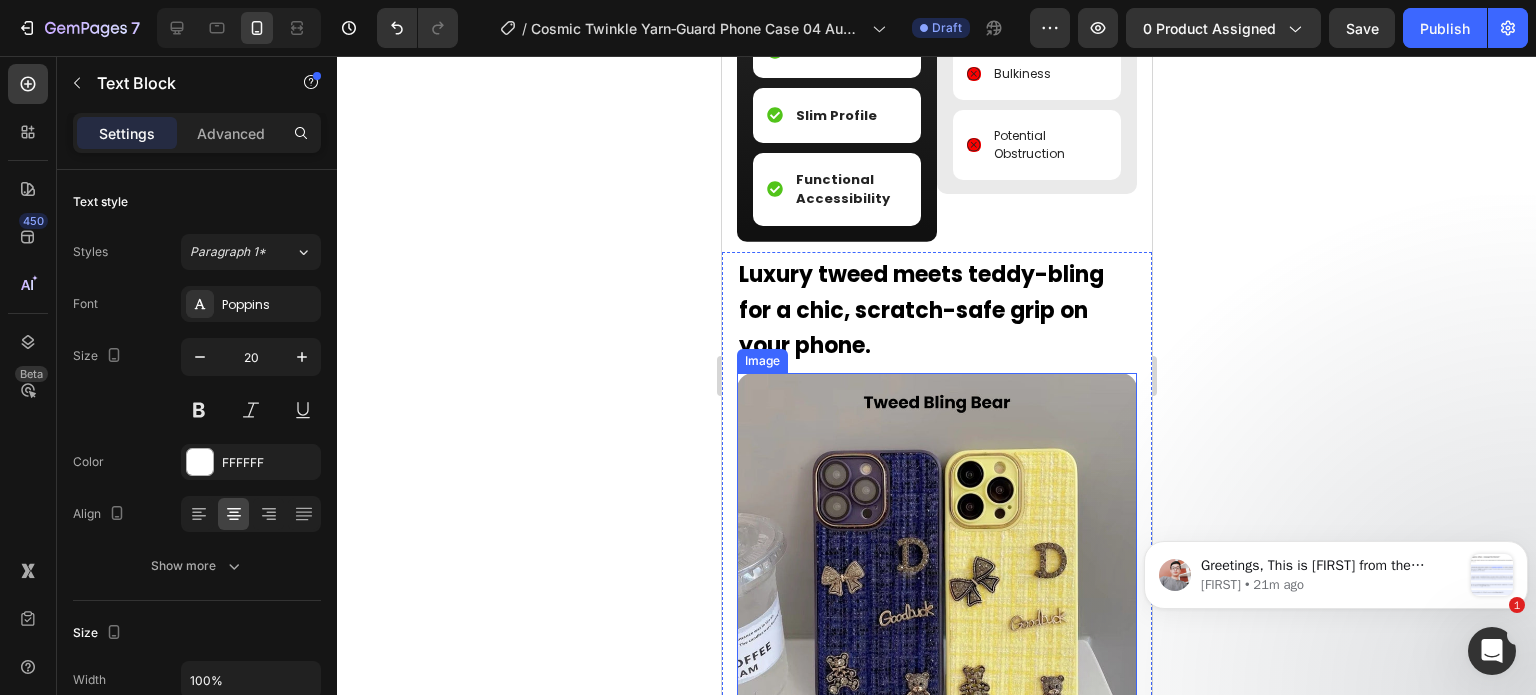 scroll, scrollTop: 2500, scrollLeft: 0, axis: vertical 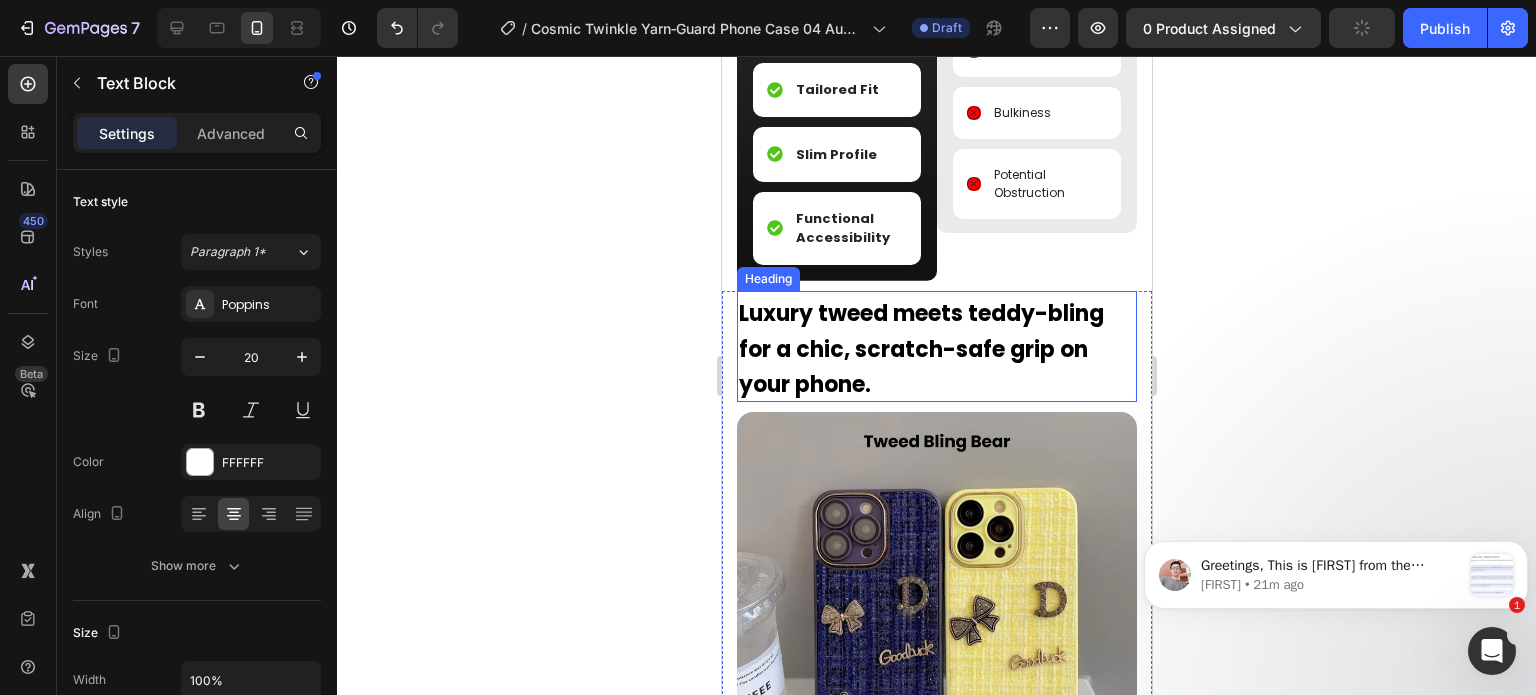 click on "Luxury tweed meets teddy-bling for a chic, scratch-safe grip on your phone." at bounding box center [920, 349] 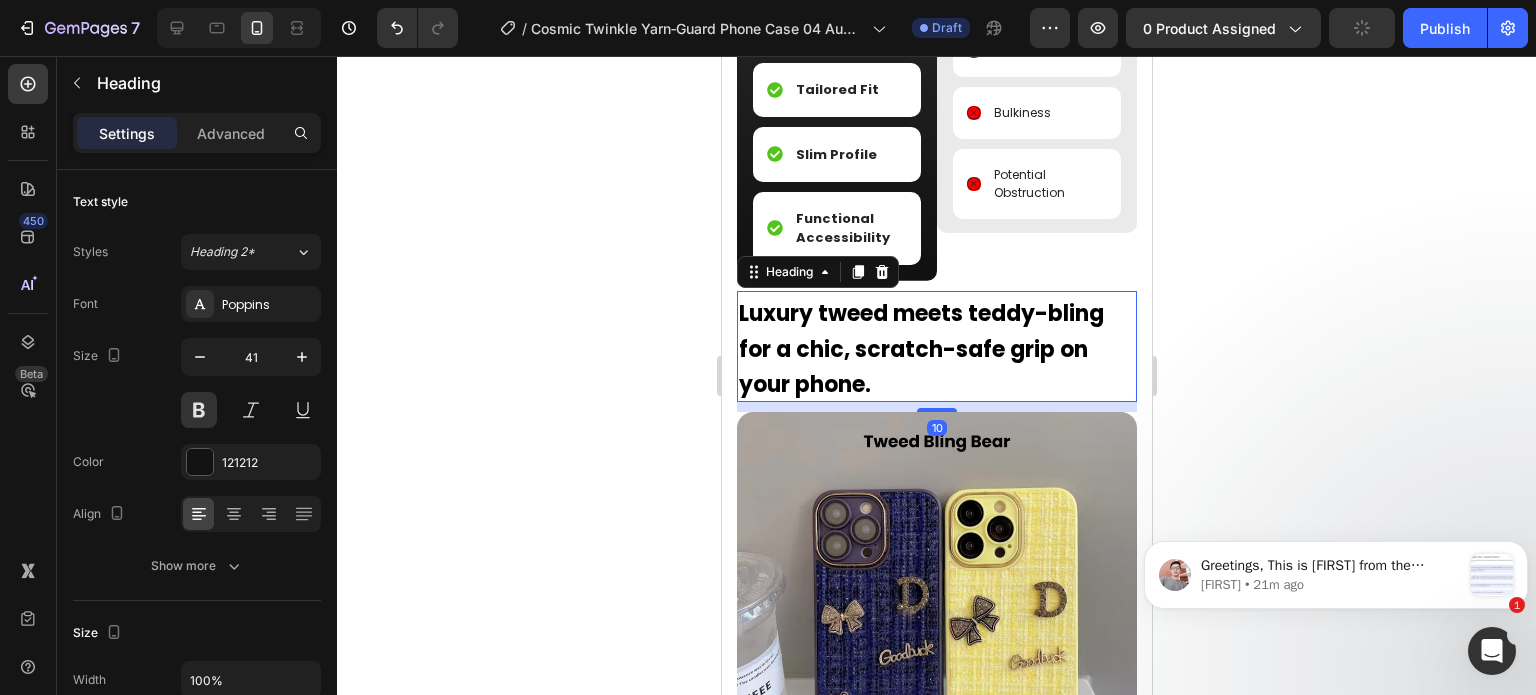 click on "Luxury tweed meets teddy-bling for a chic, scratch-safe grip on your phone." at bounding box center (920, 349) 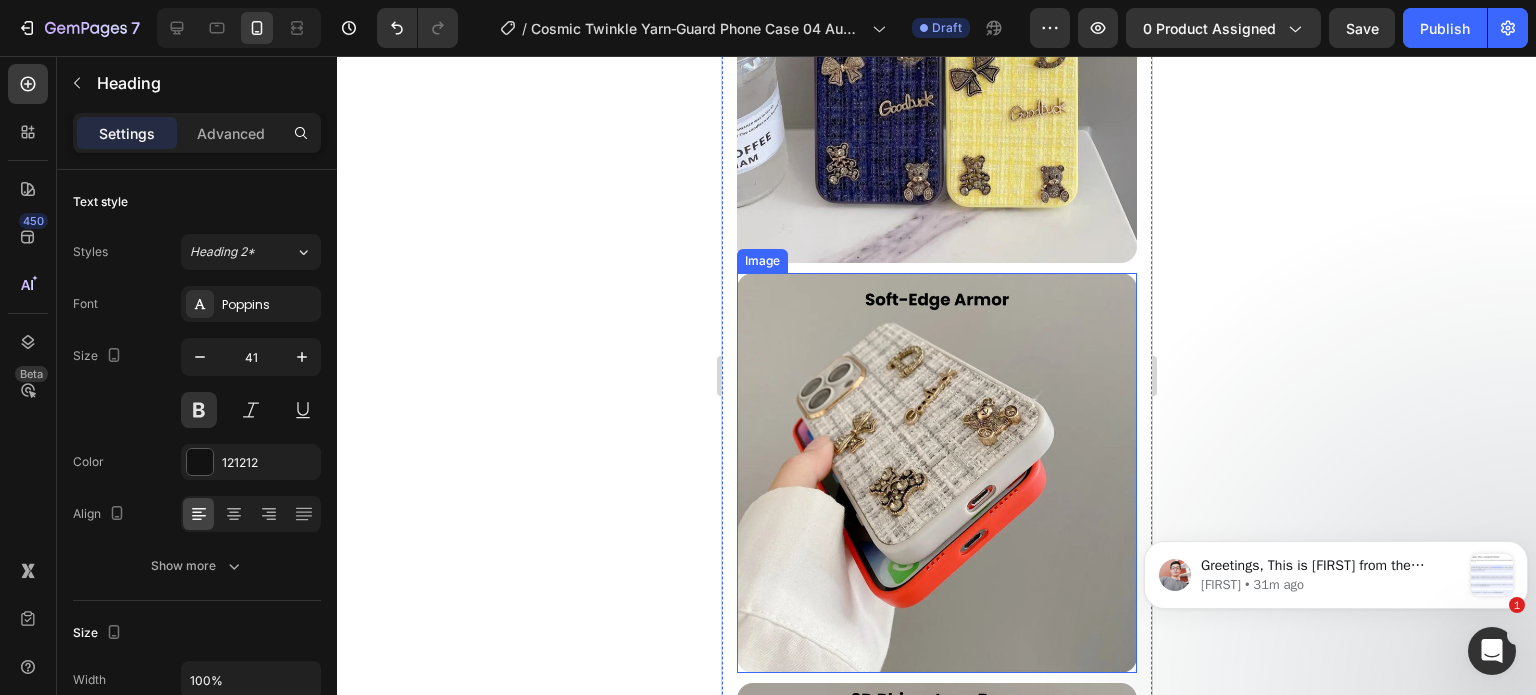 scroll, scrollTop: 3000, scrollLeft: 0, axis: vertical 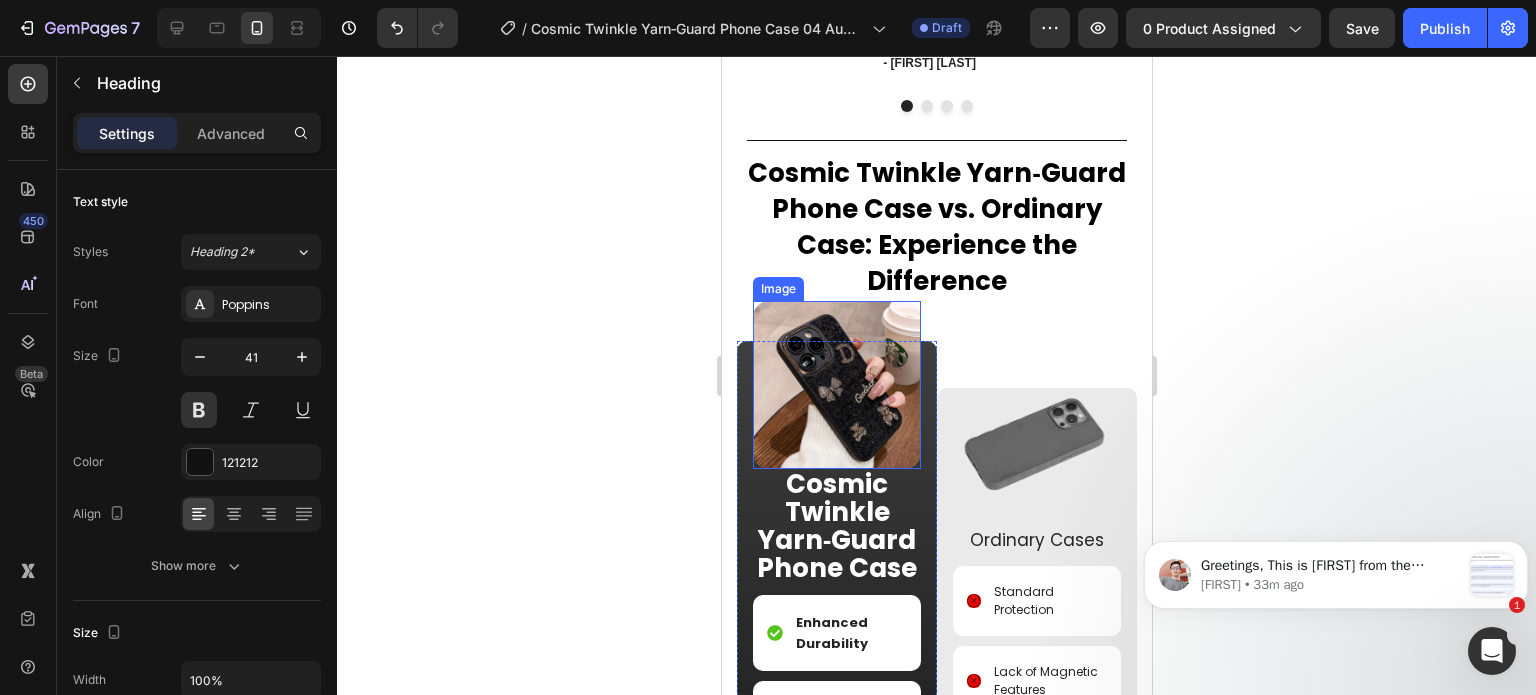 click at bounding box center [836, 385] 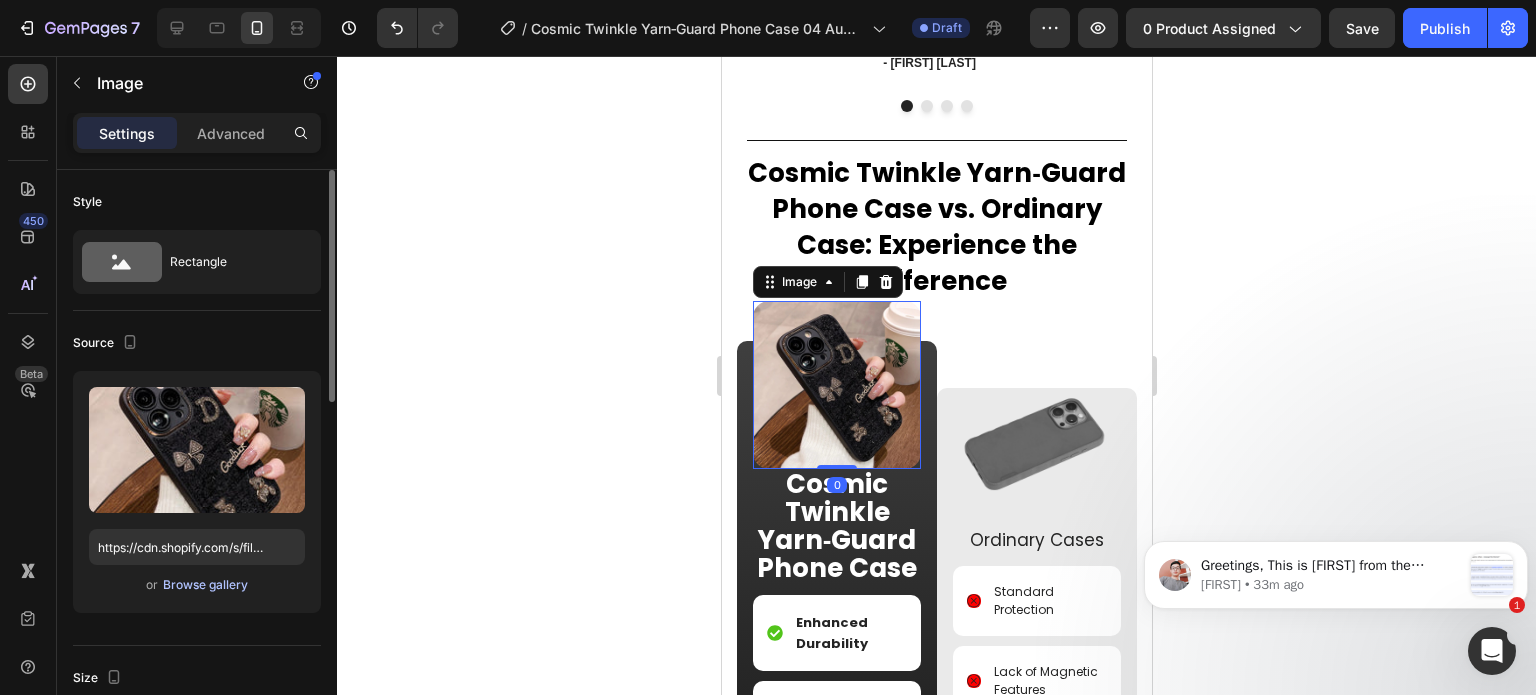 click on "Browse gallery" at bounding box center (205, 585) 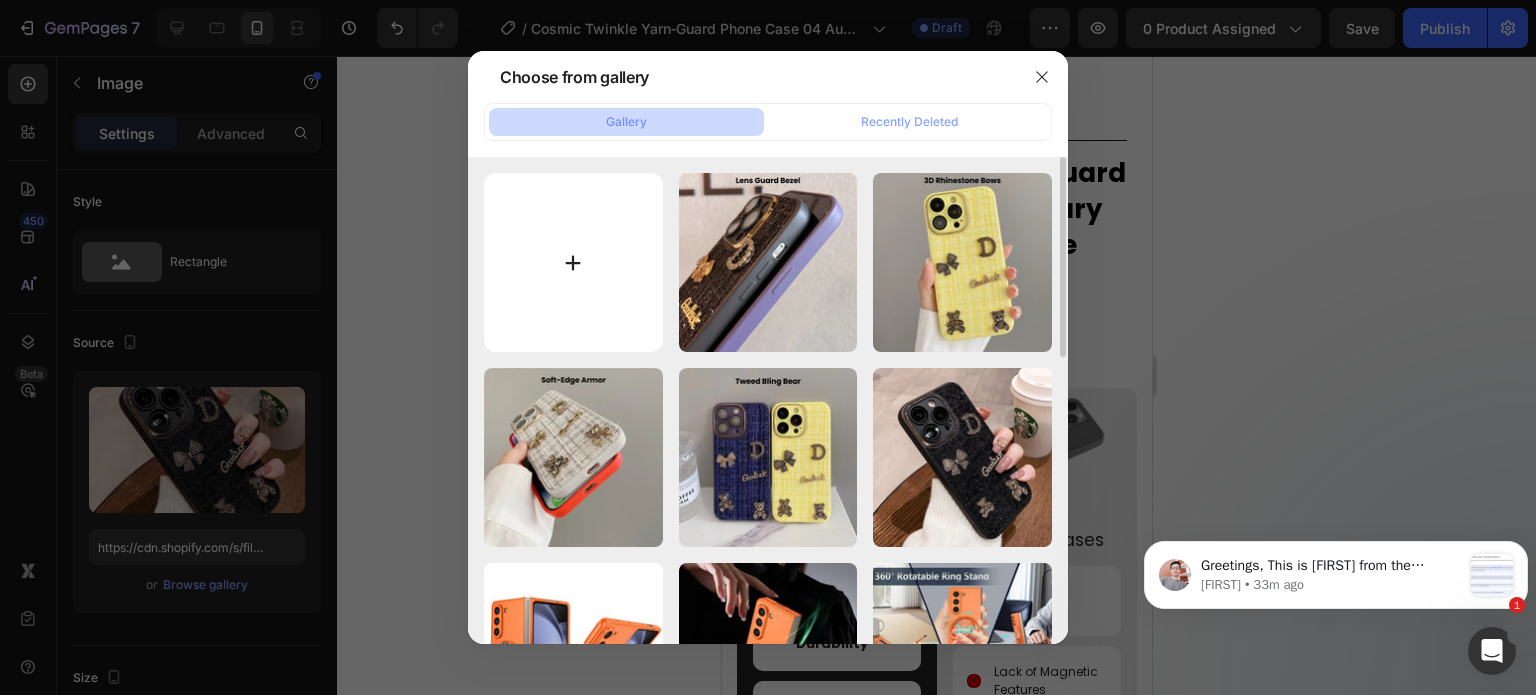click at bounding box center (573, 262) 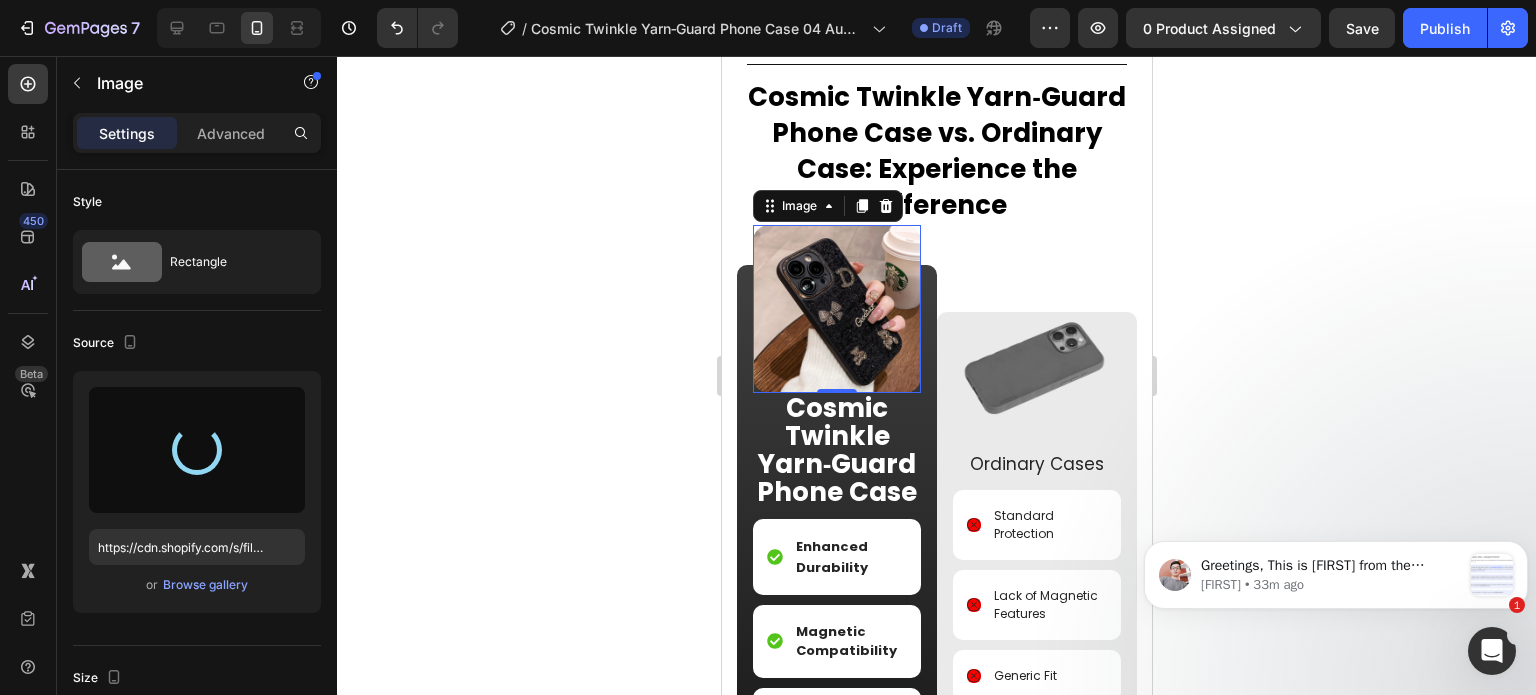 scroll, scrollTop: 1800, scrollLeft: 0, axis: vertical 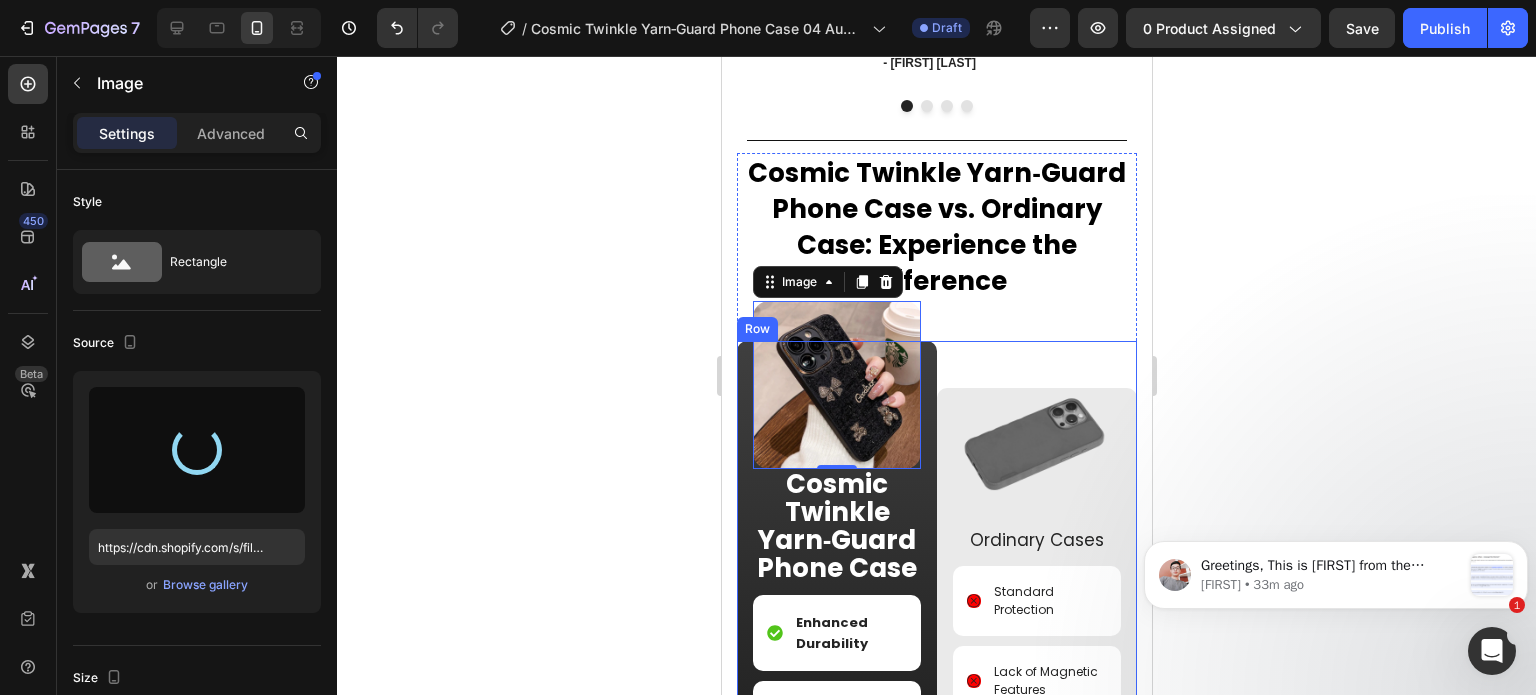 type on "https://cdn.shopify.com/s/files/1/0835/5119/1341/files/gempages_553512382287054019-fa40e81f-5659-4493-a9ed-04b08b04a7d7.jpg" 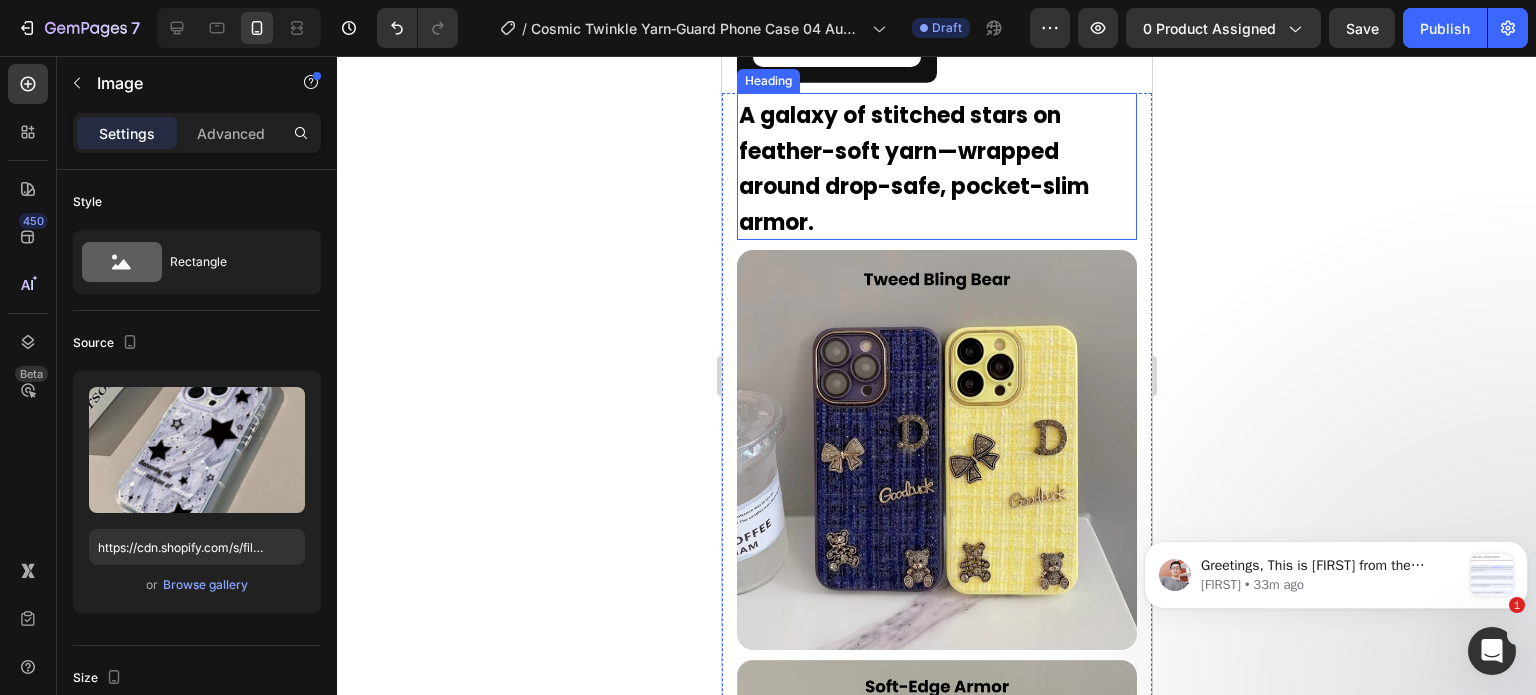 scroll, scrollTop: 2700, scrollLeft: 0, axis: vertical 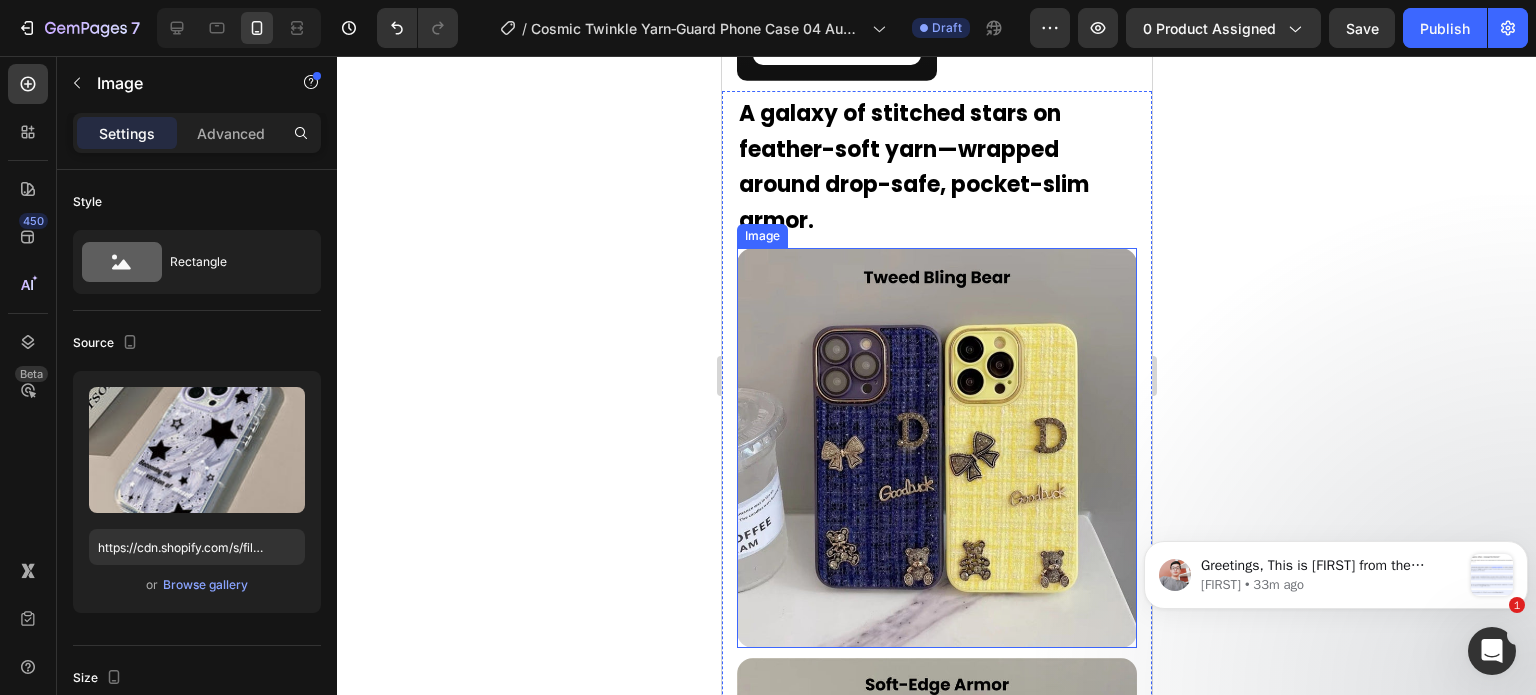 click at bounding box center [936, 448] 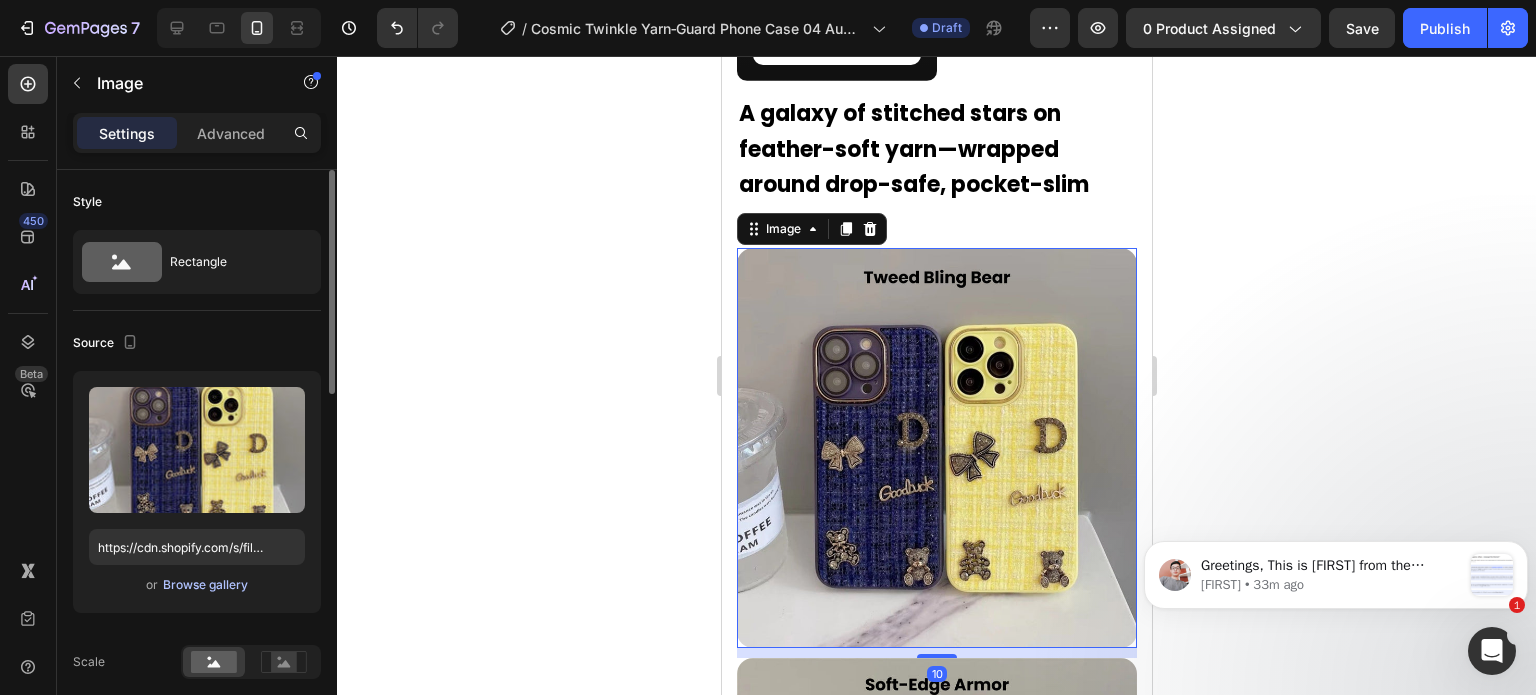 click on "Browse gallery" at bounding box center (205, 585) 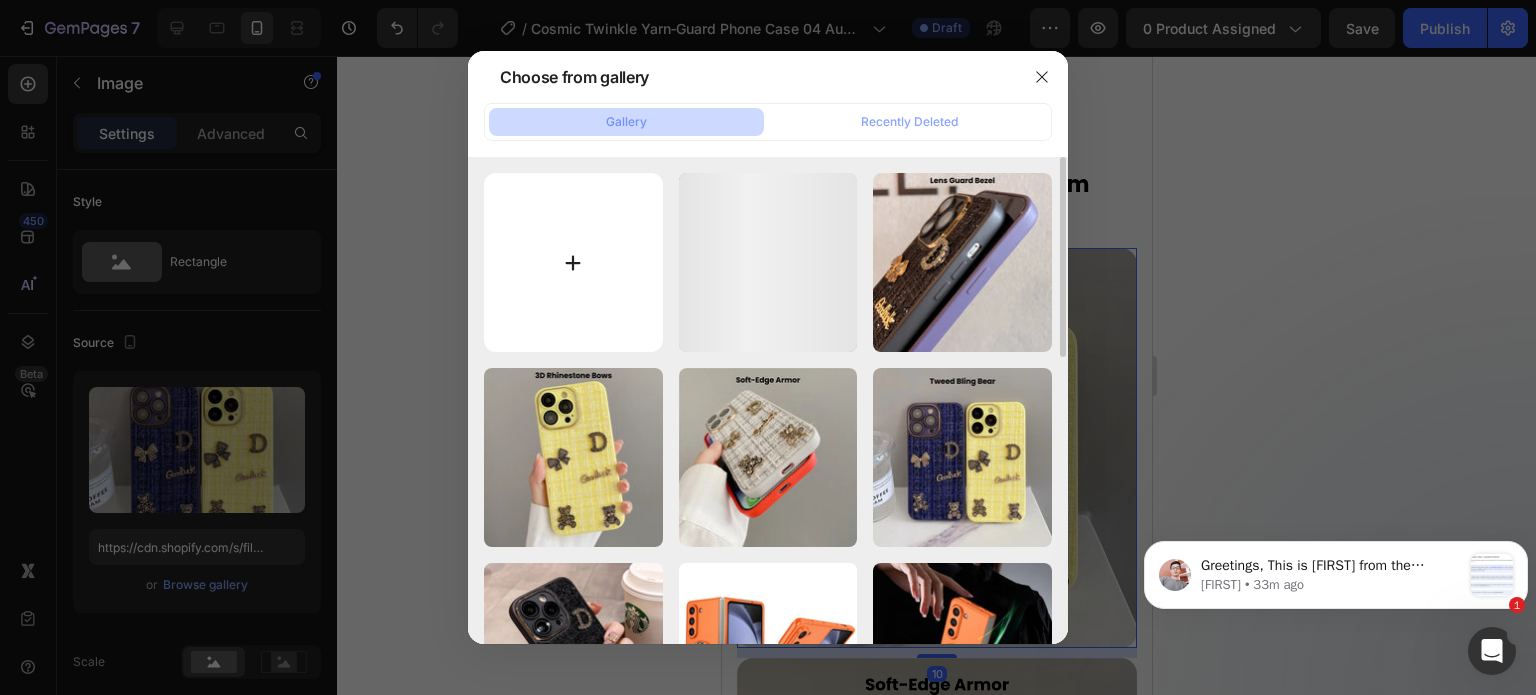 click at bounding box center (573, 262) 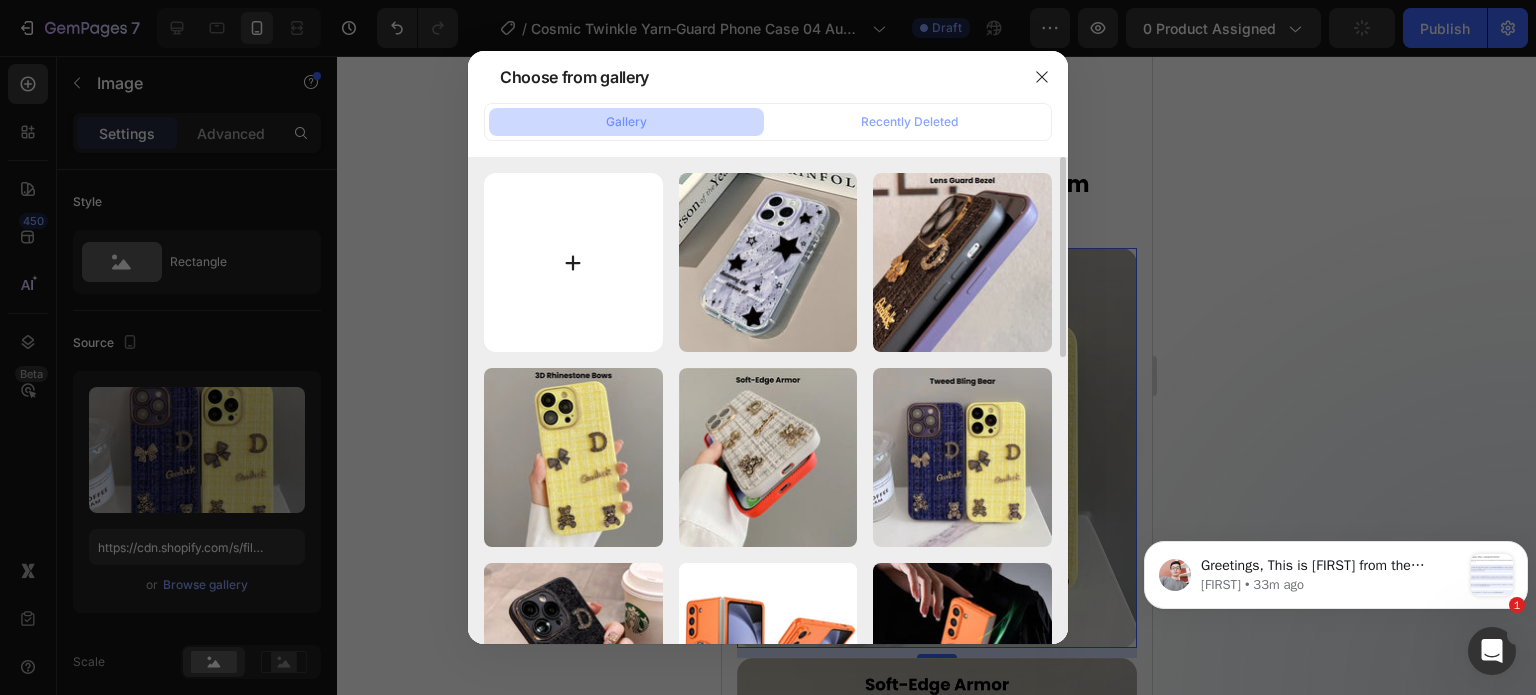 type on "C:\fakepath\Rhinestone Sparkle Frame - [DATE]T[TIME].jpg" 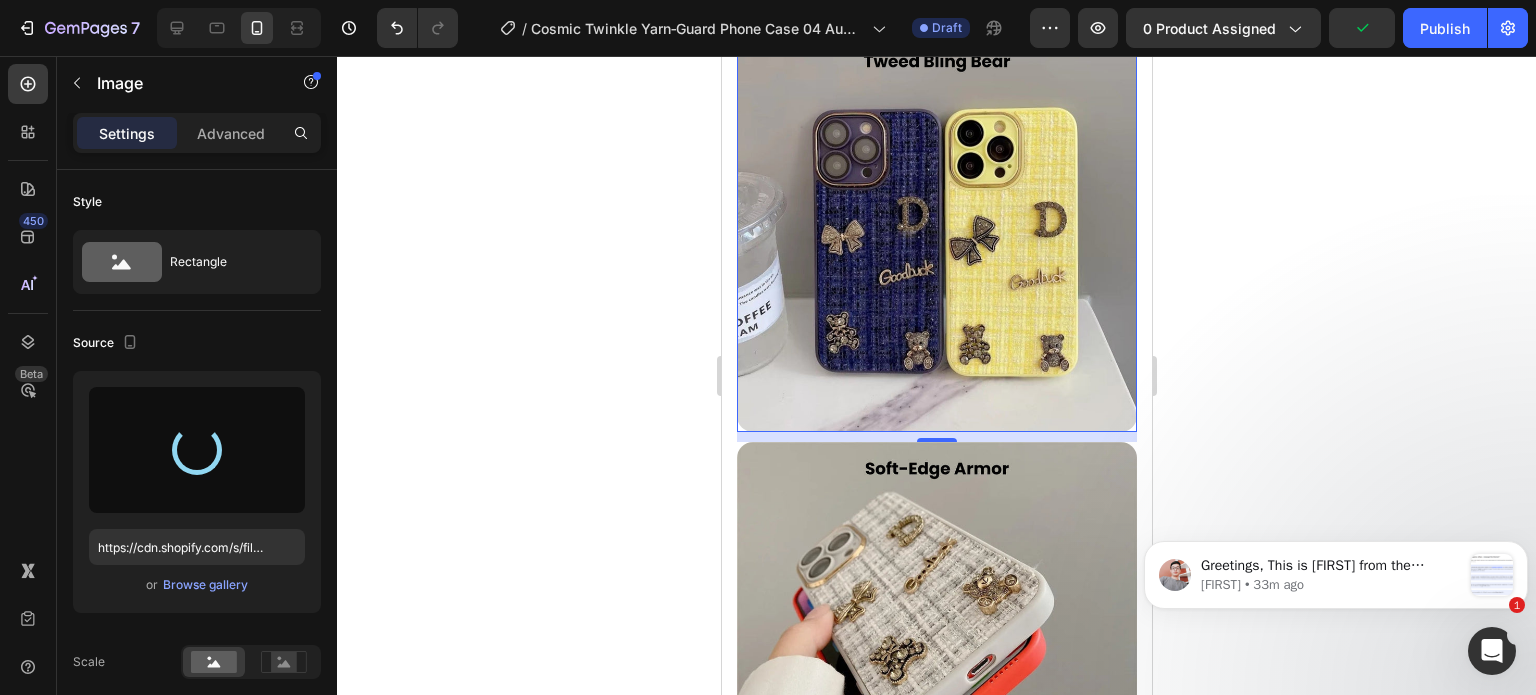 scroll, scrollTop: 3100, scrollLeft: 0, axis: vertical 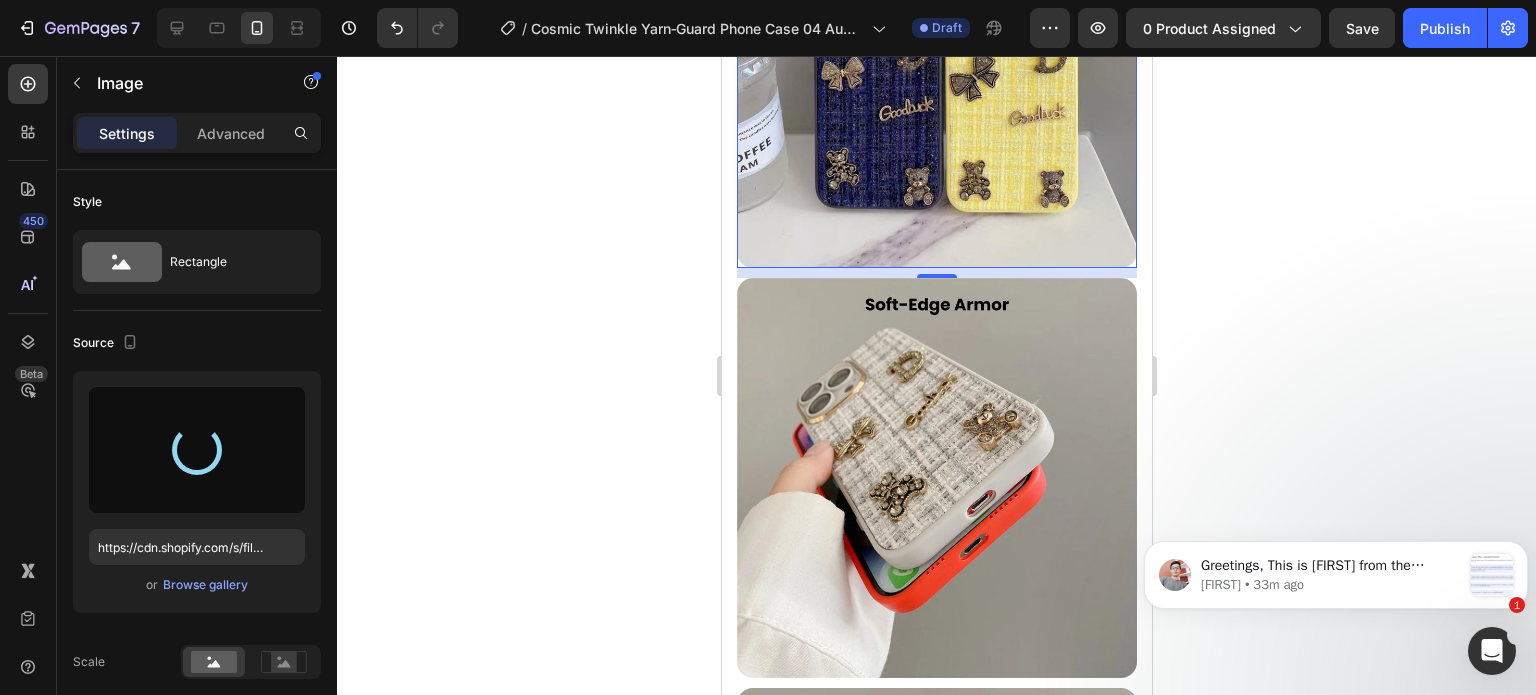 type on "https://cdn.shopify.com/s/files/1/0835/5119/1341/files/gempages_553512382287054019-03300d0a-b156-4b51-bb8a-e6ac466c9a1a.jpg" 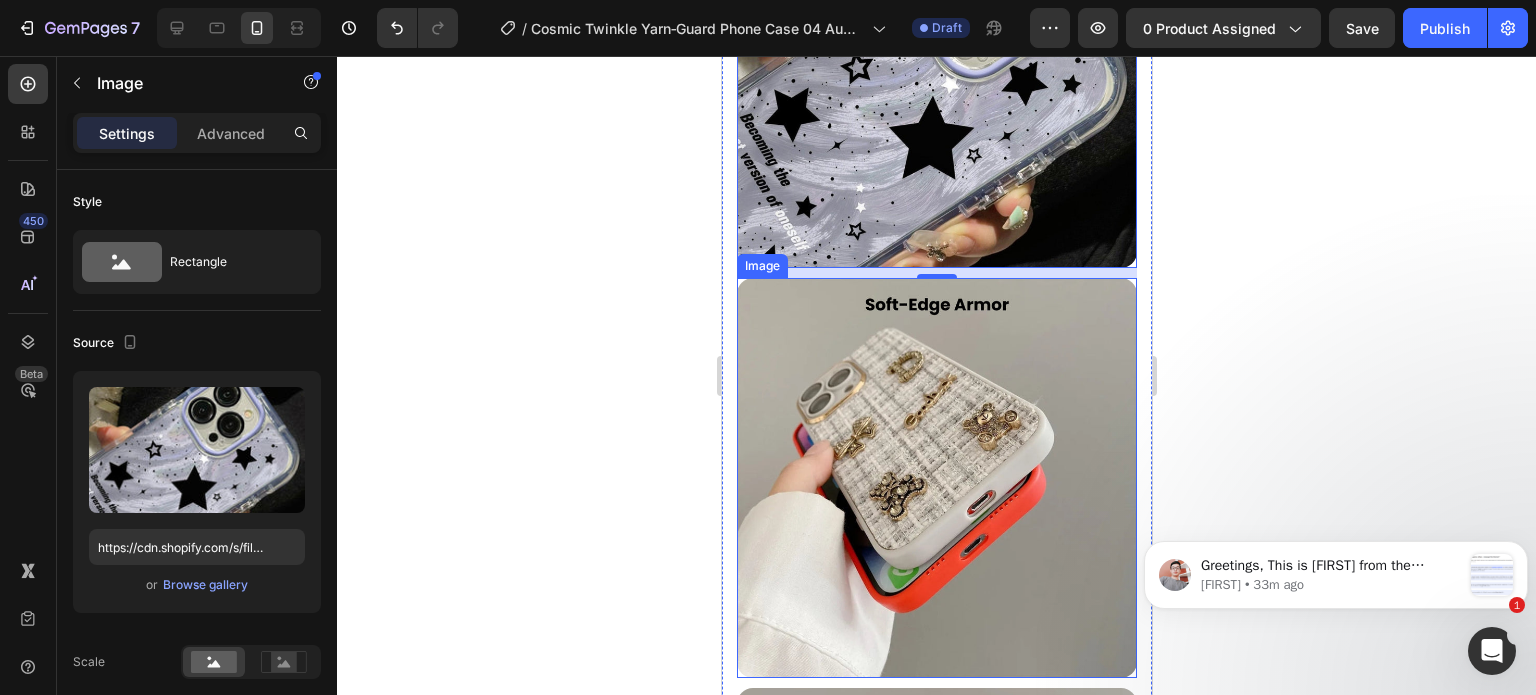 click at bounding box center [936, 478] 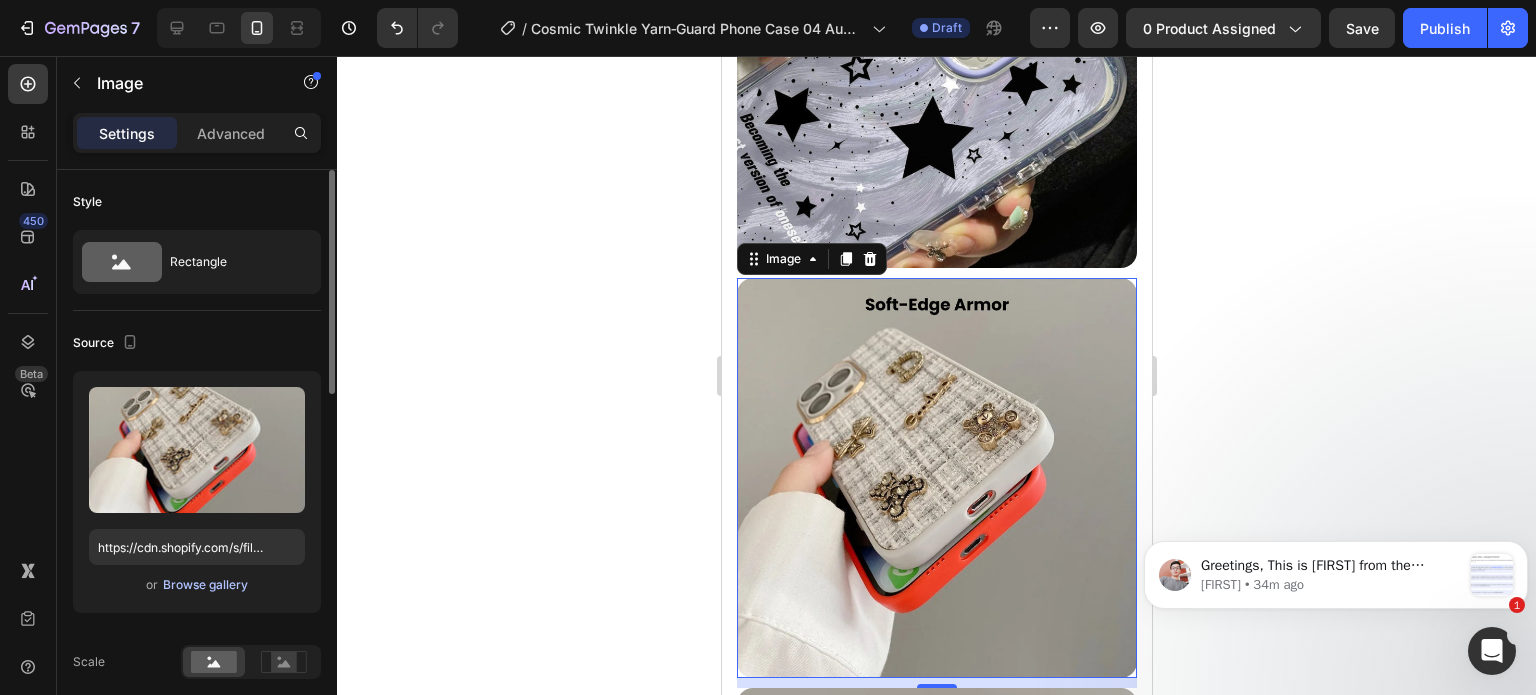 click on "Browse gallery" at bounding box center (205, 585) 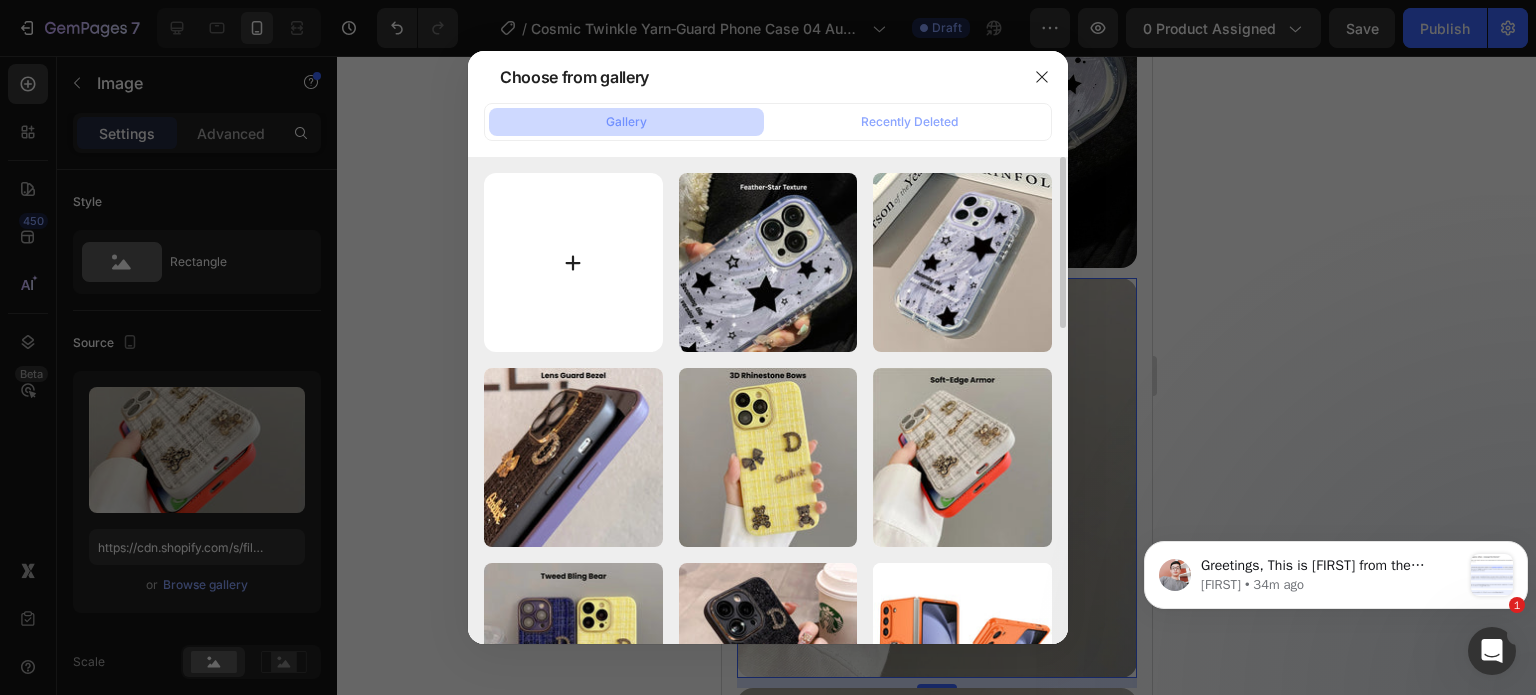 click at bounding box center (573, 262) 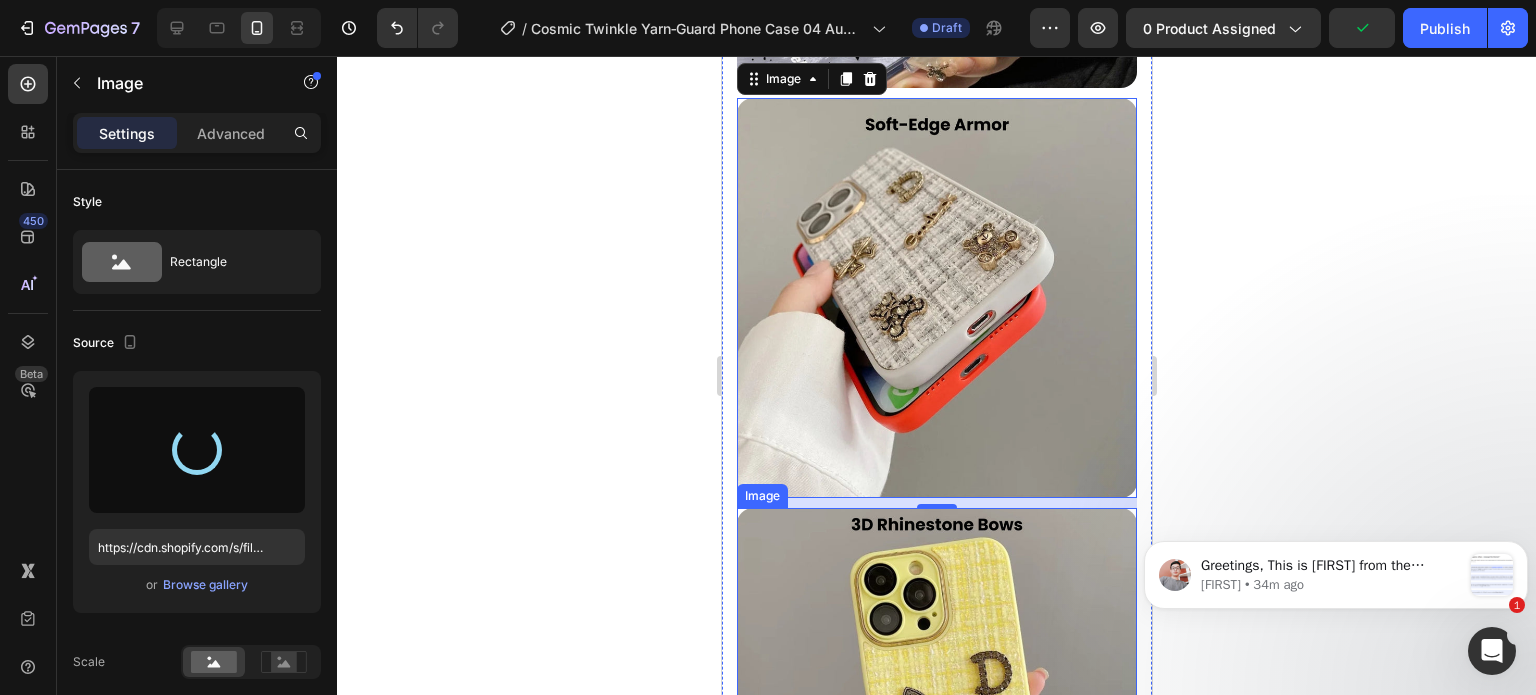 scroll, scrollTop: 3100, scrollLeft: 0, axis: vertical 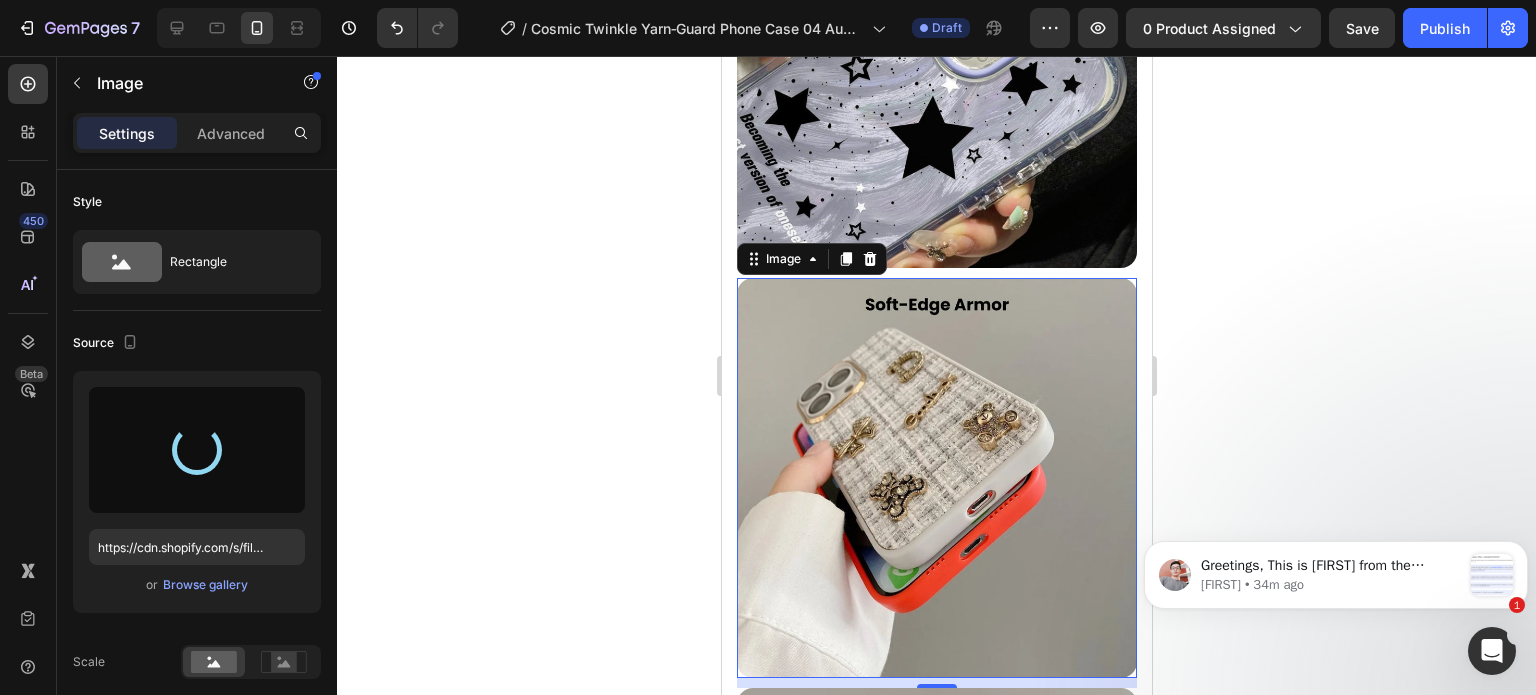 type on "https://cdn.shopify.com/s/files/1/0835/5119/1341/files/gempages_553512382287054019-b3f1eb44-fc00-4ffe-b9e9-2b70bd4e56a6.jpg" 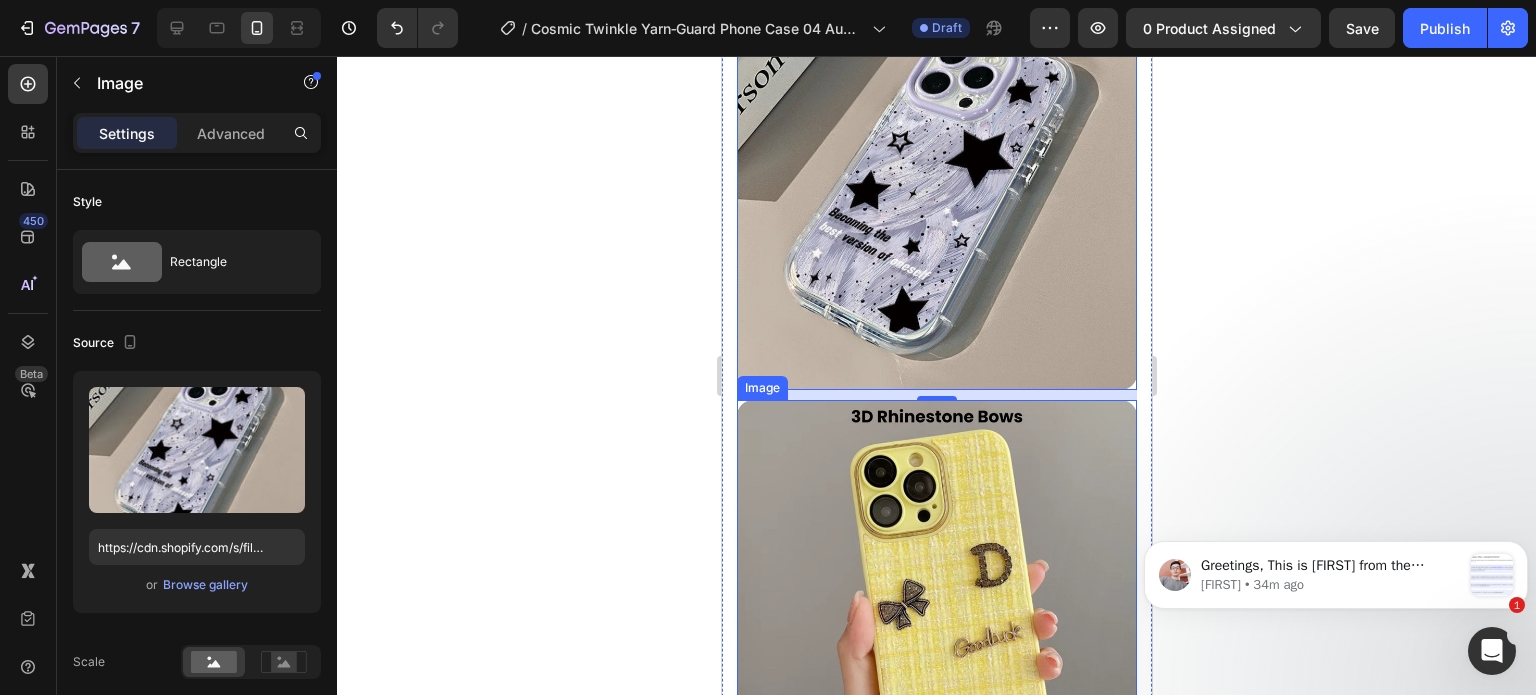 scroll, scrollTop: 3400, scrollLeft: 0, axis: vertical 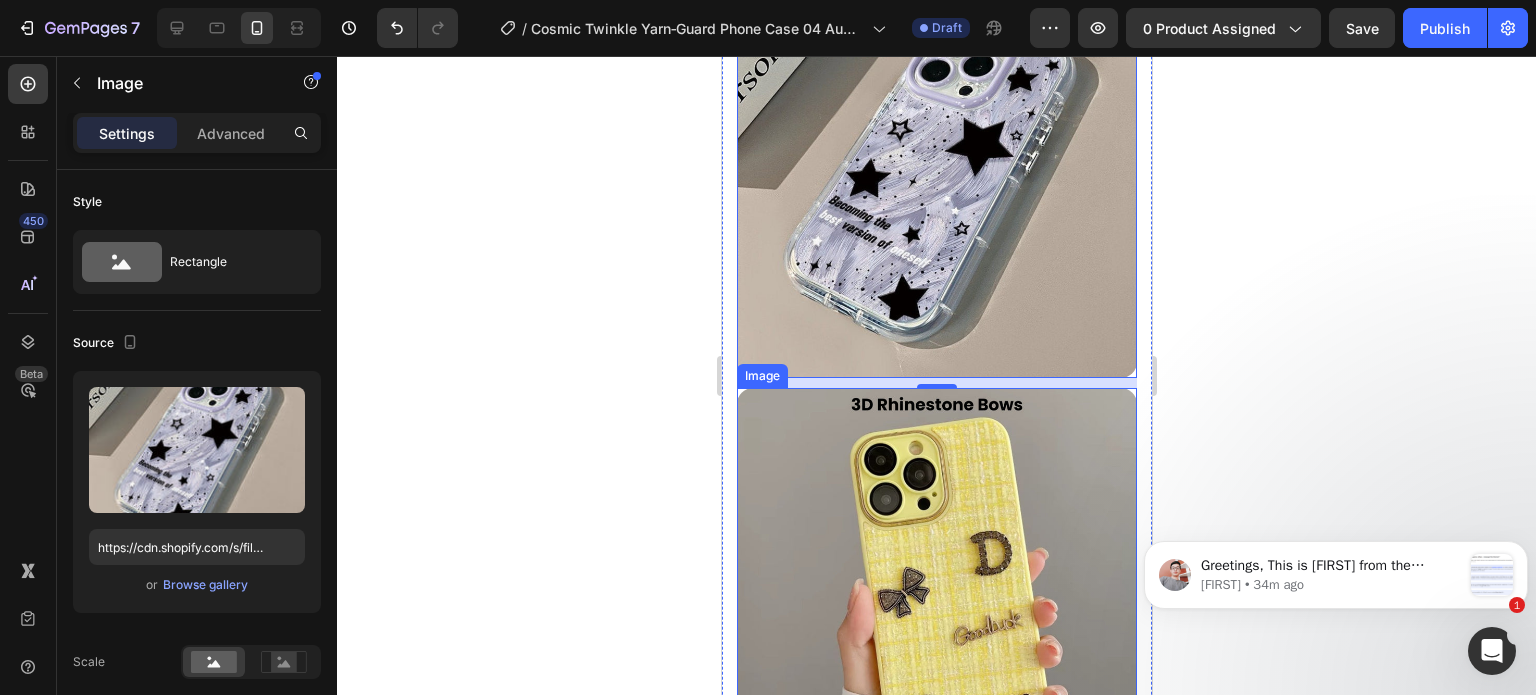 click at bounding box center [936, 588] 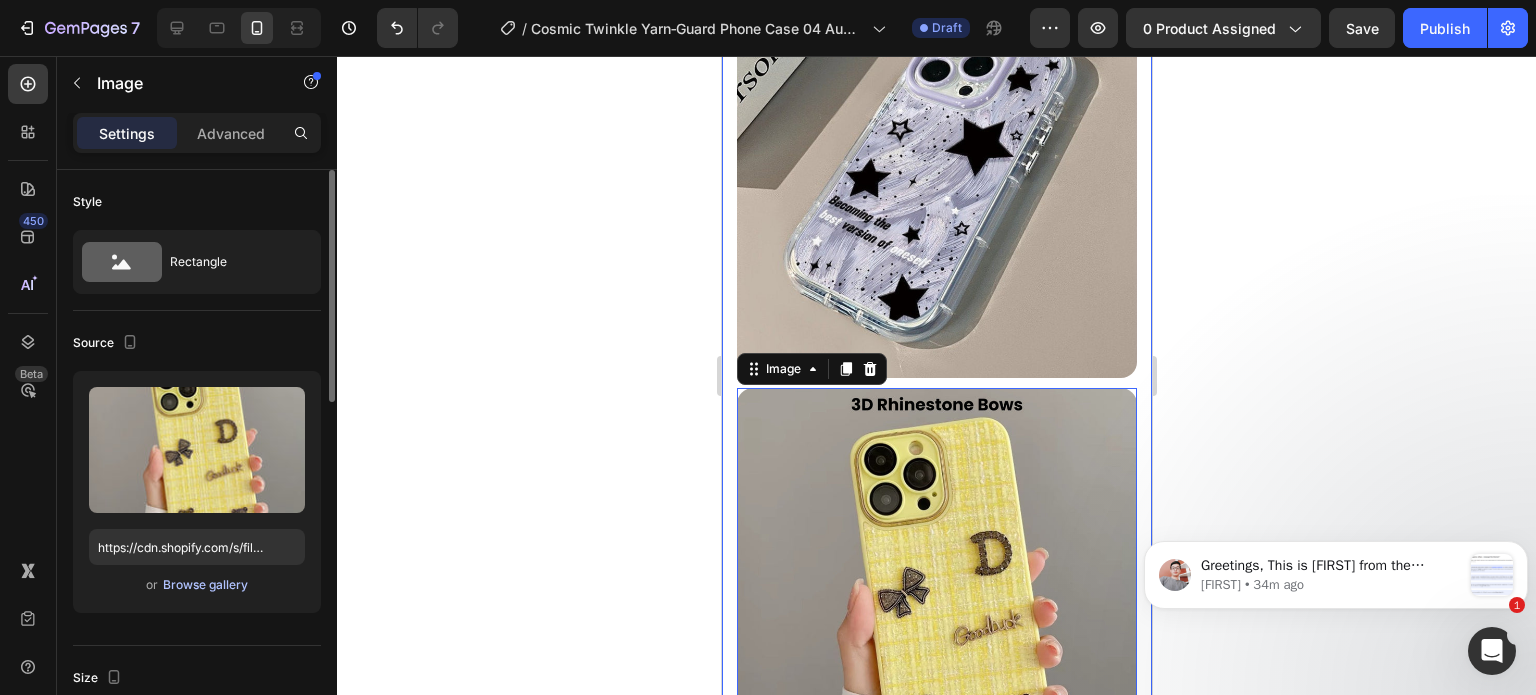 click on "Browse gallery" at bounding box center (205, 585) 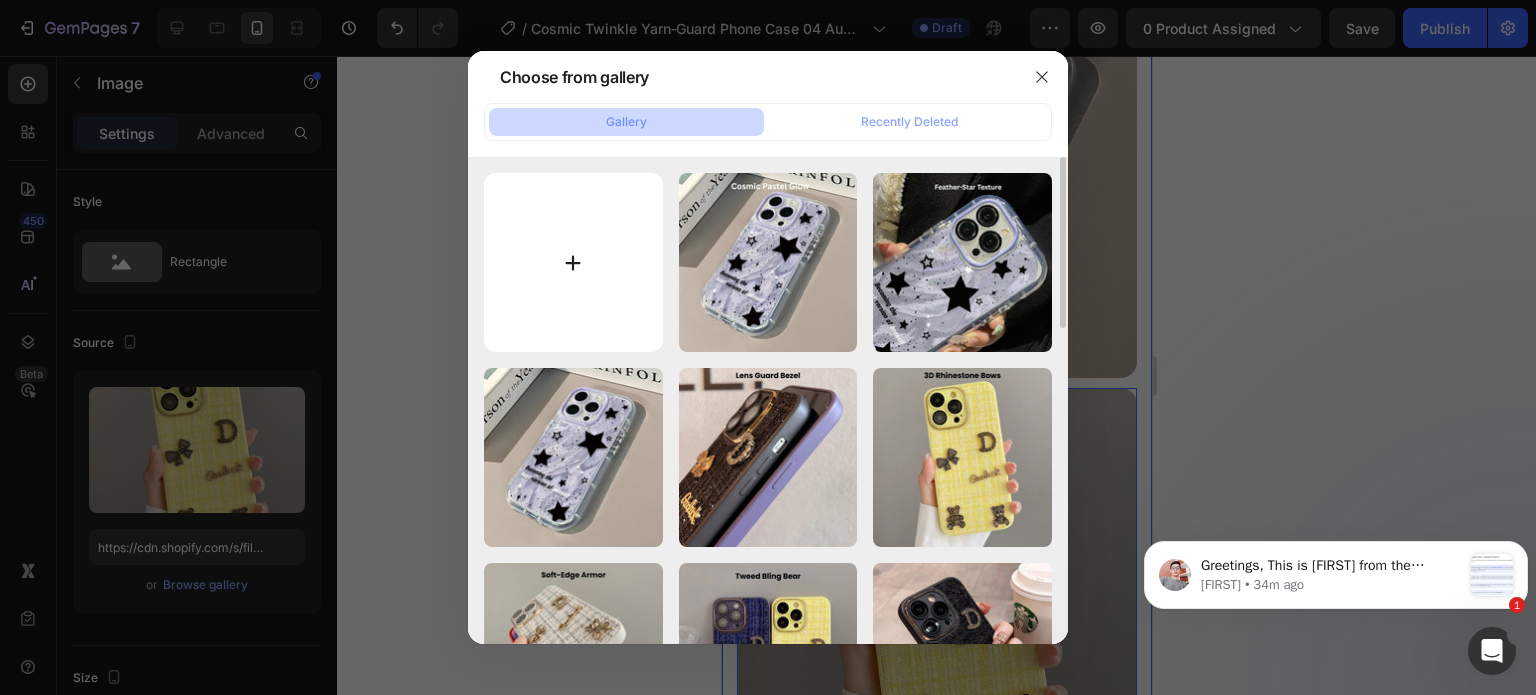 click at bounding box center (573, 262) 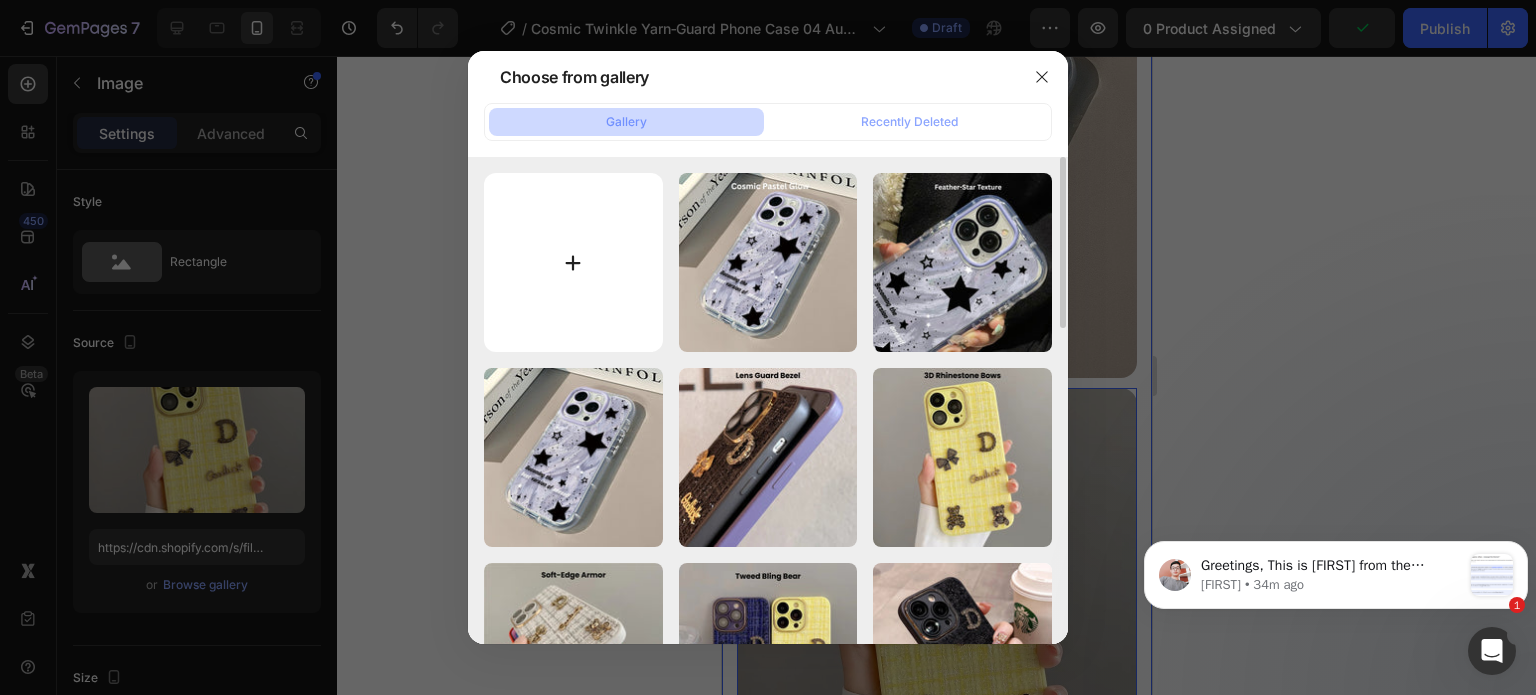 type on "C:\fakepath\Rhinestone Sparkle Frame - [DATE]T[TIME].jpg" 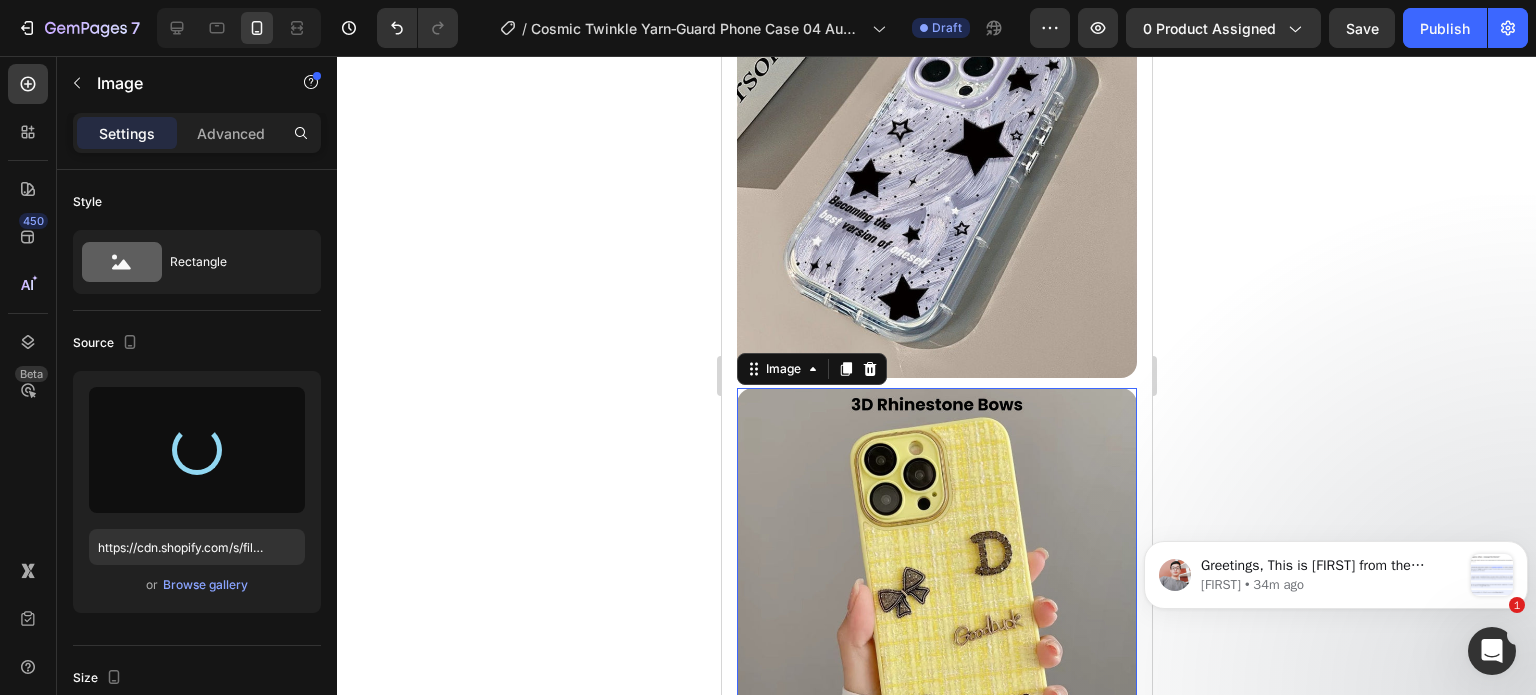 scroll, scrollTop: 4100, scrollLeft: 0, axis: vertical 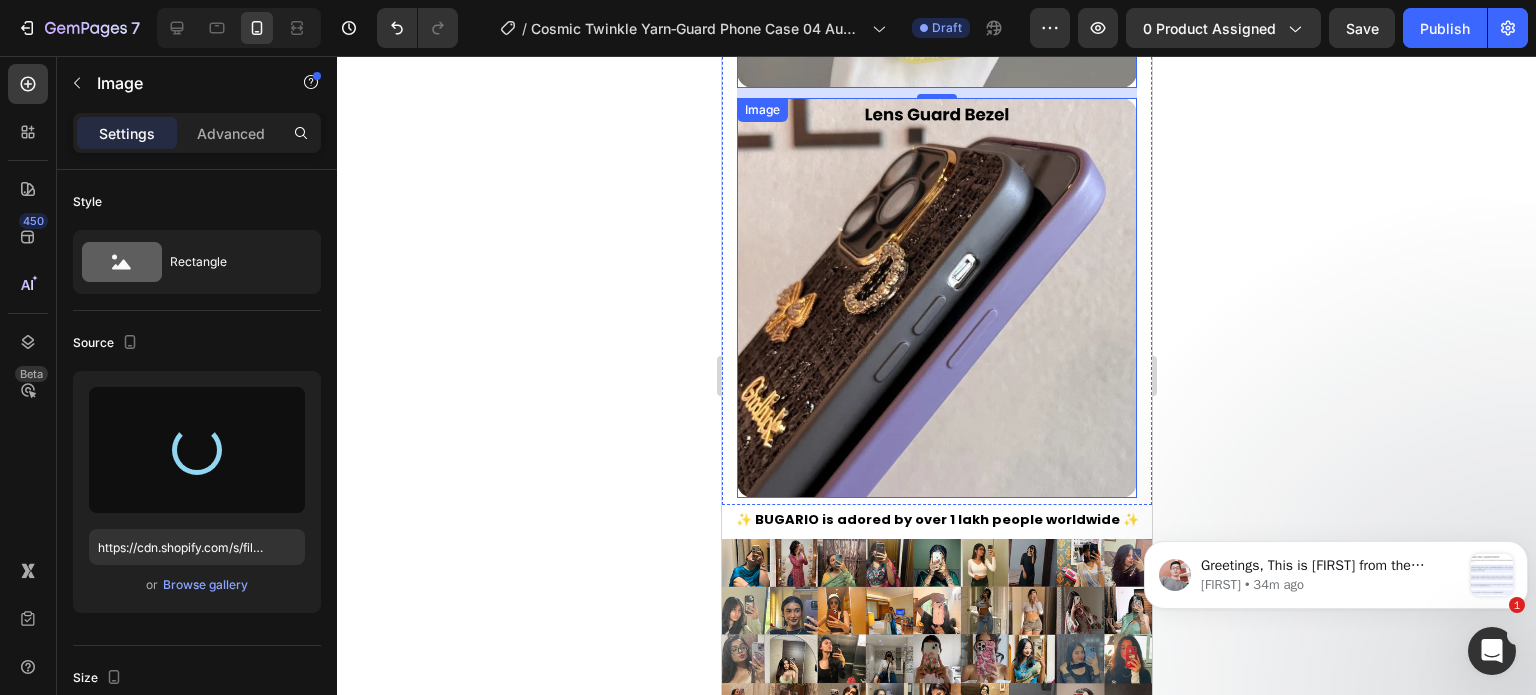 type on "https://cdn.shopify.com/s/files/1/0835/5119/1341/files/gempages_553512382287054019-fce33552-7050-4fa2-827c-1a1101438a07.jpg" 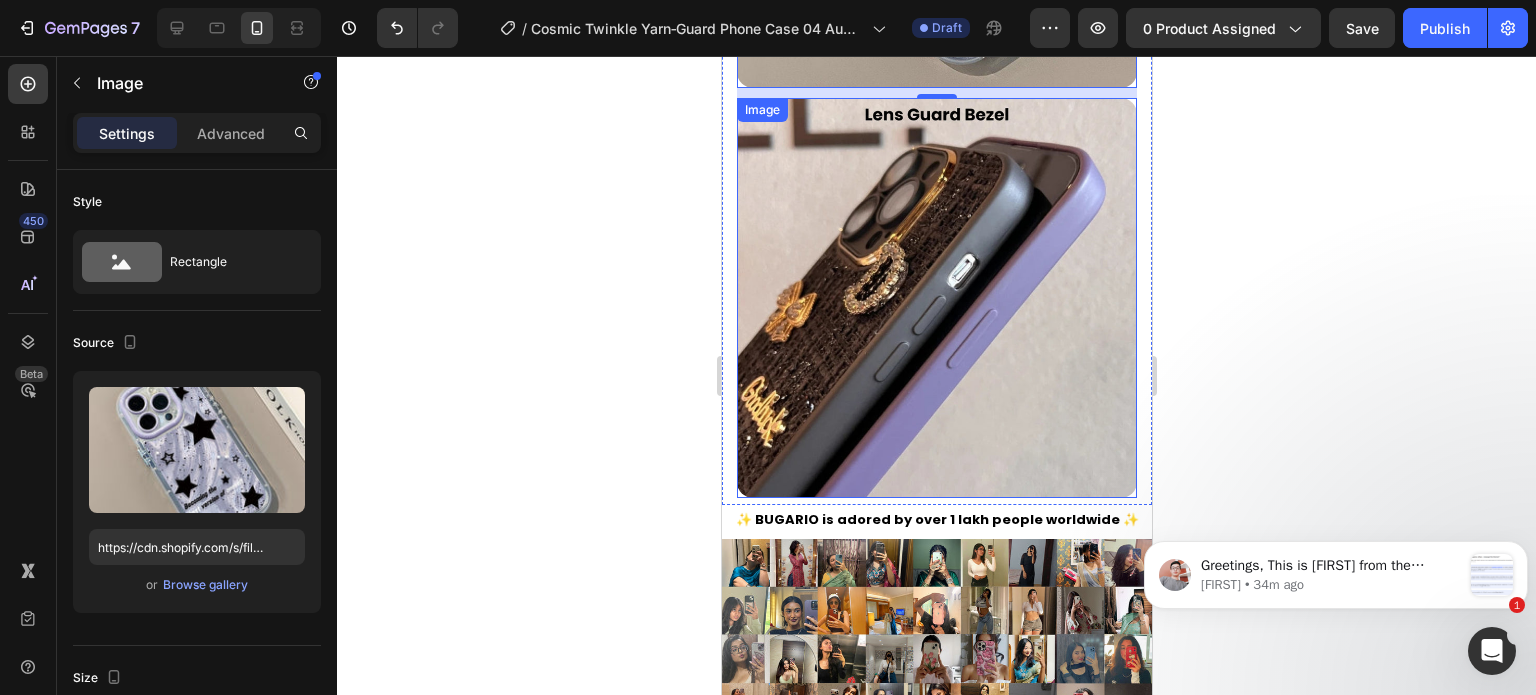 click at bounding box center (936, 298) 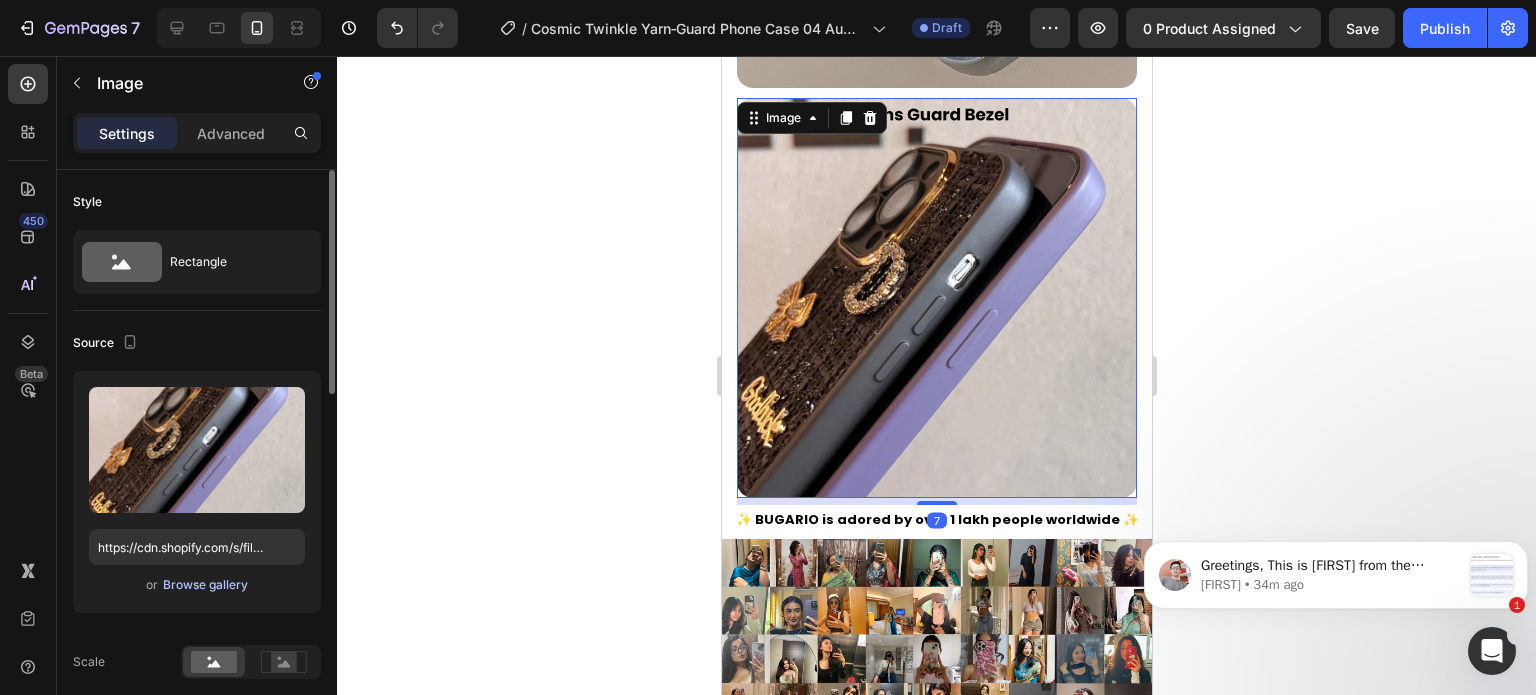 click on "Browse gallery" at bounding box center (205, 585) 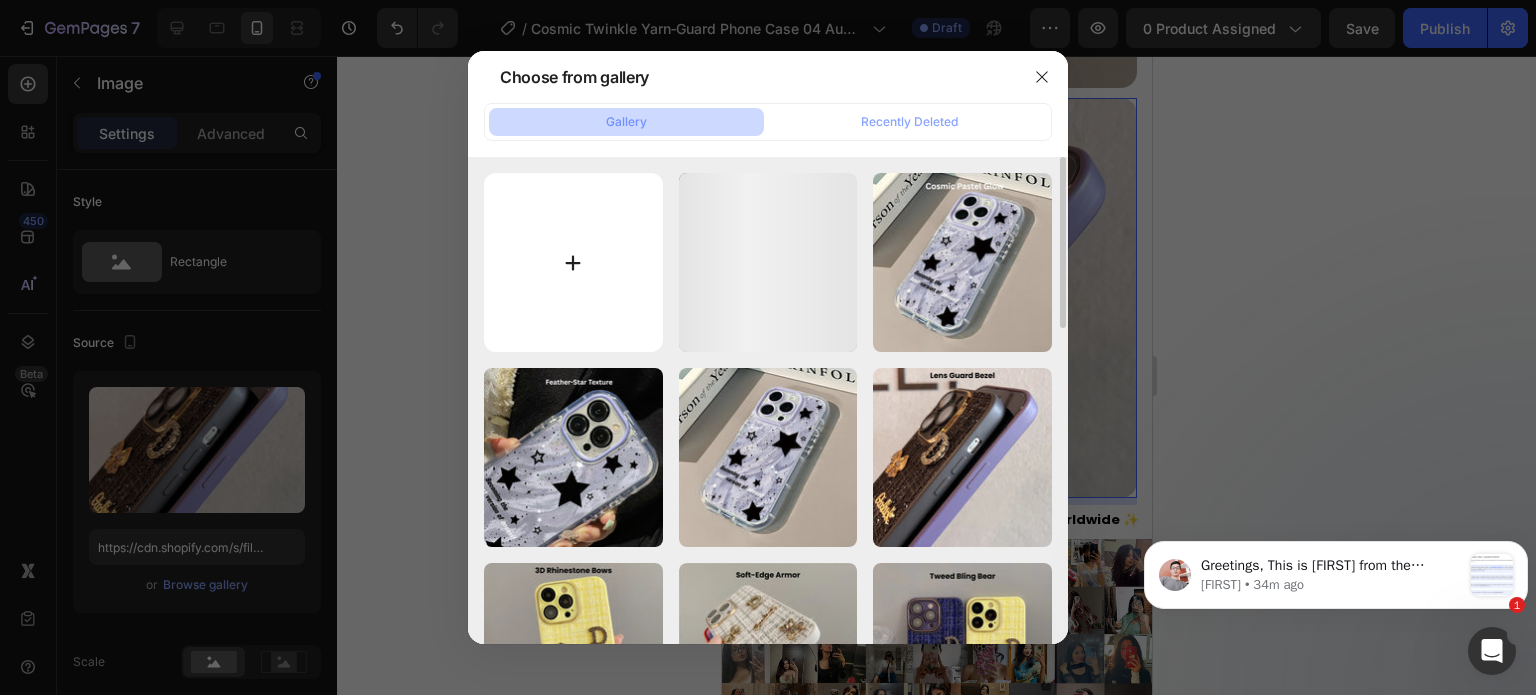 click at bounding box center [573, 262] 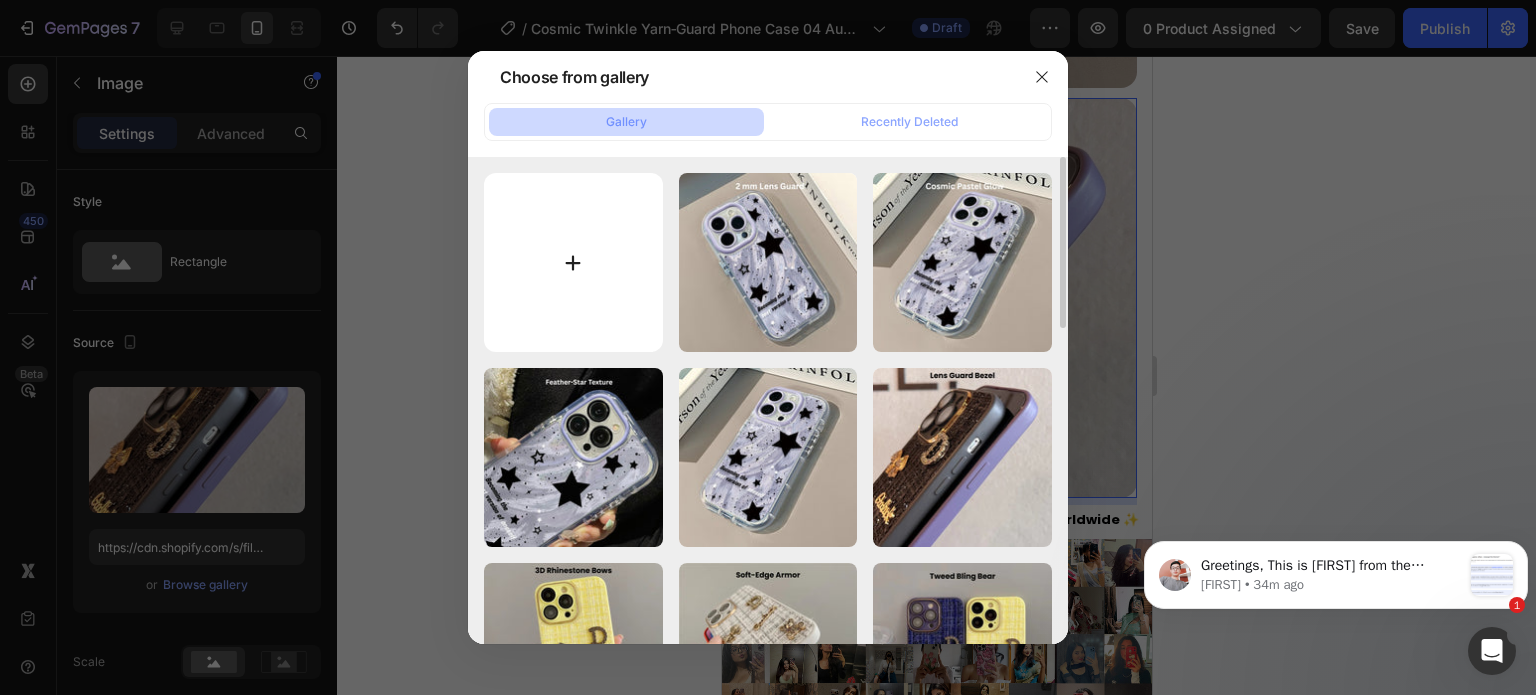 type on "C:\fakepath\Rhinestone Sparkle Frame - [DATE]T[TIME].jpg" 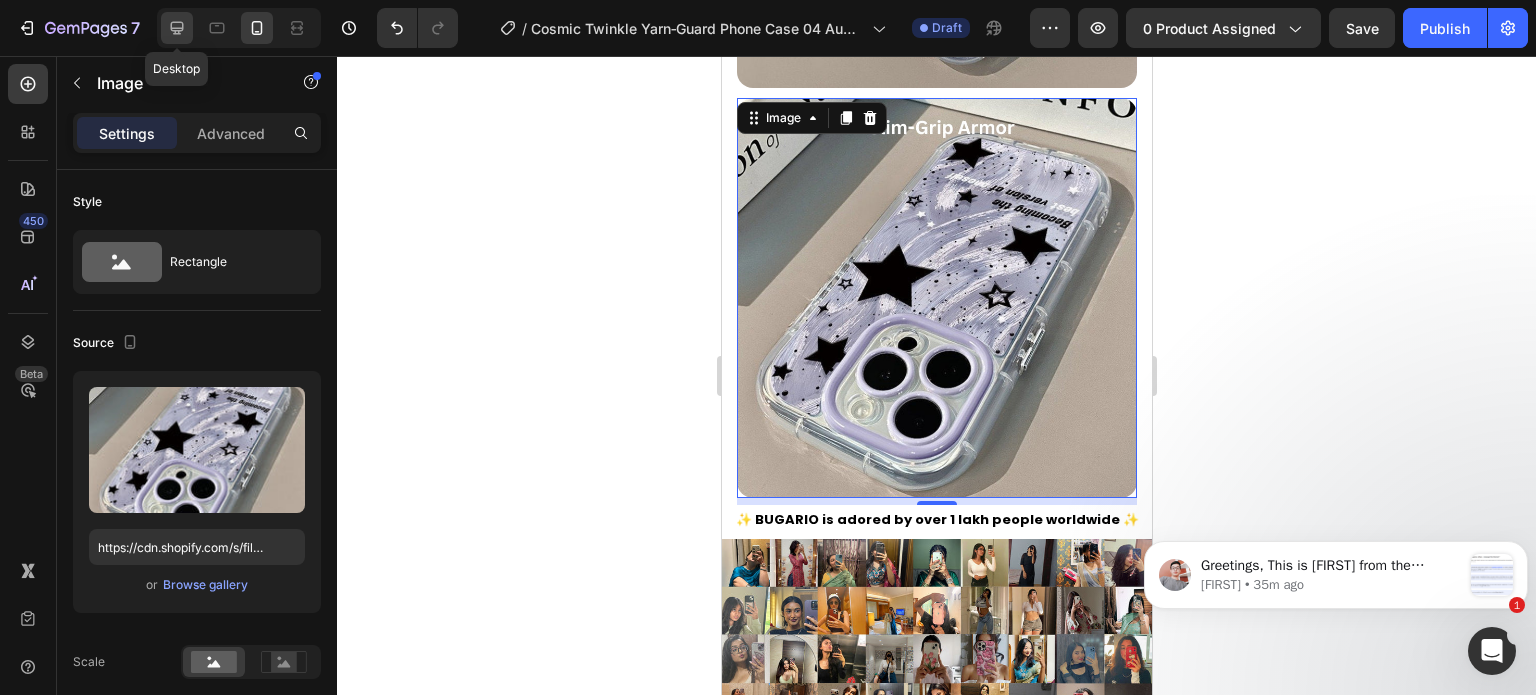 click 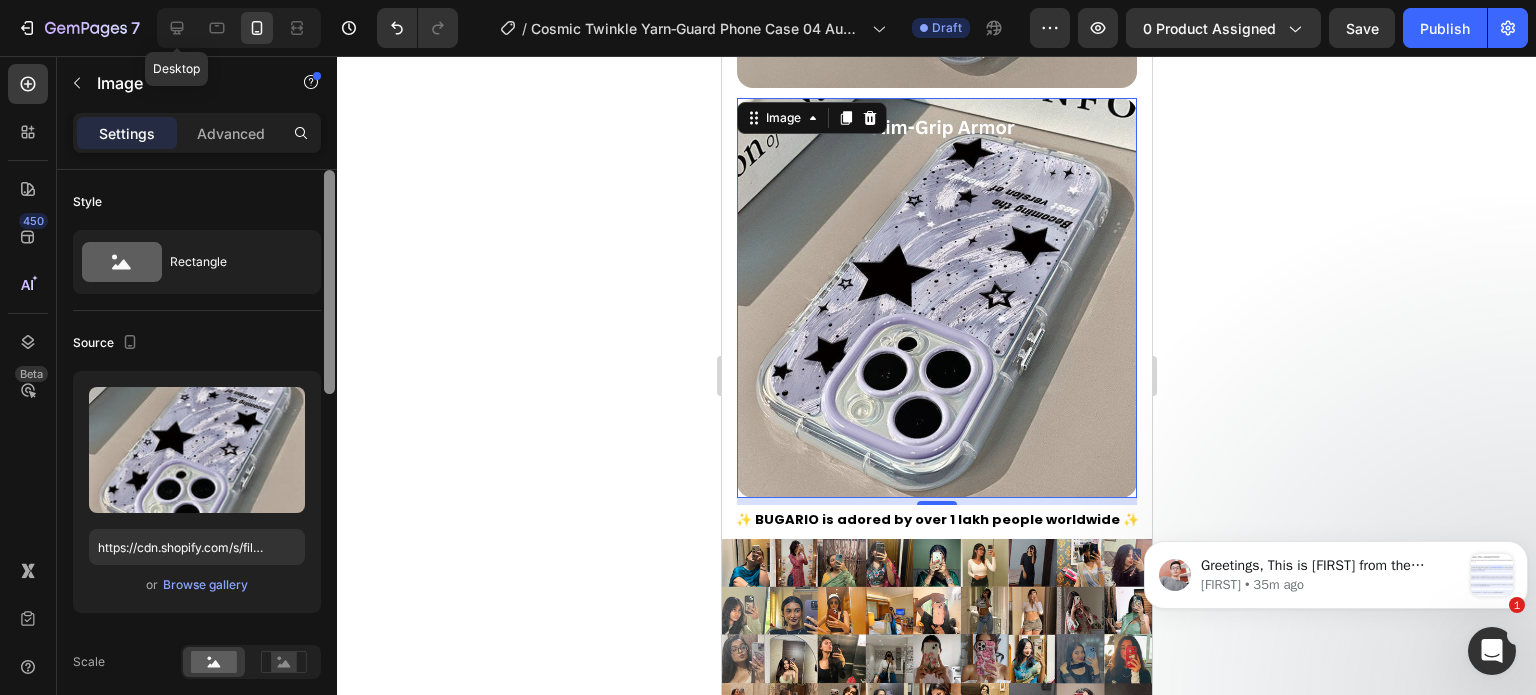 type on "https://cdn.shopify.com/s/files/1/0835/5119/1341/files/gempages_553512382287054019-7b594a1e-71eb-46b1-bdf1-d4aaedcb303c.jpg" 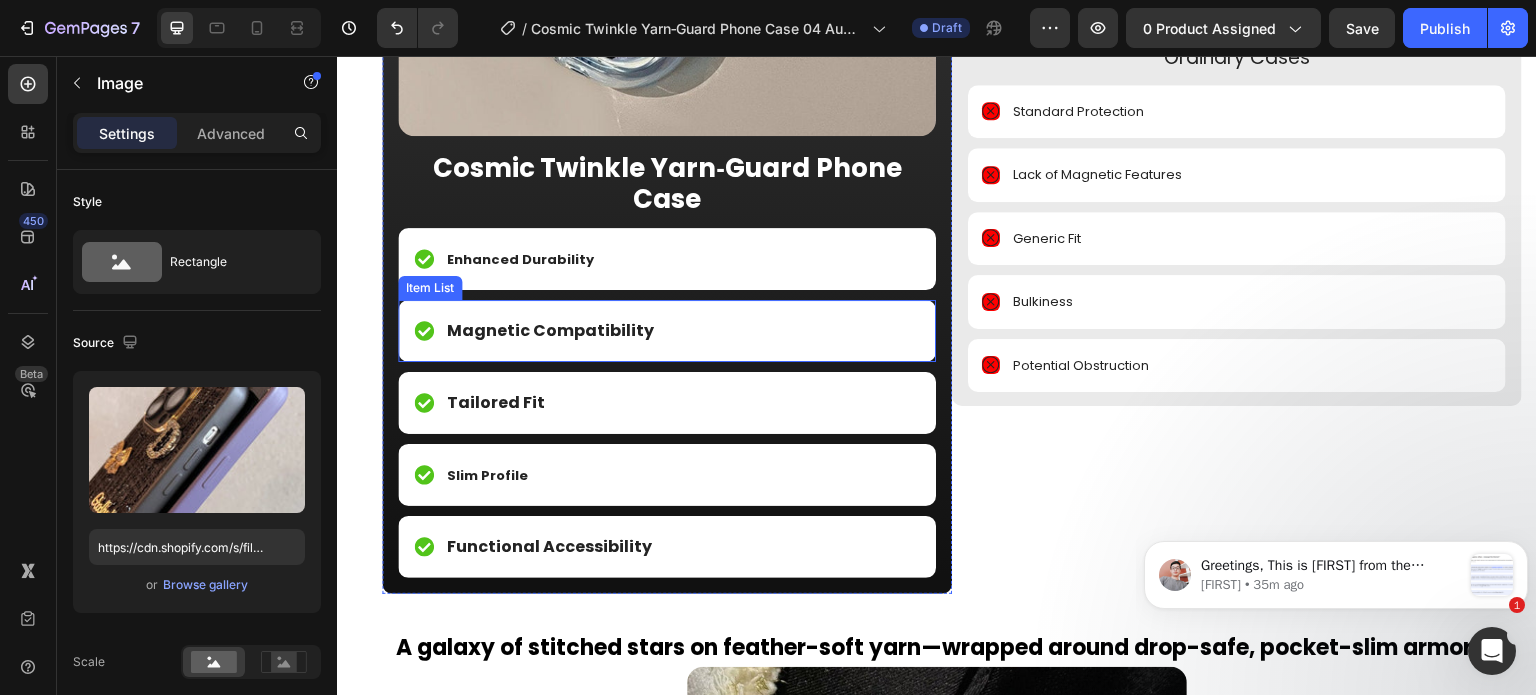 scroll, scrollTop: 2171, scrollLeft: 0, axis: vertical 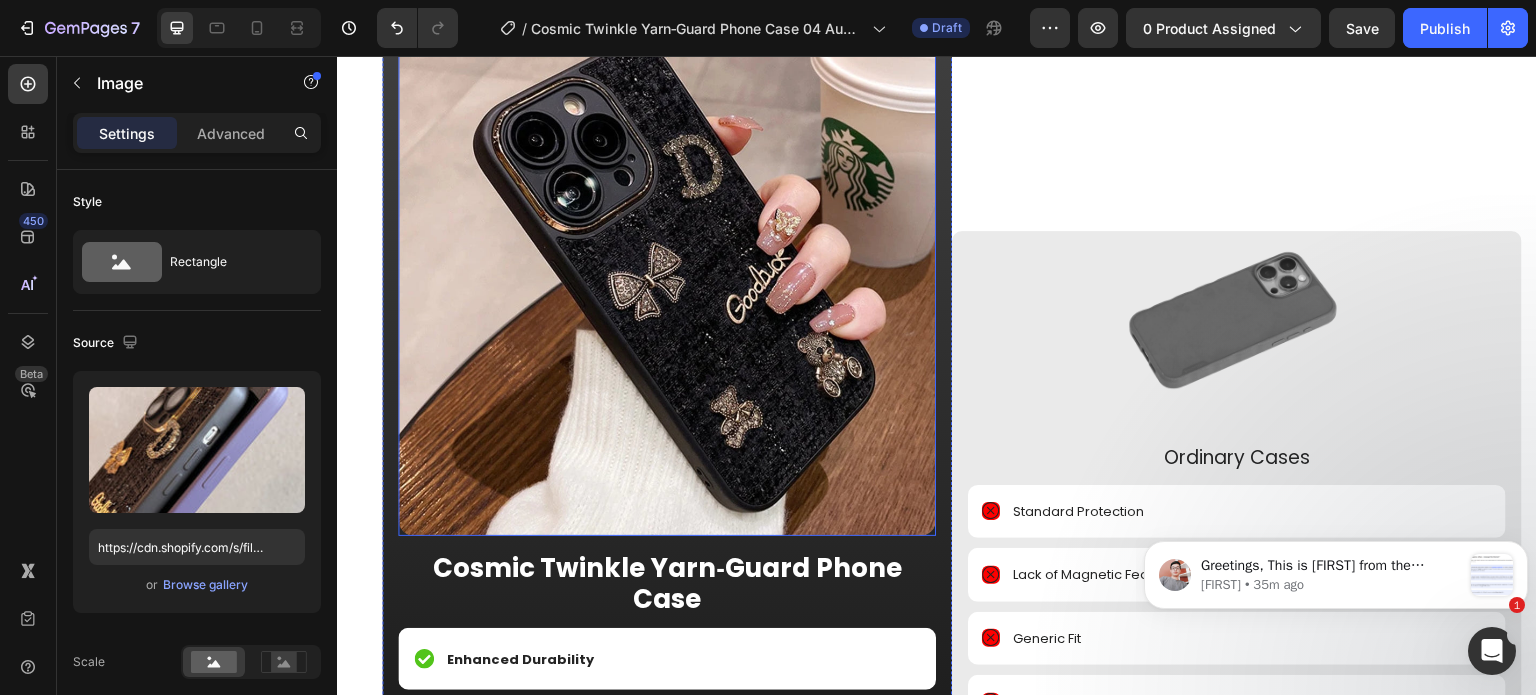 click at bounding box center (667, 267) 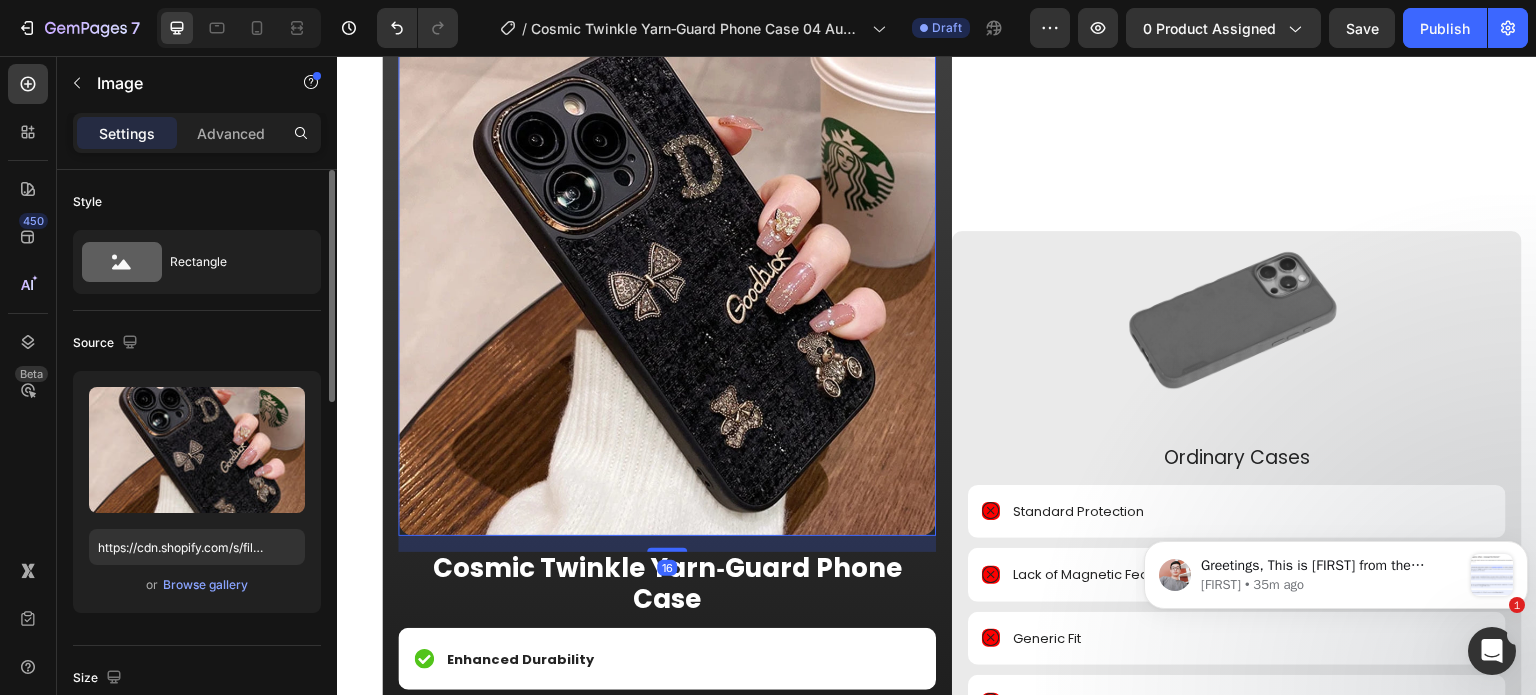 click on "or  Browse gallery" at bounding box center [197, 585] 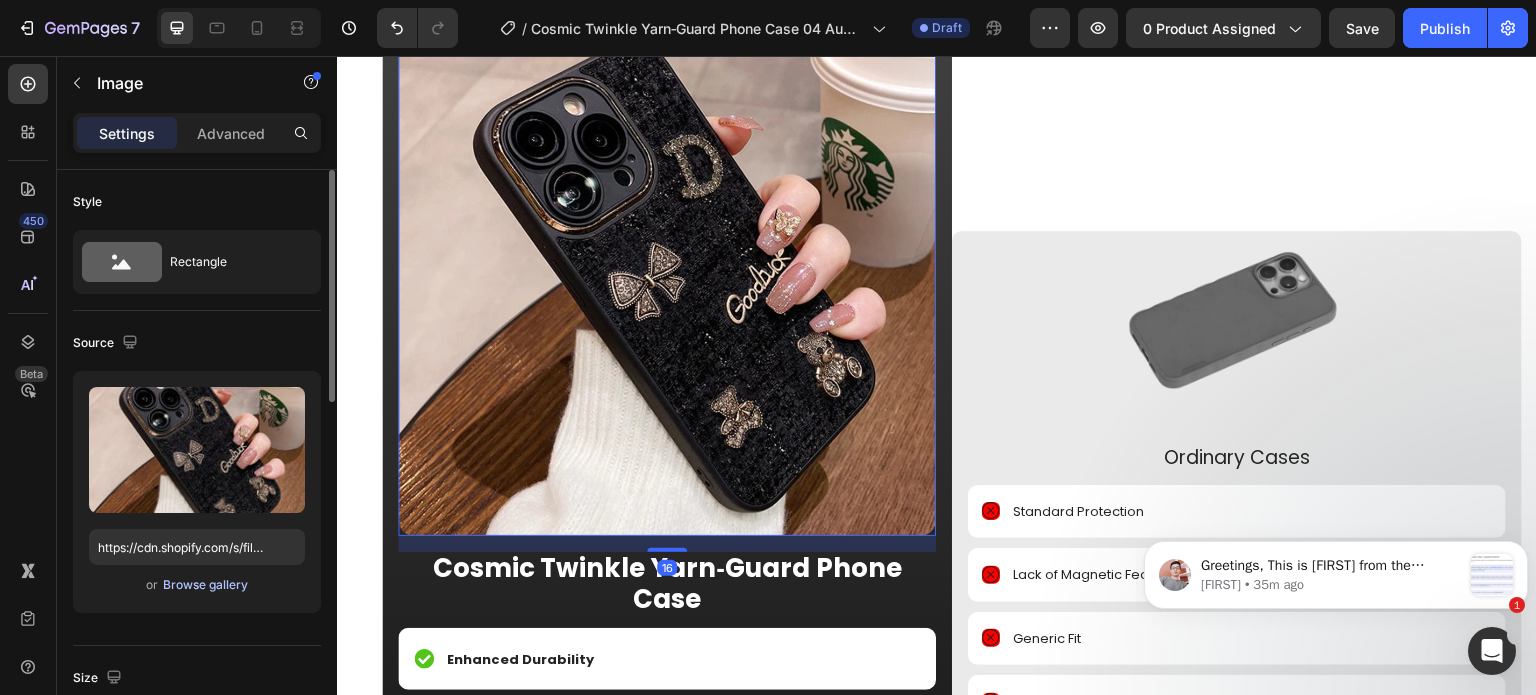 click on "Browse gallery" at bounding box center (205, 585) 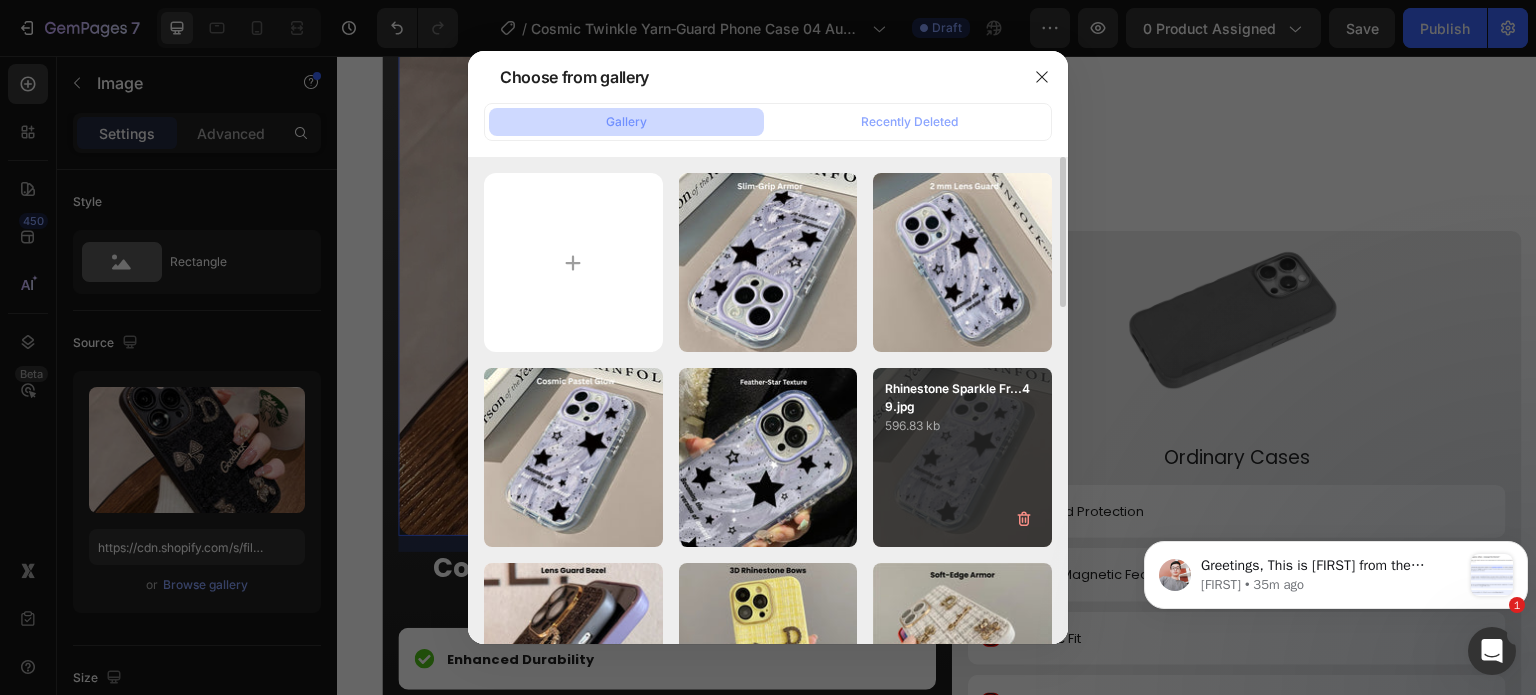 click on "Rhinestone Sparkle Fr...49.jpg 596.83 kb" at bounding box center (962, 457) 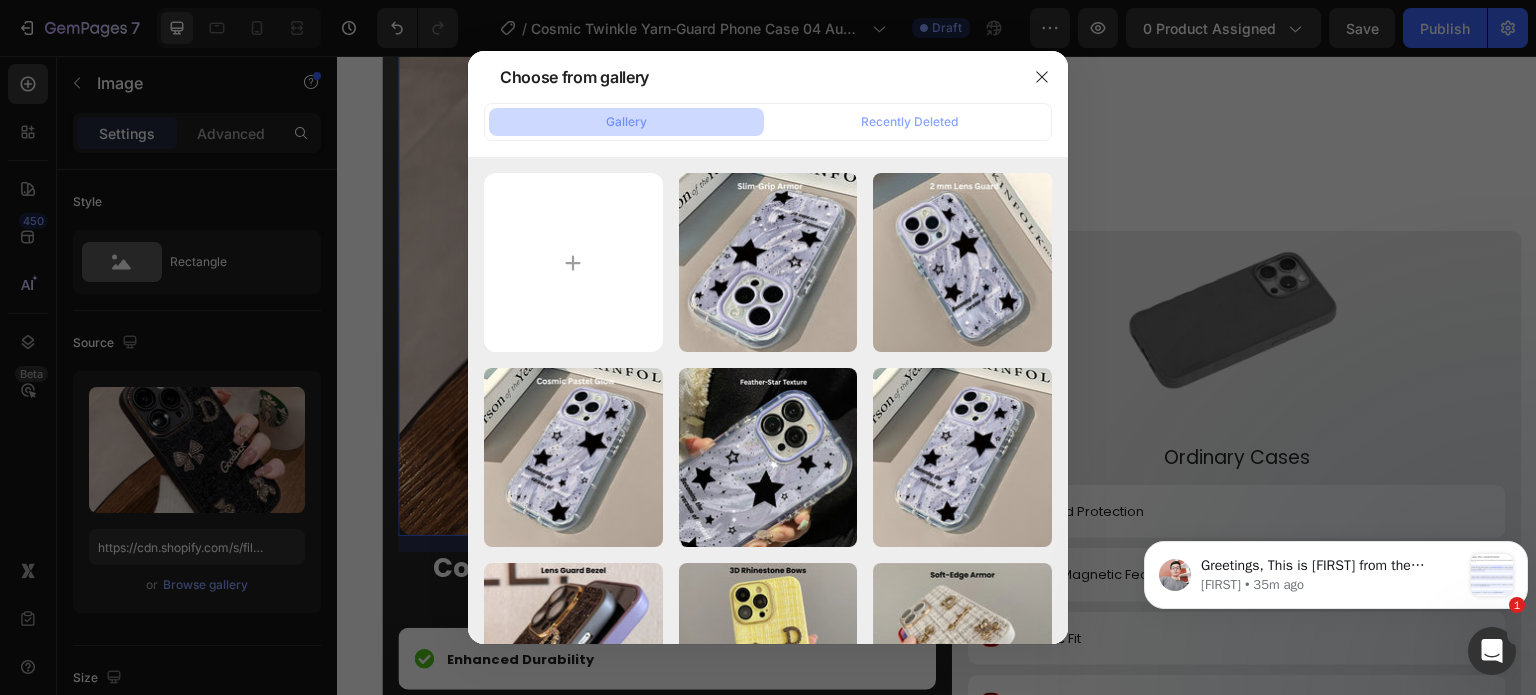 type on "https://cdn.shopify.com/s/files/1/0835/5119/1341/files/gempages_553512382287054019-fa40e81f-5659-4493-a9ed-04b08b04a7d7.jpg" 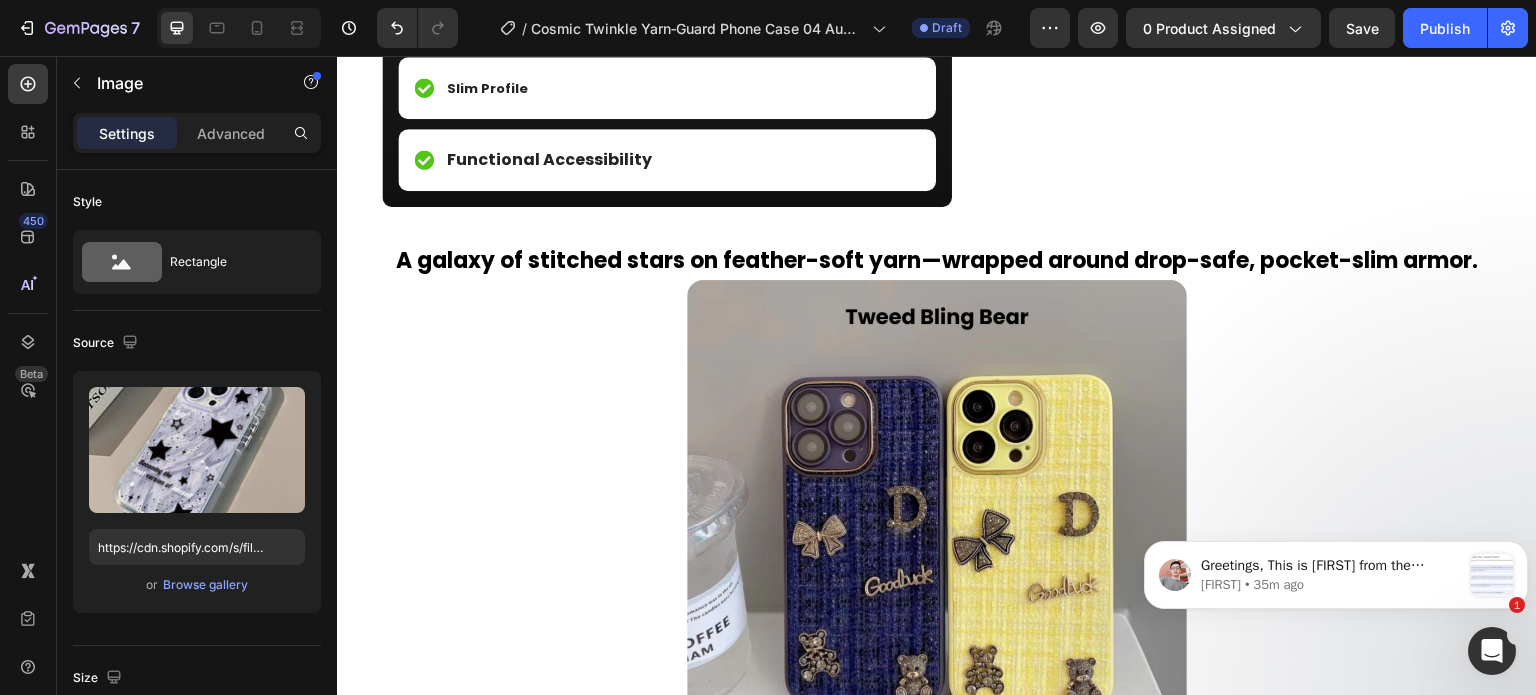 scroll, scrollTop: 2971, scrollLeft: 0, axis: vertical 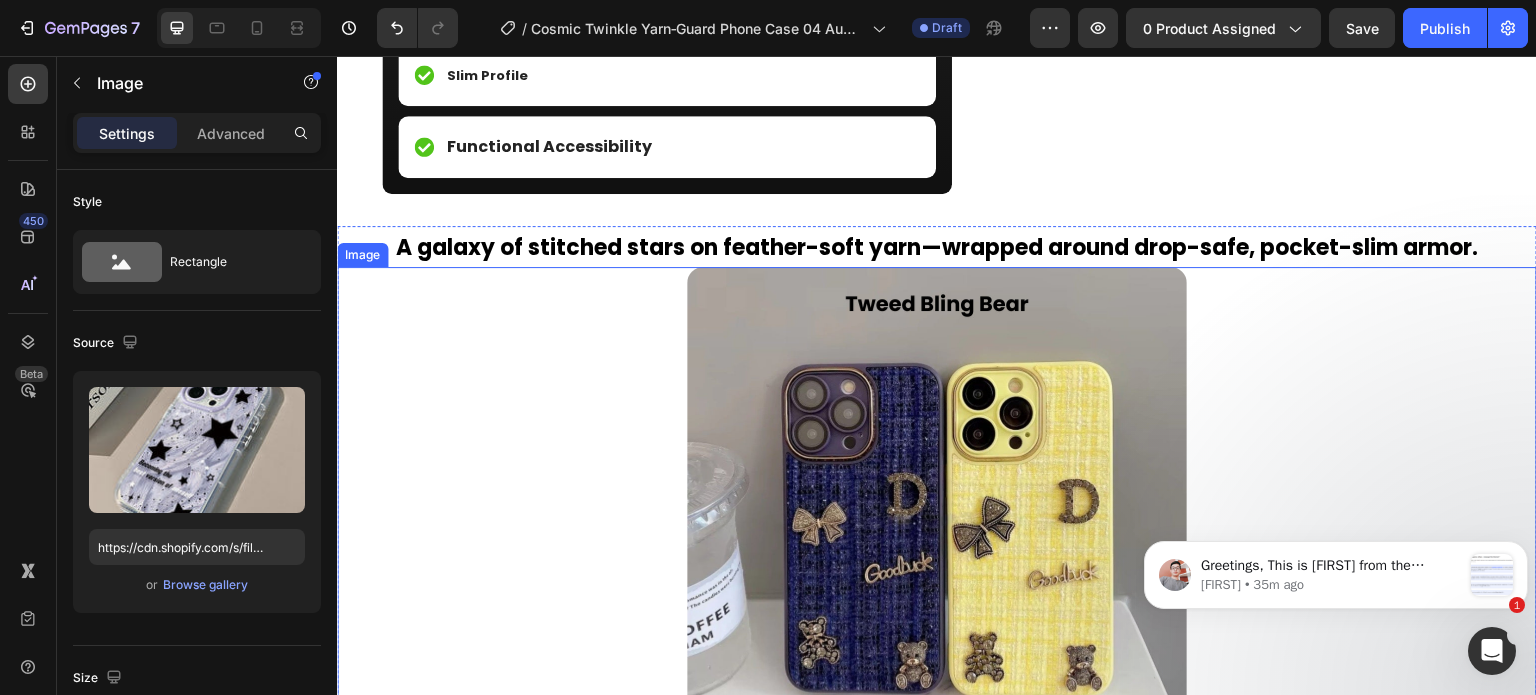 click at bounding box center (937, 517) 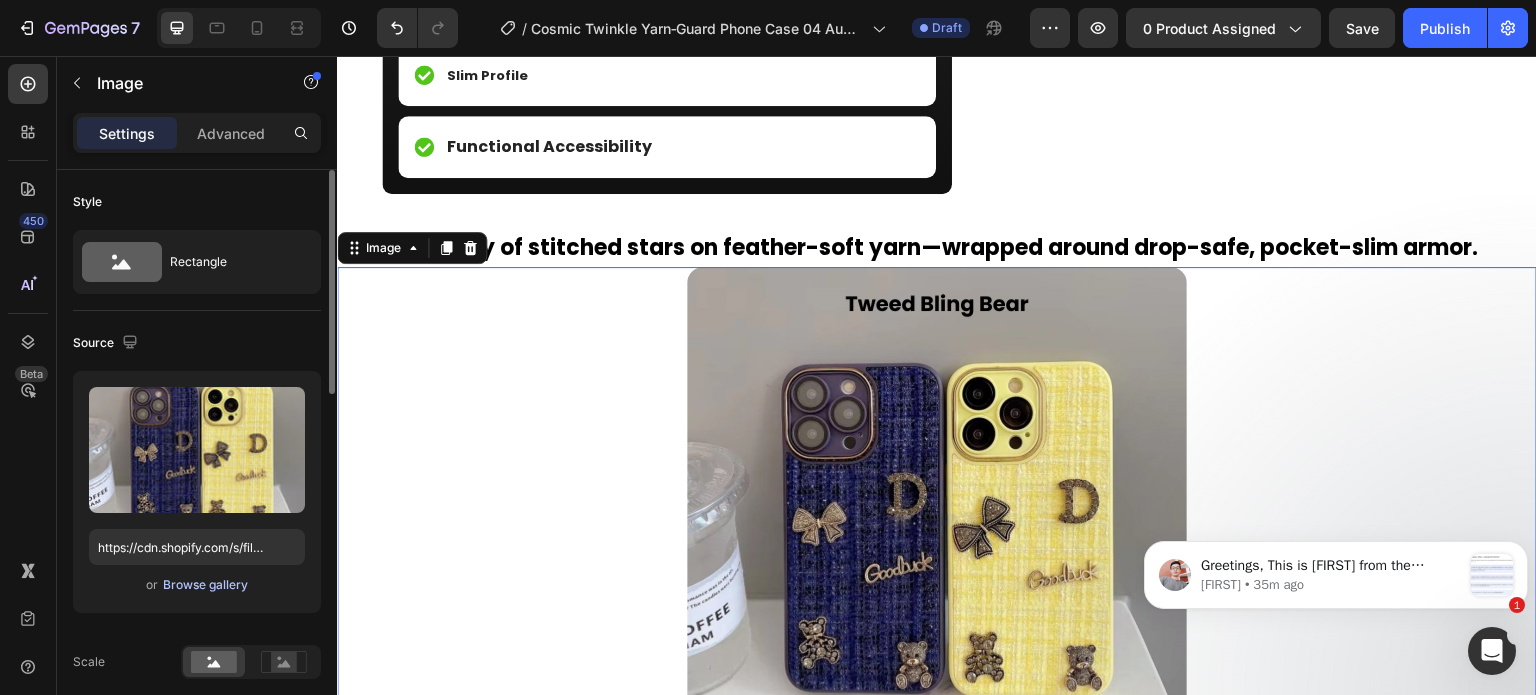 click on "Browse gallery" at bounding box center [205, 585] 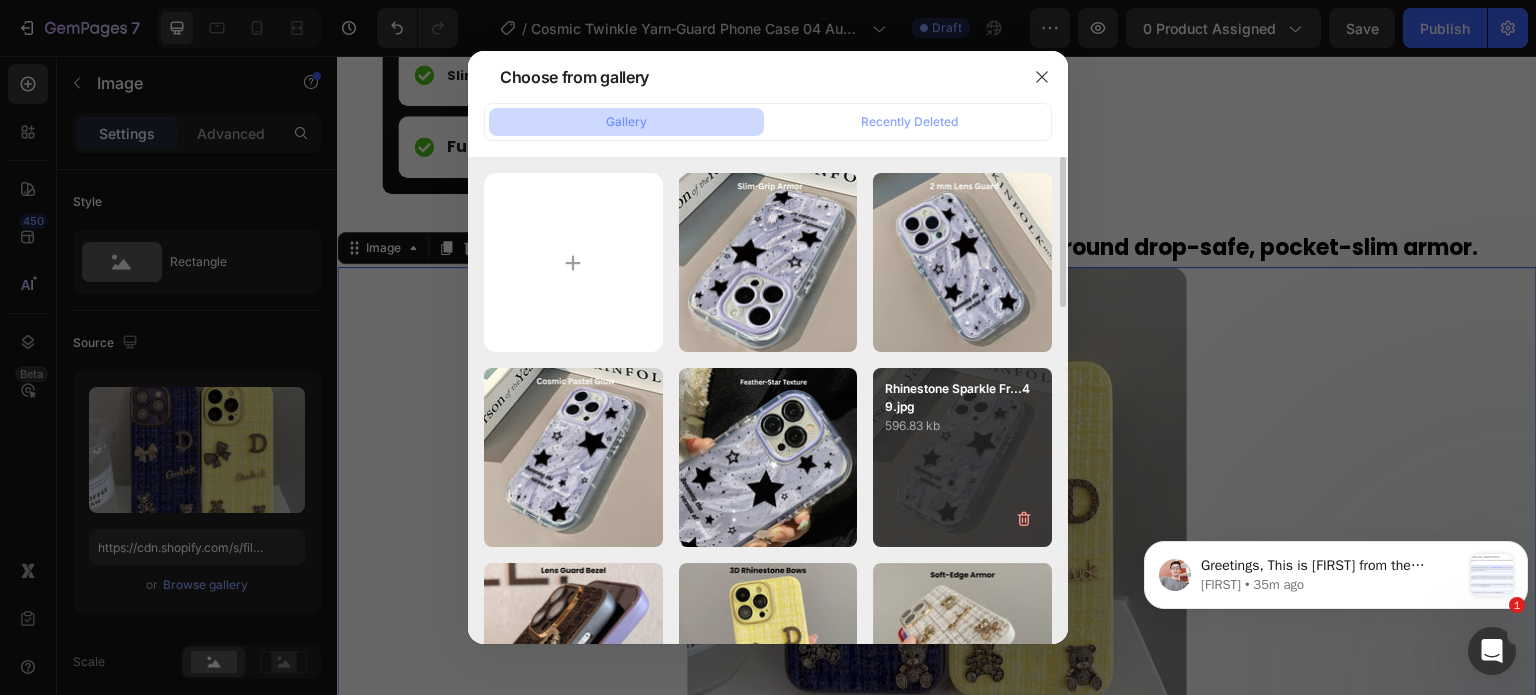 click on "Rhinestone Sparkle Fr...16.jpg 663.01 kb" at bounding box center [0, 0] 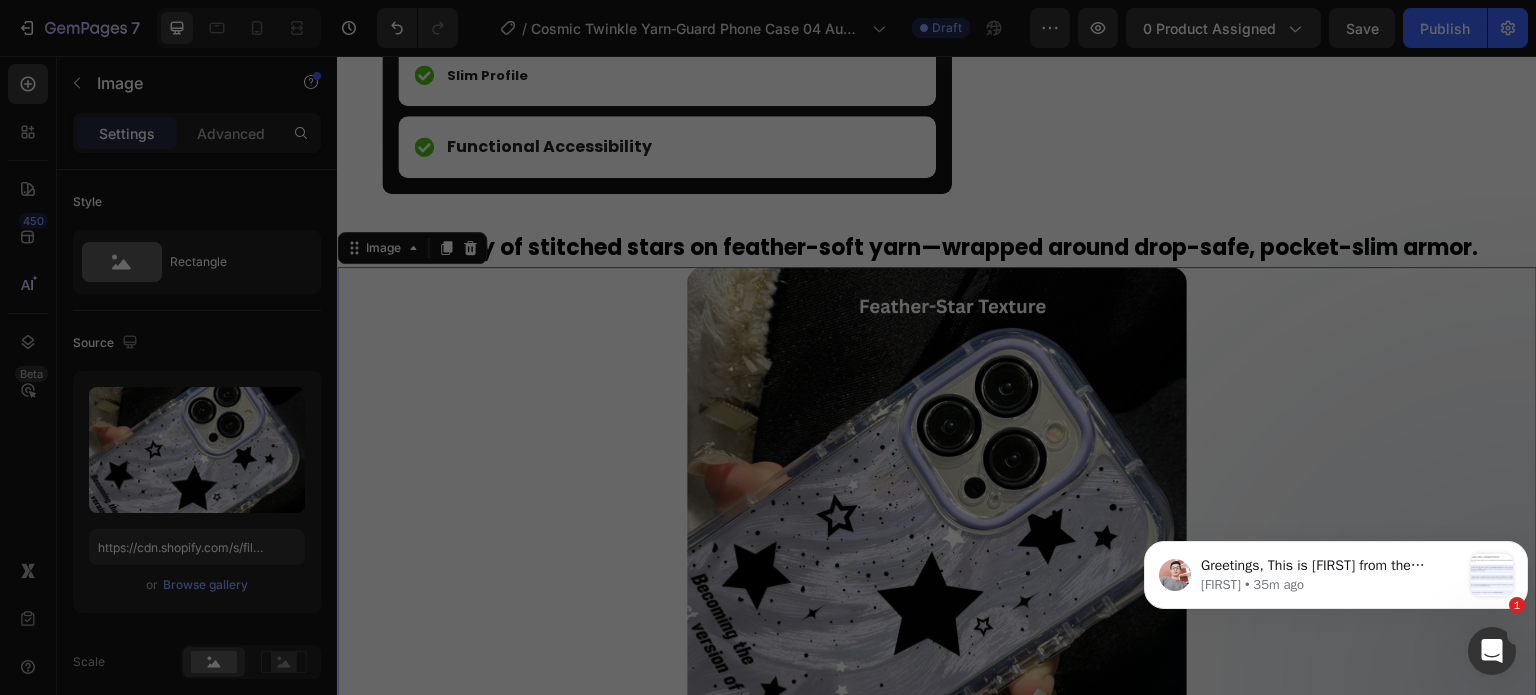 scroll, scrollTop: 0, scrollLeft: 0, axis: both 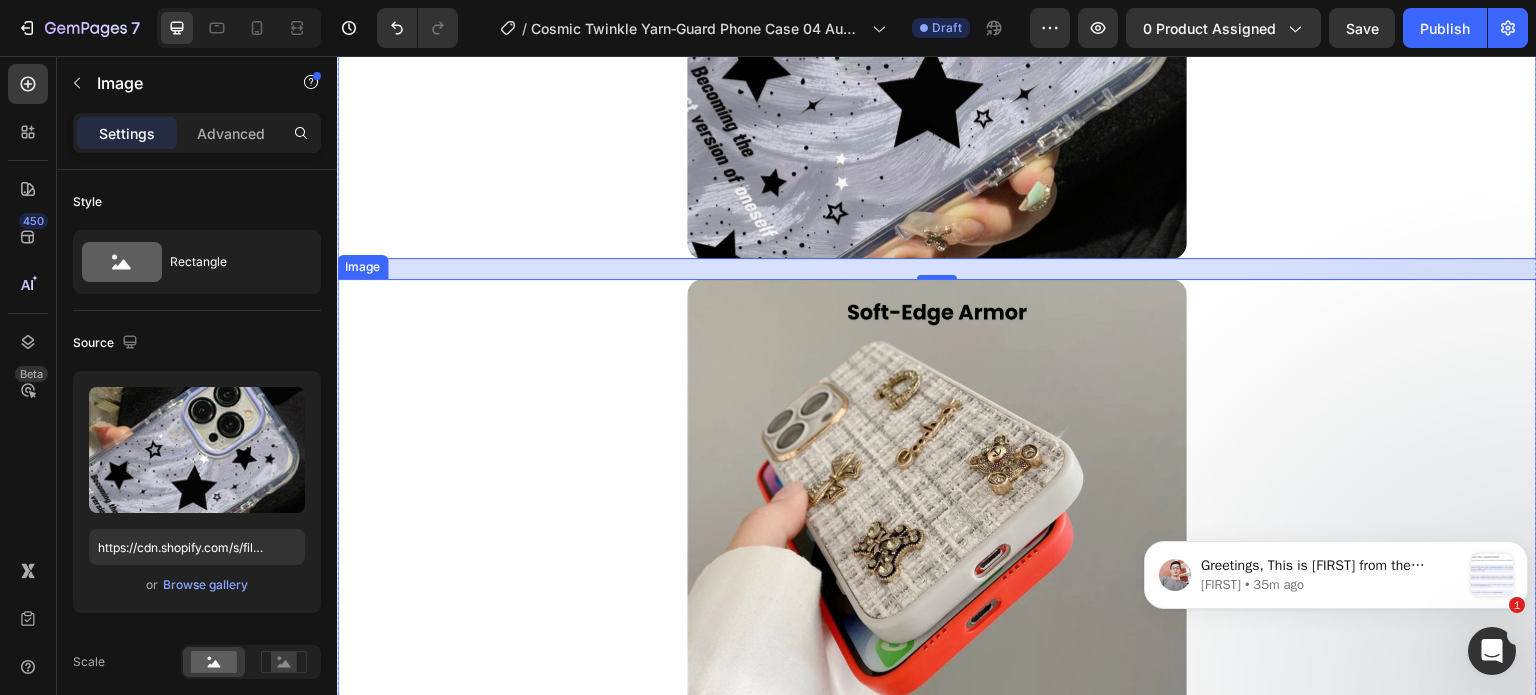 click at bounding box center (937, 529) 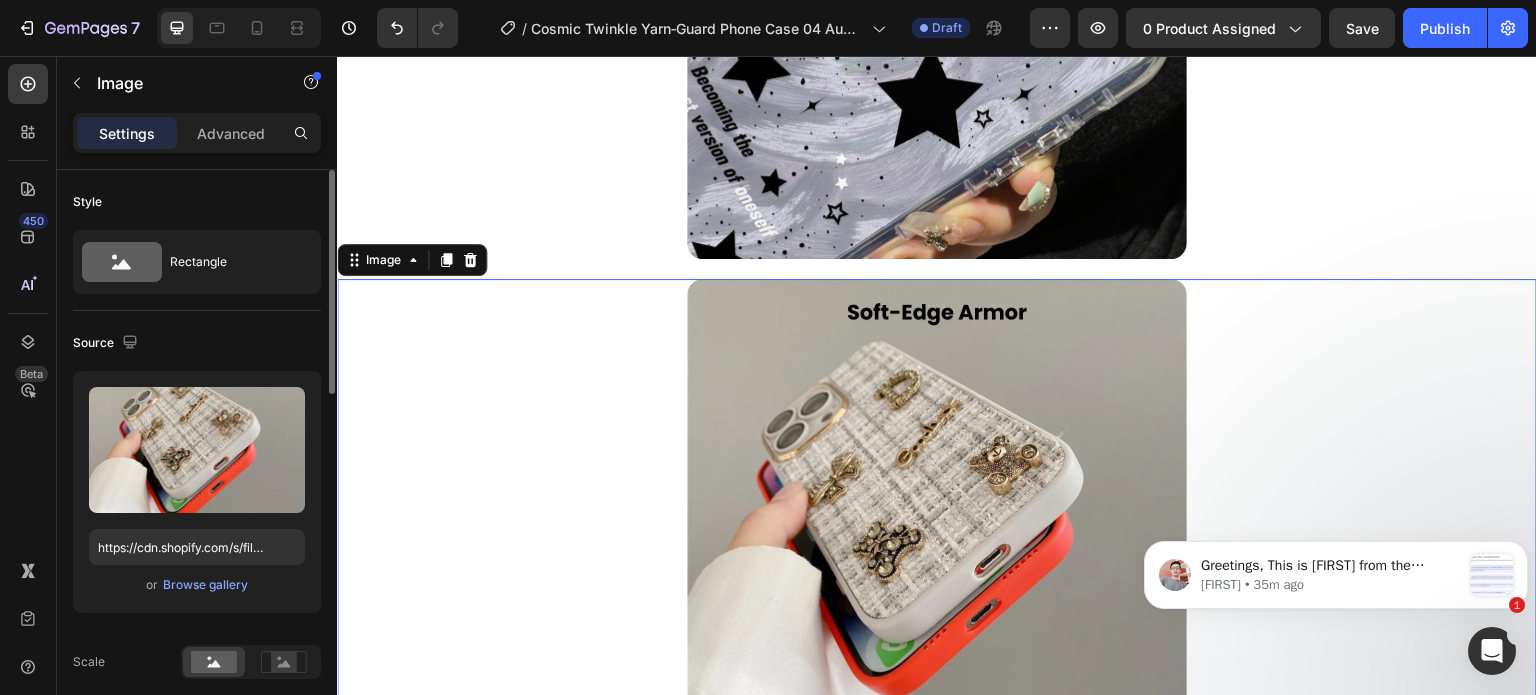 click on "Upload Image https://cdn.shopify.com/s/files/1/0835/5119/1341/files/gempages_553512382287054019-8f0814e1-e469-43d2-8b7f-5a2096b42da3.jpg or  Browse gallery" at bounding box center [197, 492] 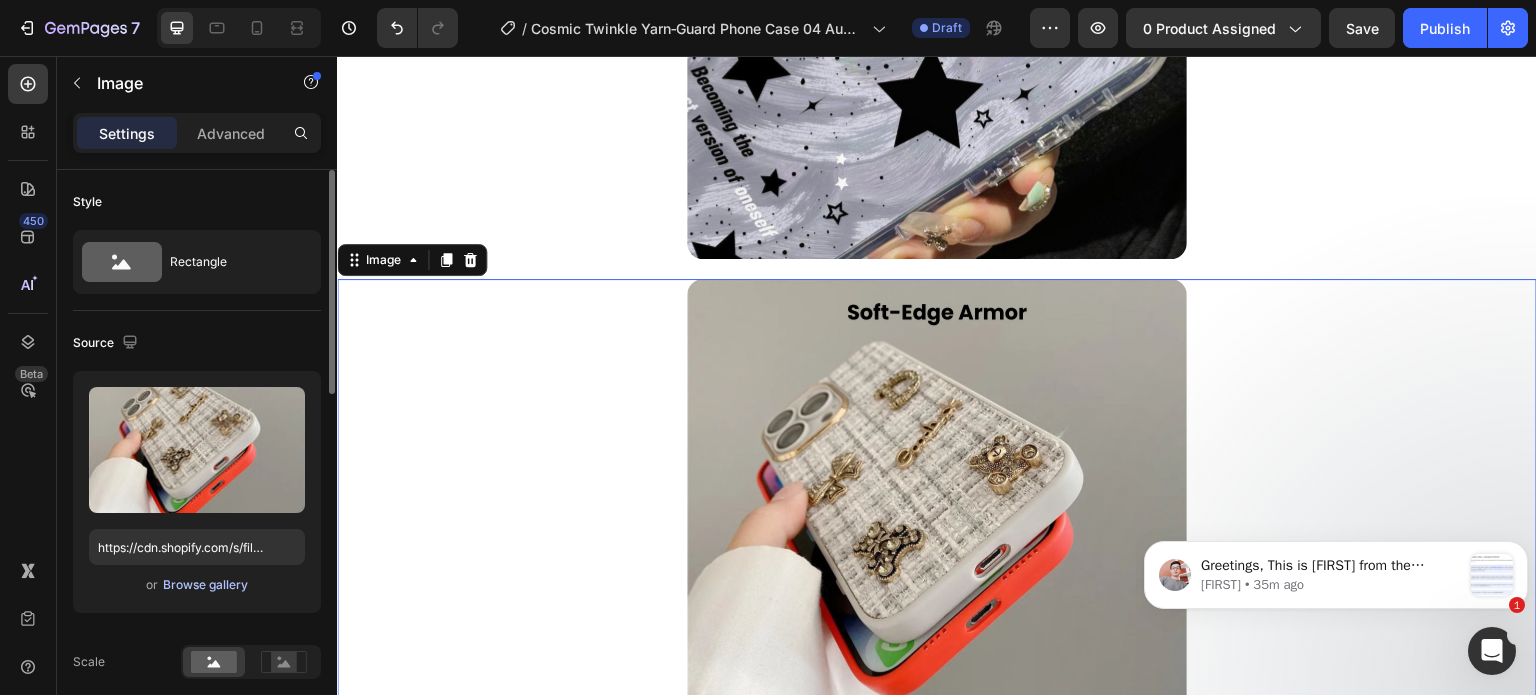 click on "Browse gallery" at bounding box center [205, 585] 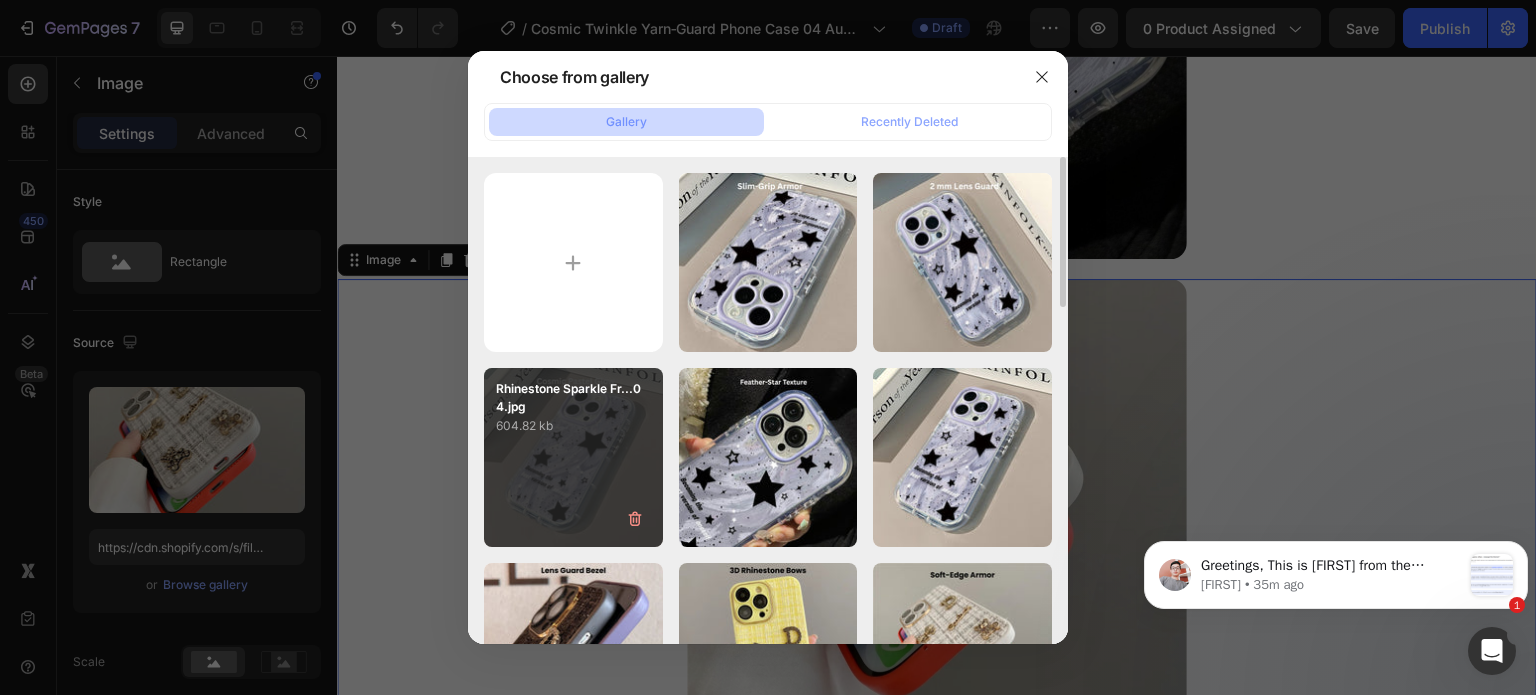 click on "Rhinestone Sparkle Fr...04.jpg 604.82 kb" at bounding box center (573, 457) 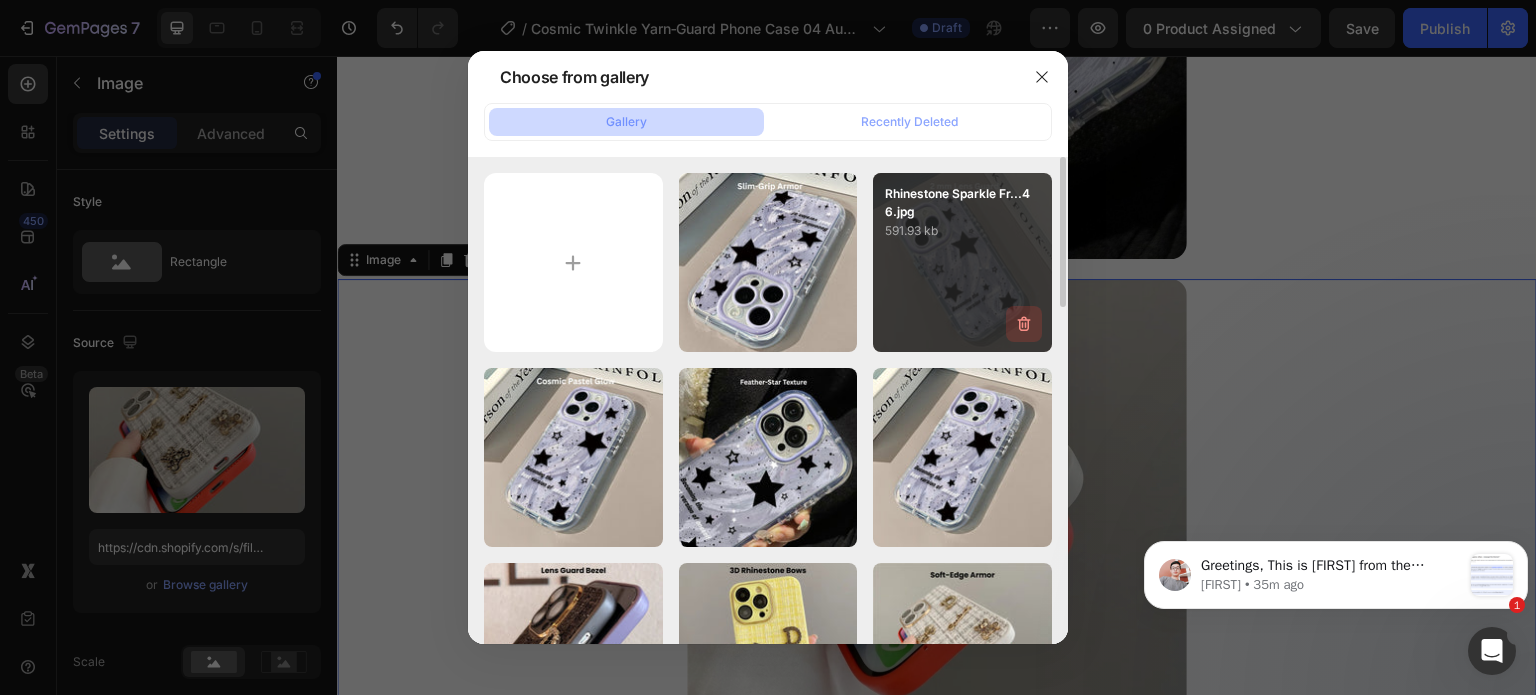 type on "https://cdn.shopify.com/s/files/1/0835/5119/1341/files/gempages_553512382287054019-b3f1eb44-fc00-4ffe-b9e9-2b70bd4e56a6.jpg" 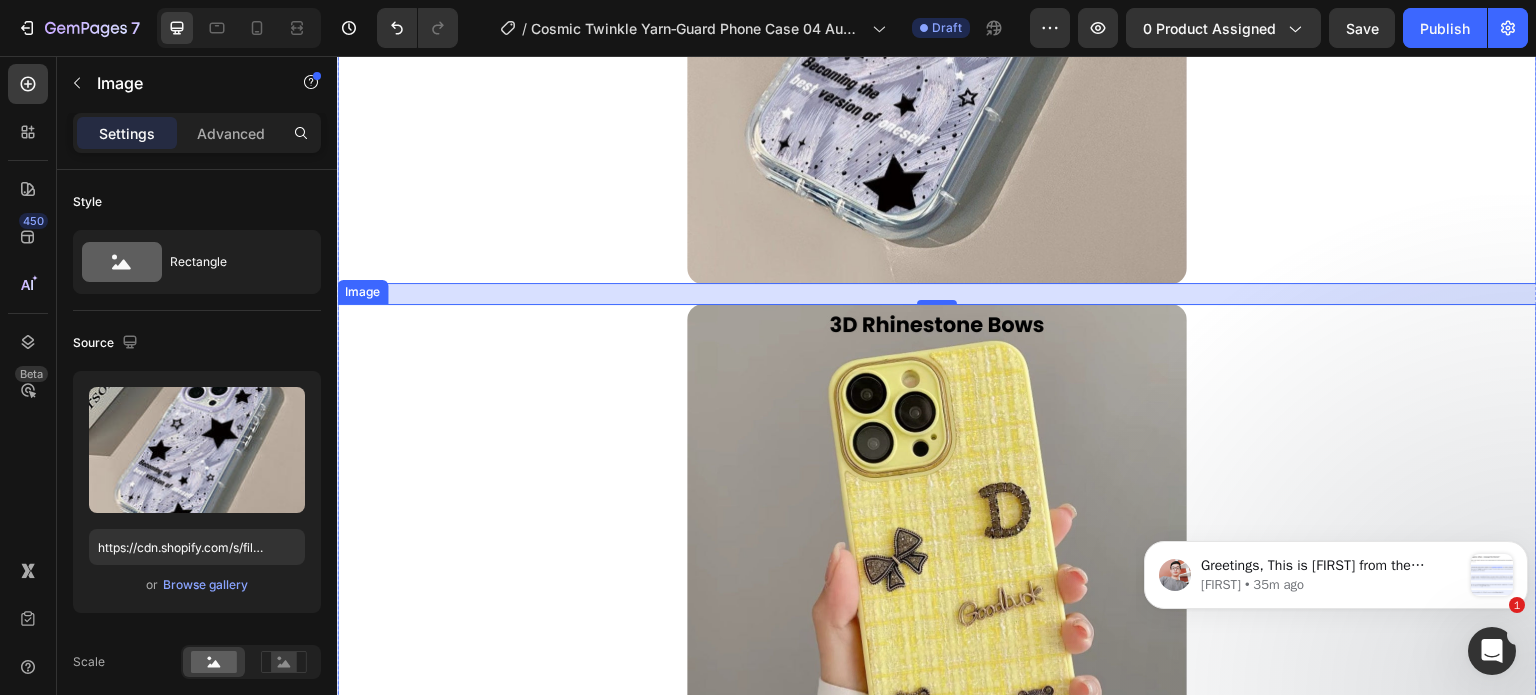 scroll, scrollTop: 4171, scrollLeft: 0, axis: vertical 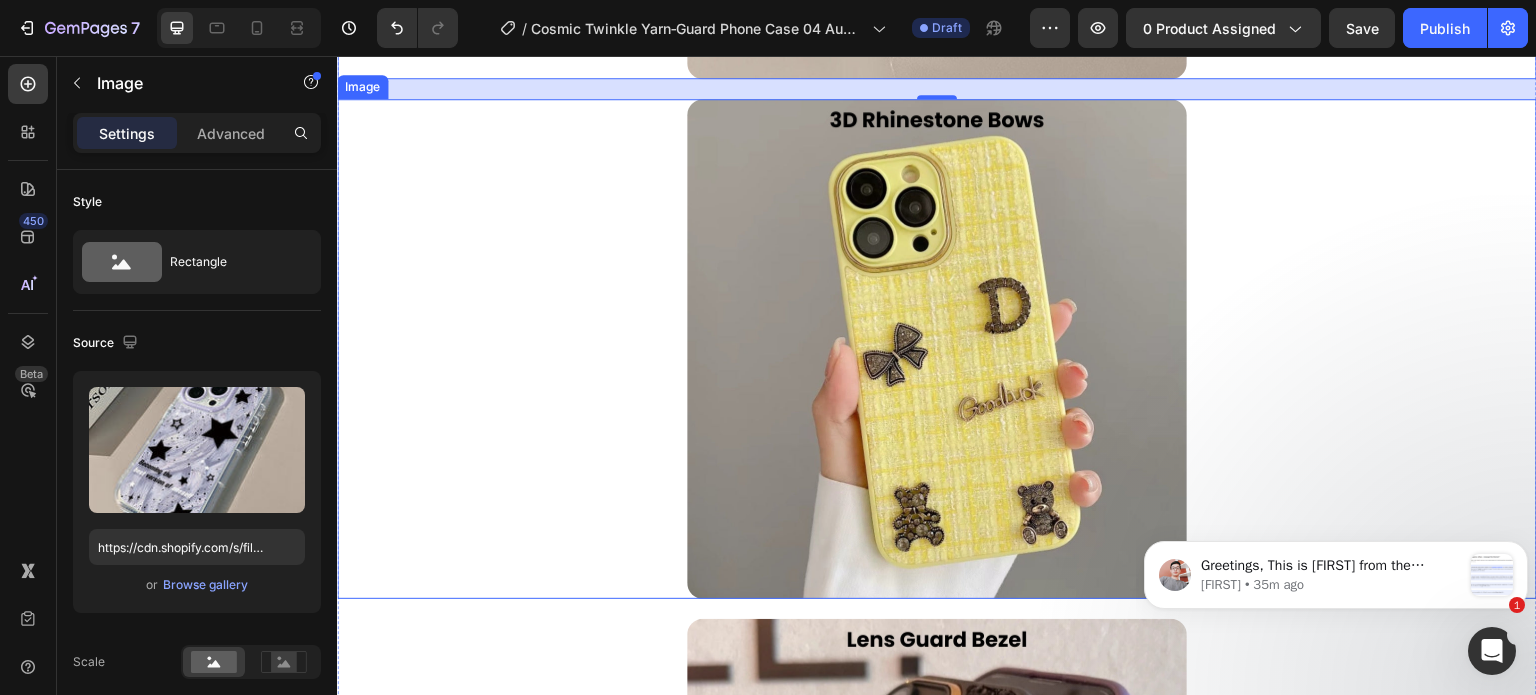 click at bounding box center (937, 349) 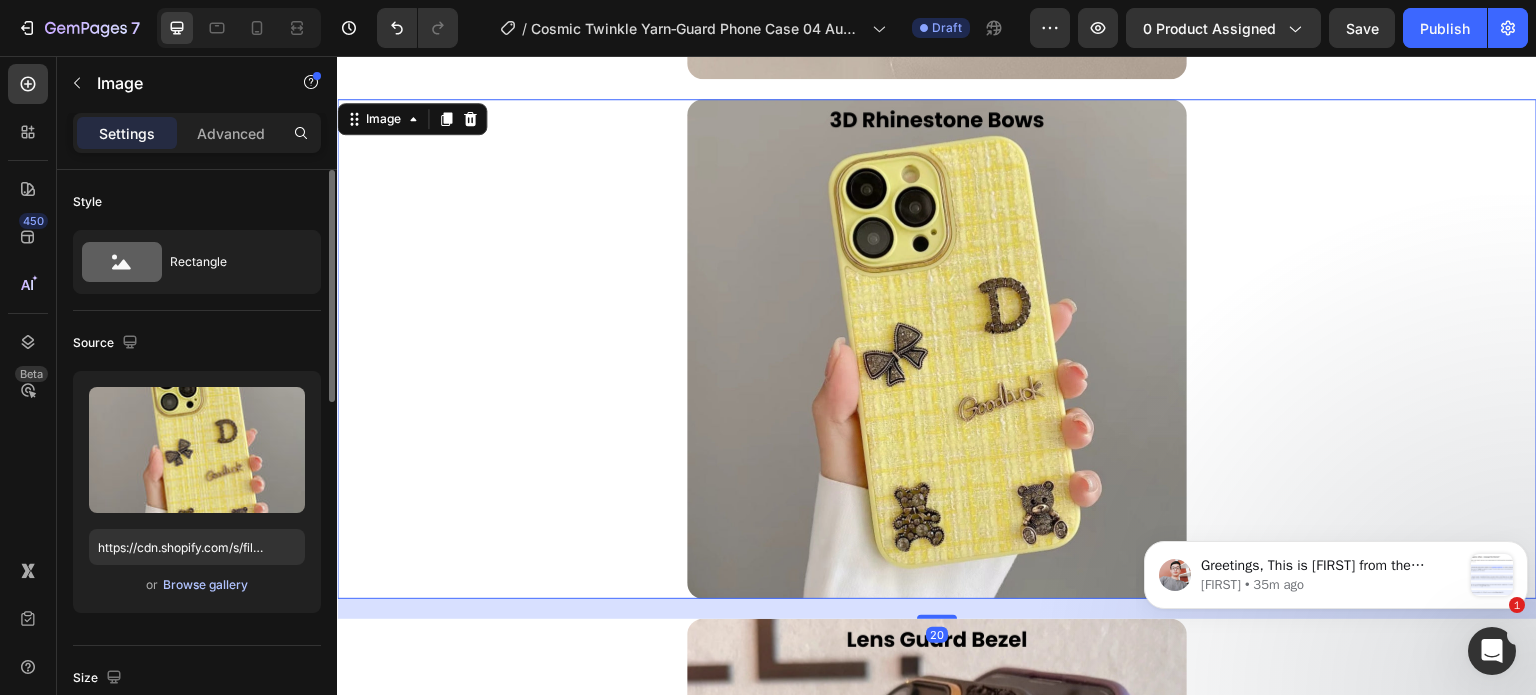 click on "Browse gallery" at bounding box center [205, 585] 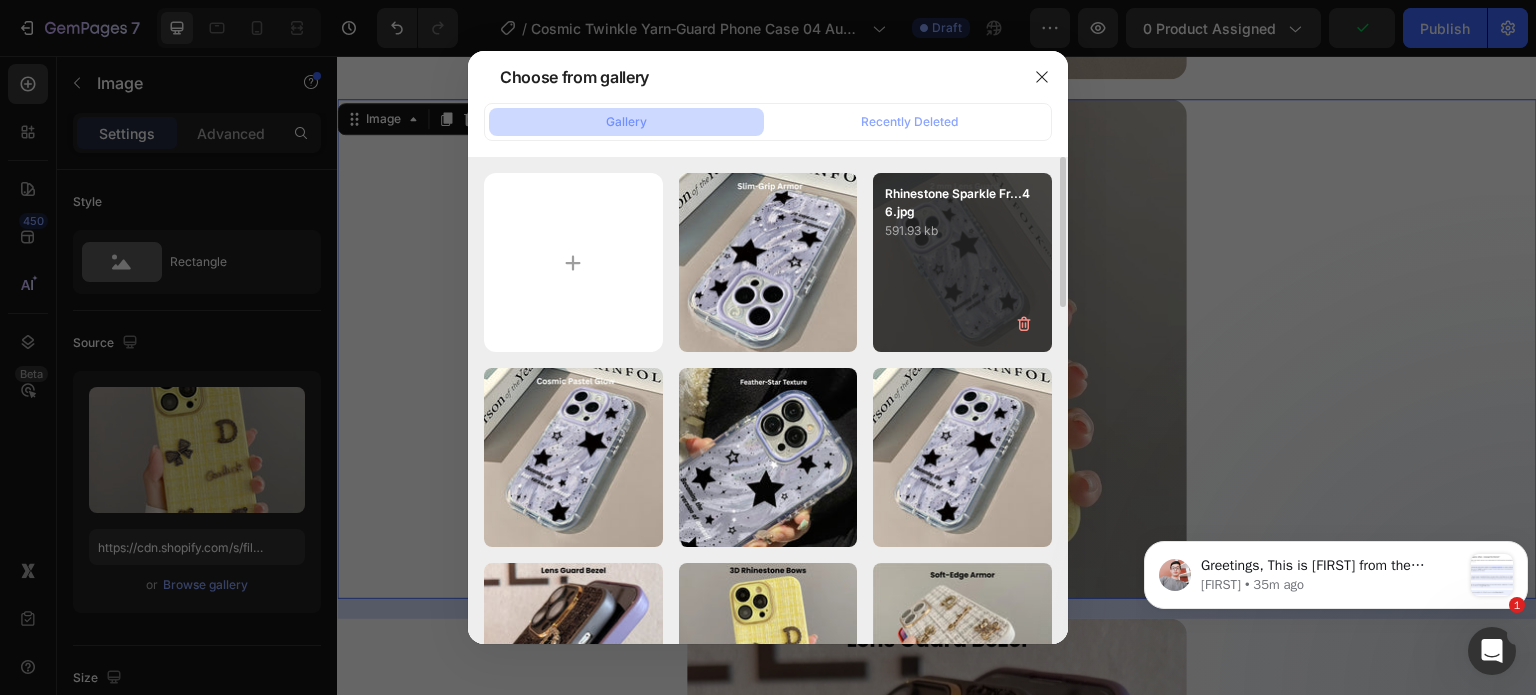 click on "Rhinestone Sparkle Fr...46.jpg 591.93 kb" at bounding box center [962, 262] 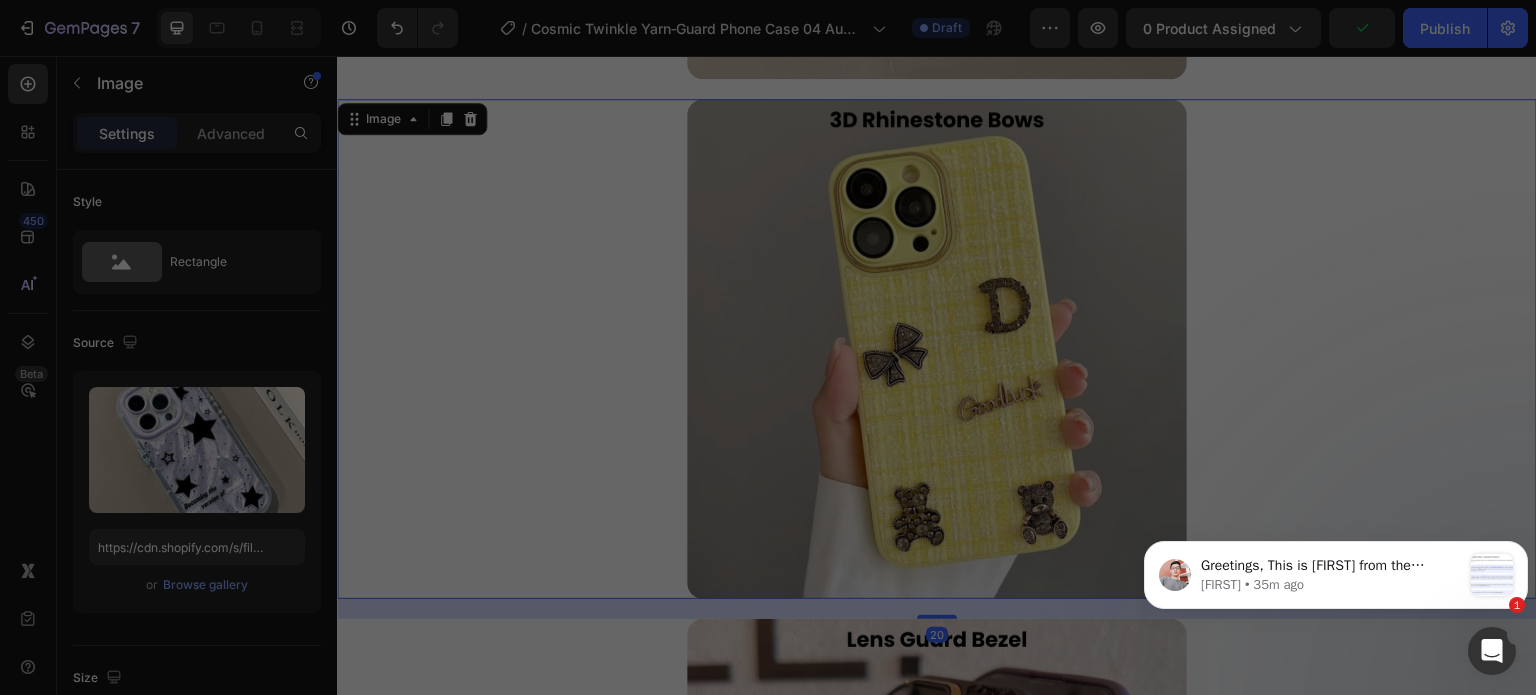type on "https://cdn.shopify.com/s/files/1/0835/5119/1341/files/gempages_553512382287054019-fce33552-7050-4fa2-827c-1a1101438a07.jpg" 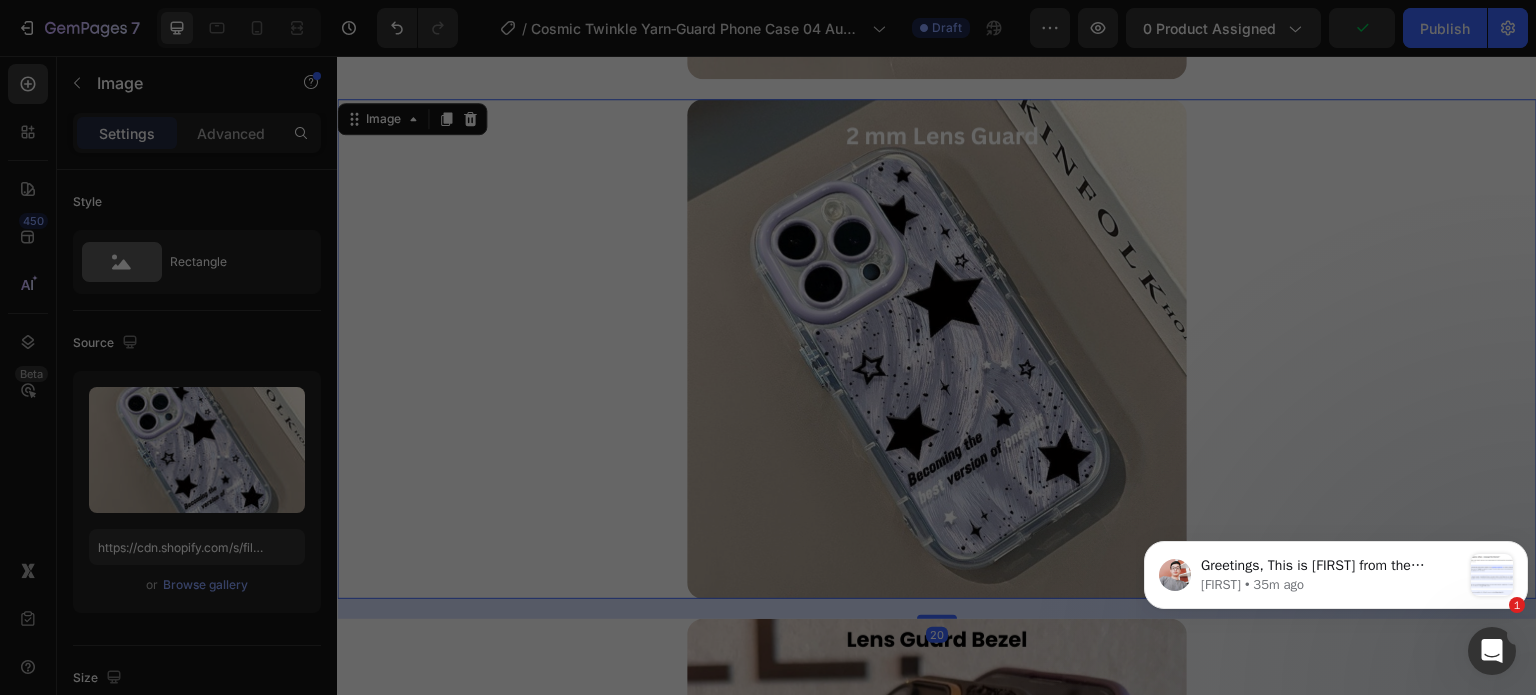 scroll, scrollTop: 0, scrollLeft: 0, axis: both 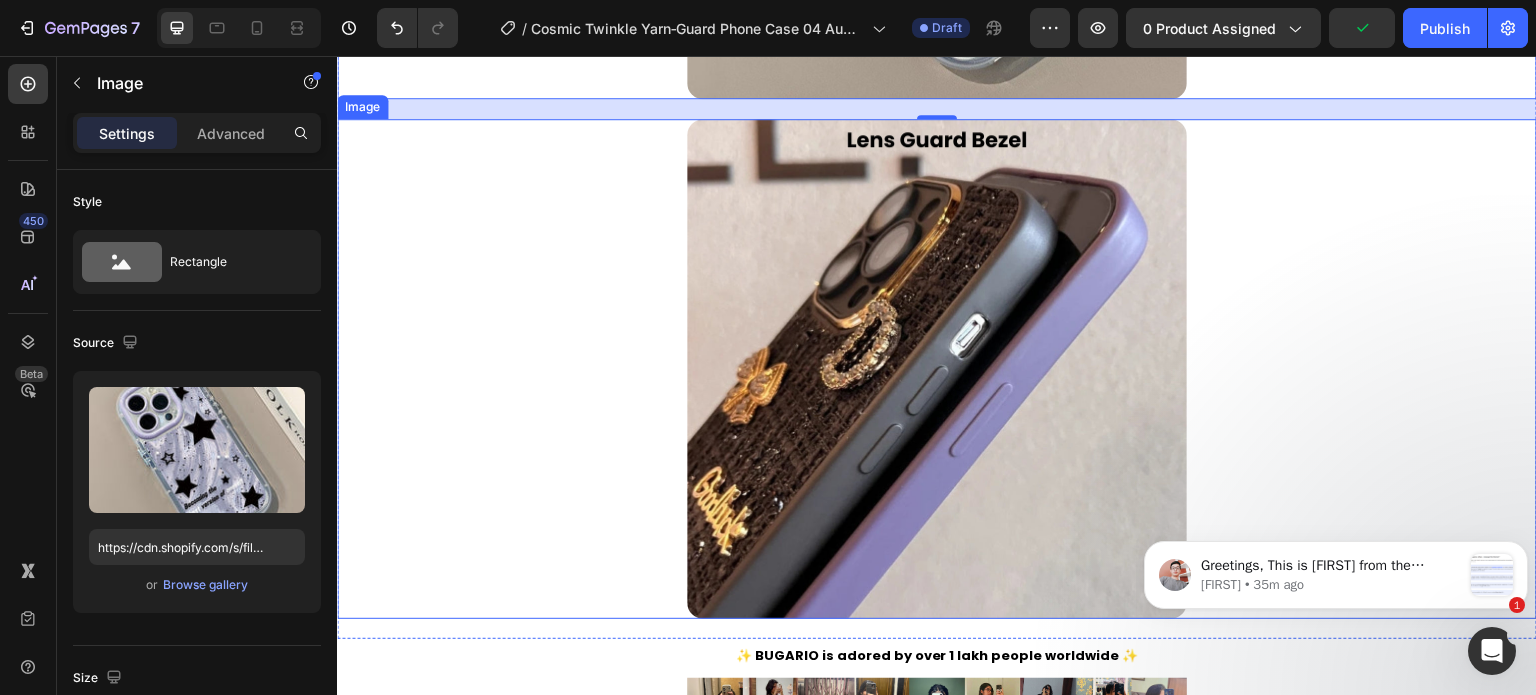 click at bounding box center [937, 369] 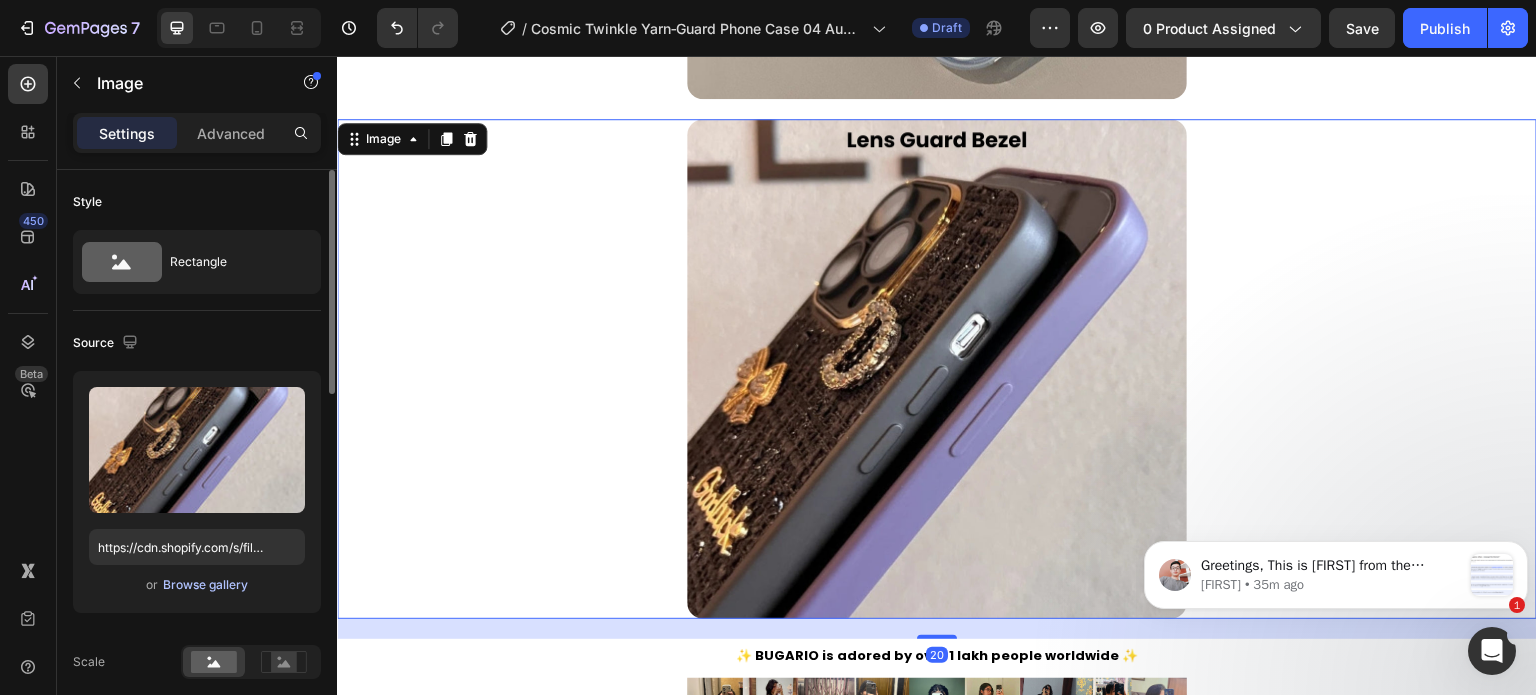 click on "Browse gallery" at bounding box center (205, 585) 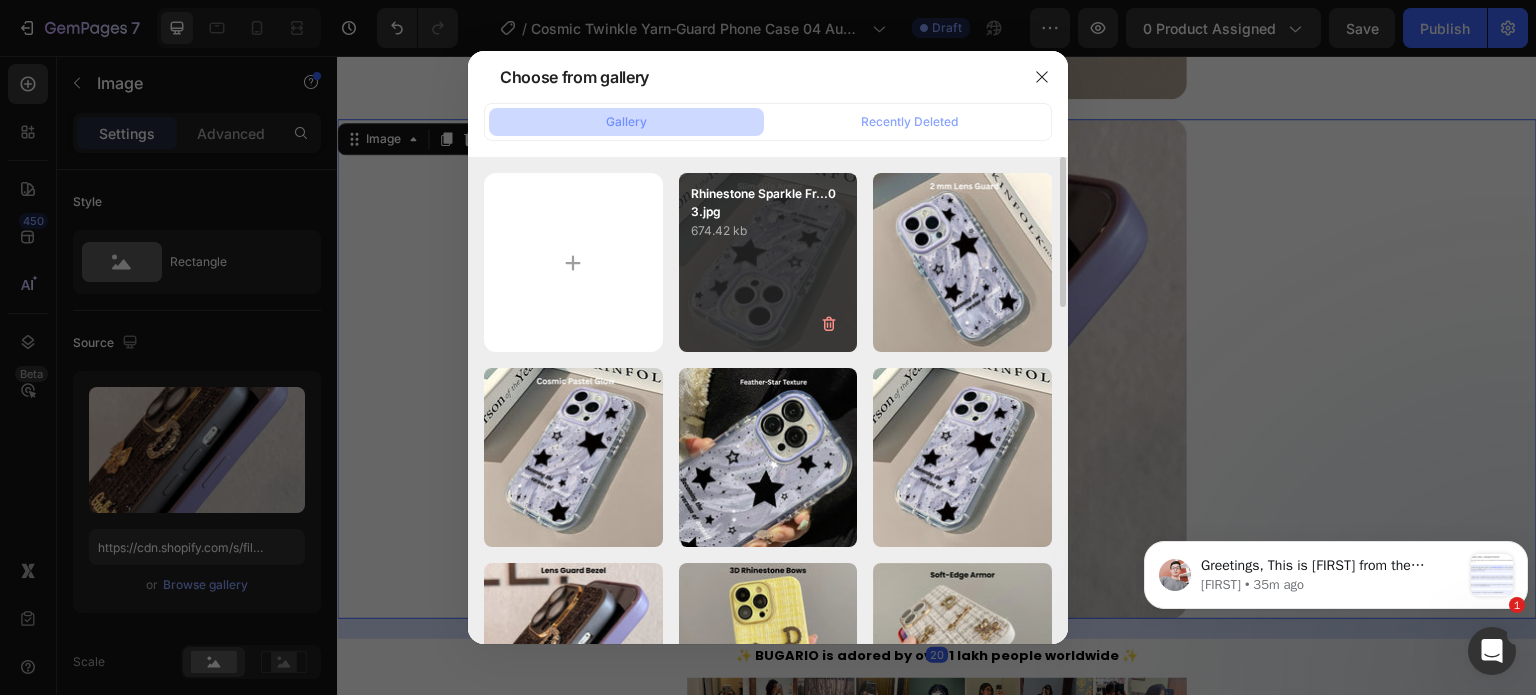 click on "Rhinestone Sparkle Fr...03.jpg 674.42 kb" at bounding box center (768, 262) 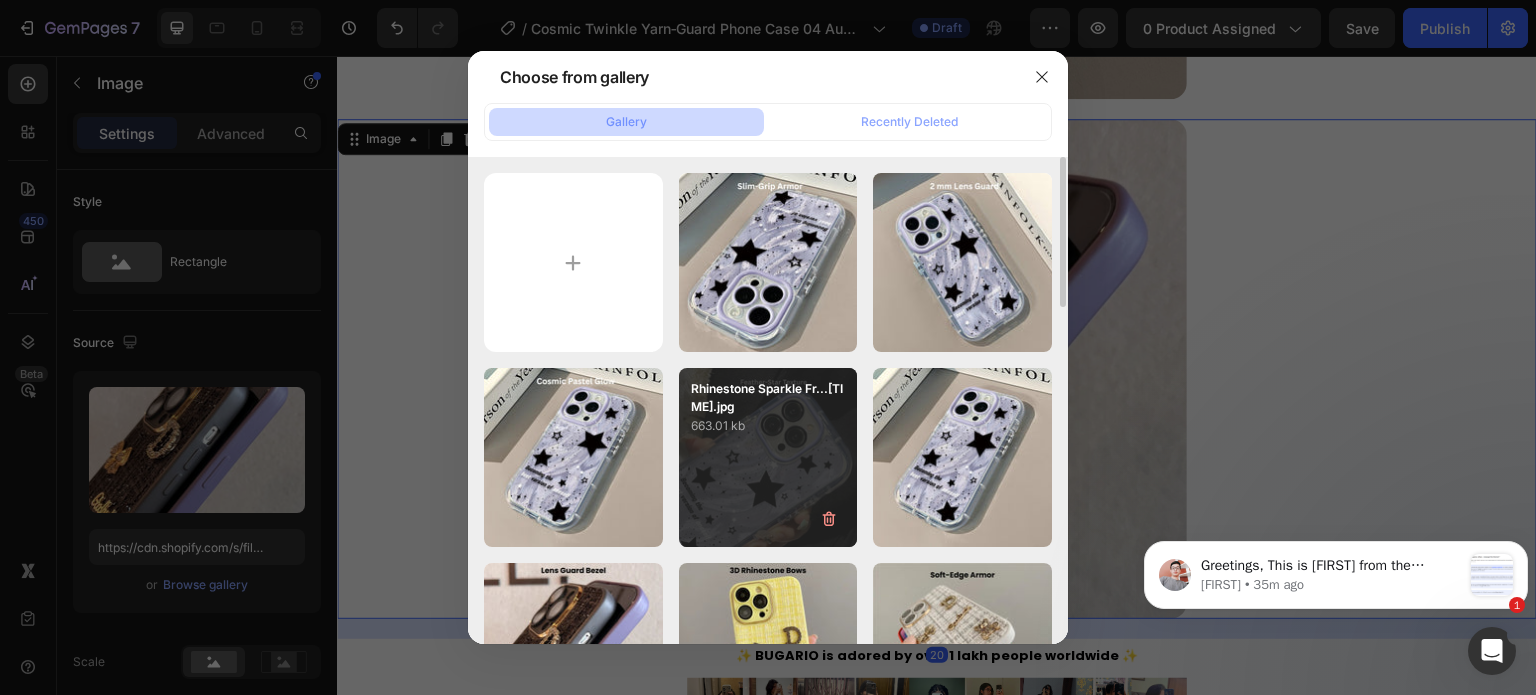 type on "https://cdn.shopify.com/s/files/1/0835/5119/1341/files/gempages_553512382287054019-deec7e90-49a4-4a47-98e7-8a91ad55b378.jpg" 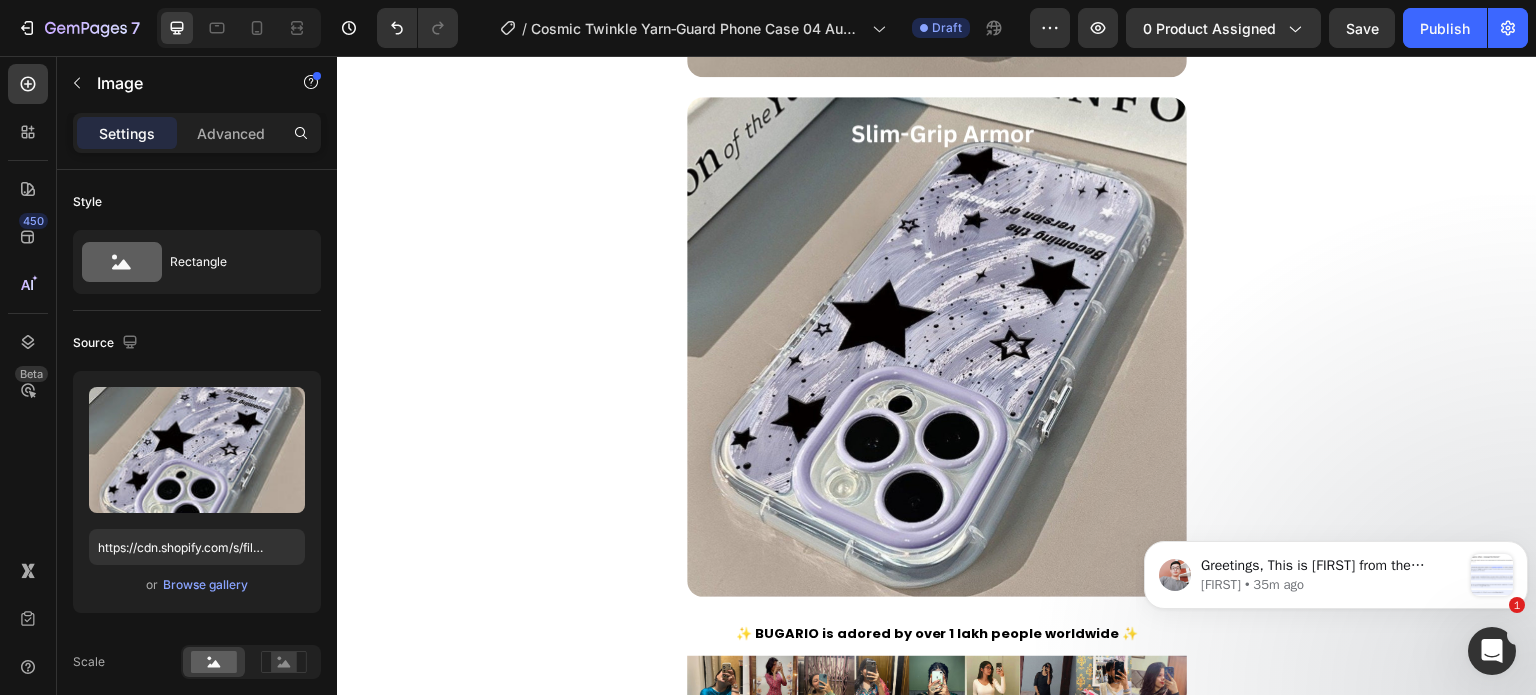 scroll, scrollTop: 4690, scrollLeft: 0, axis: vertical 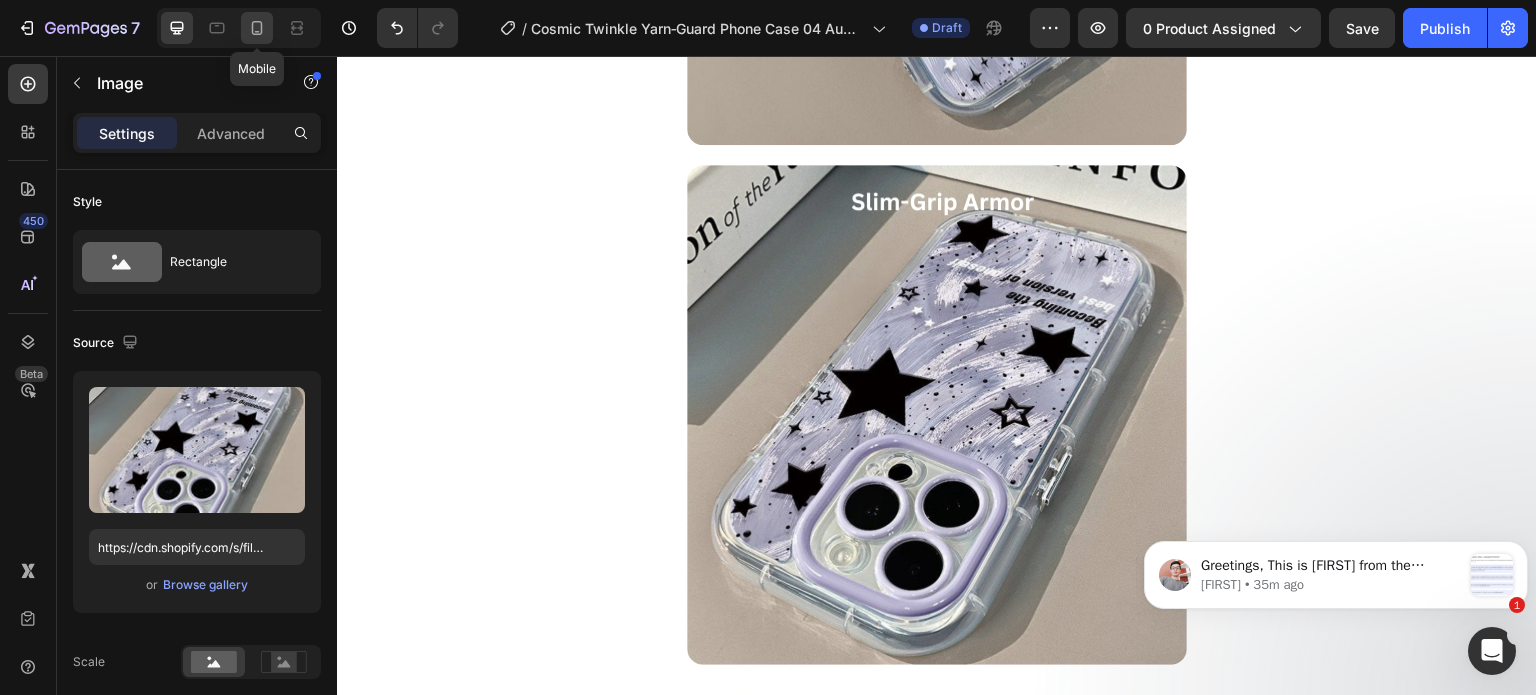 click 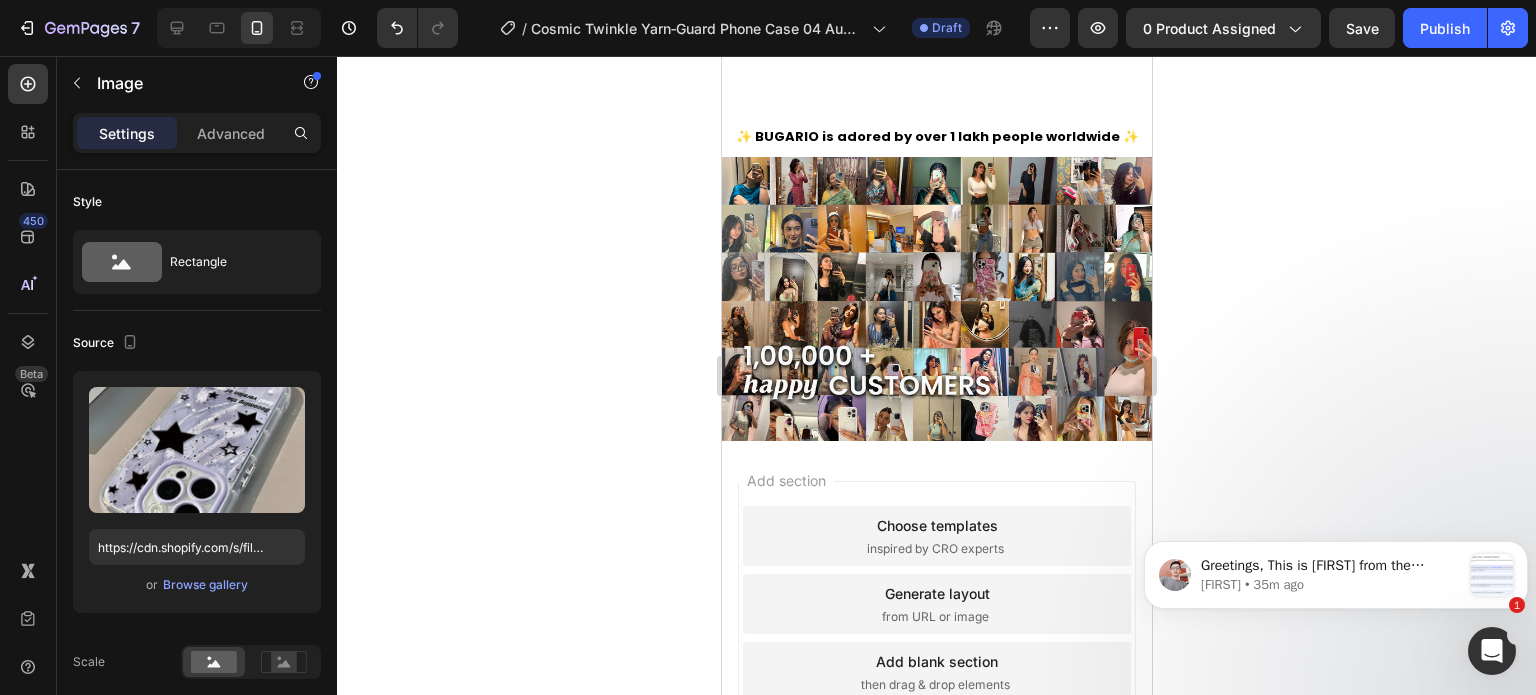 scroll, scrollTop: 4782, scrollLeft: 0, axis: vertical 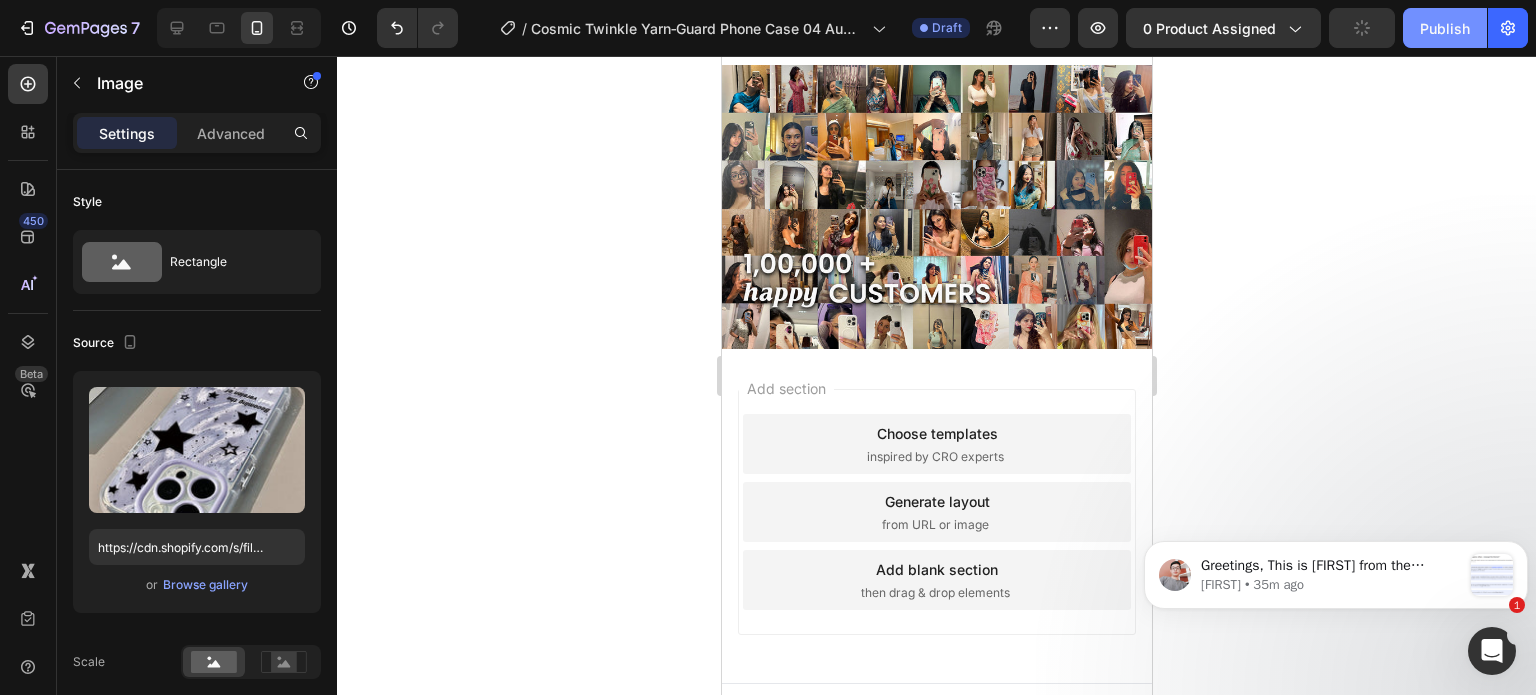 click on "Publish" 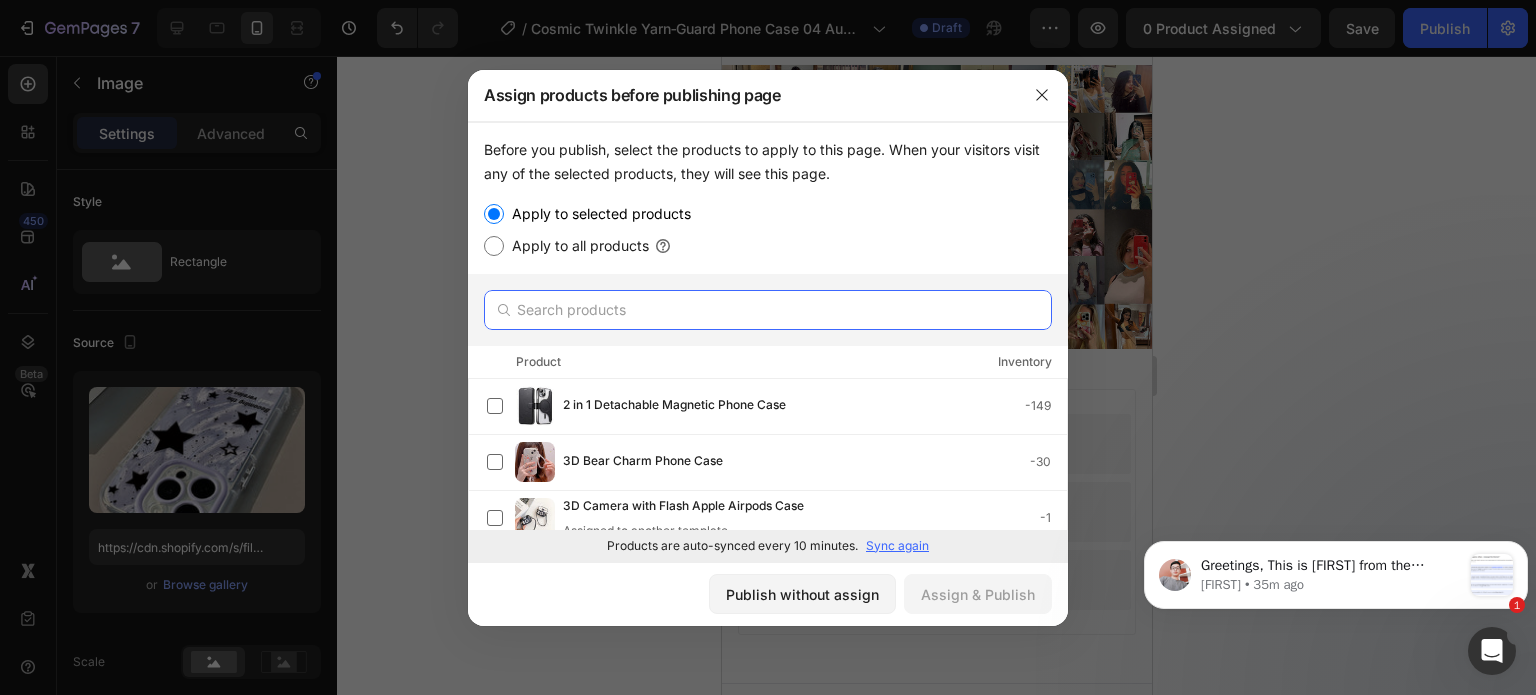 click at bounding box center (768, 310) 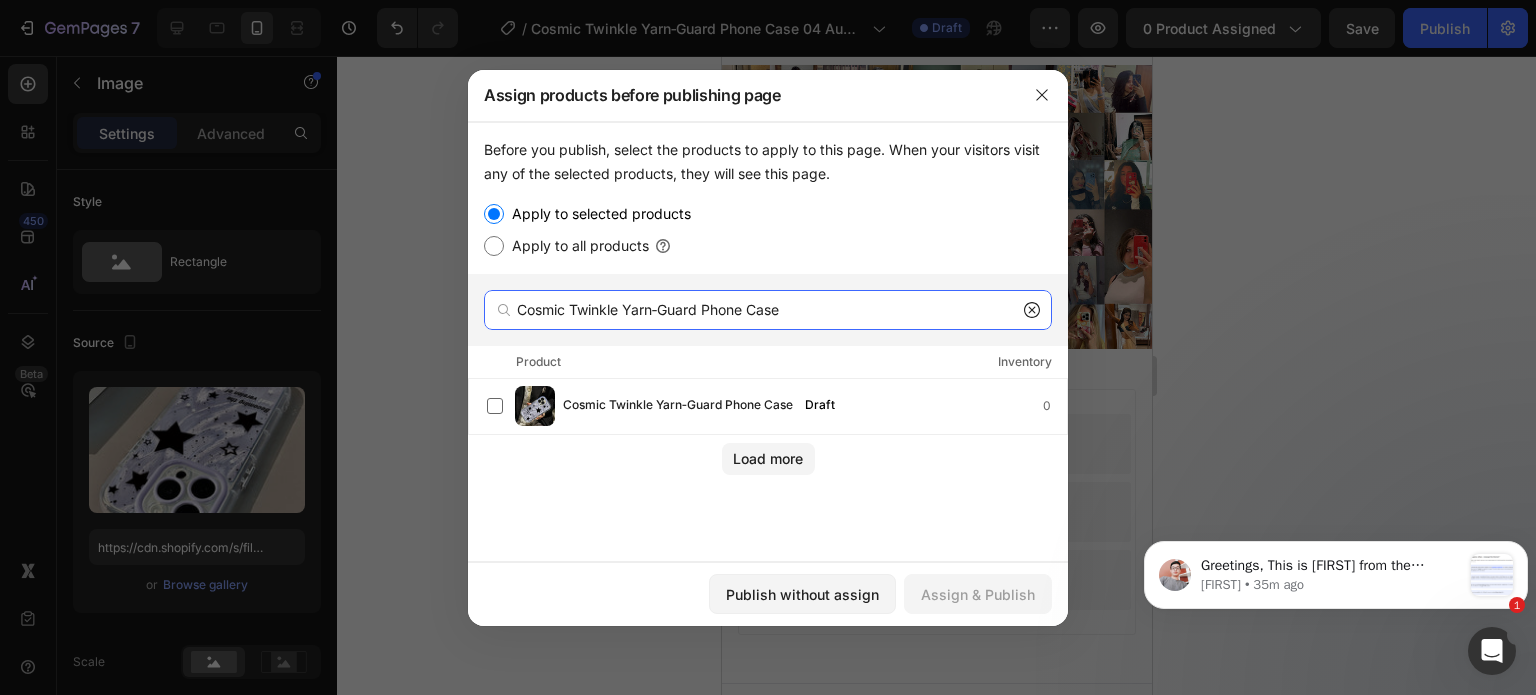 type on "Cosmic Twinkle Yarn‑Guard Phone Case" 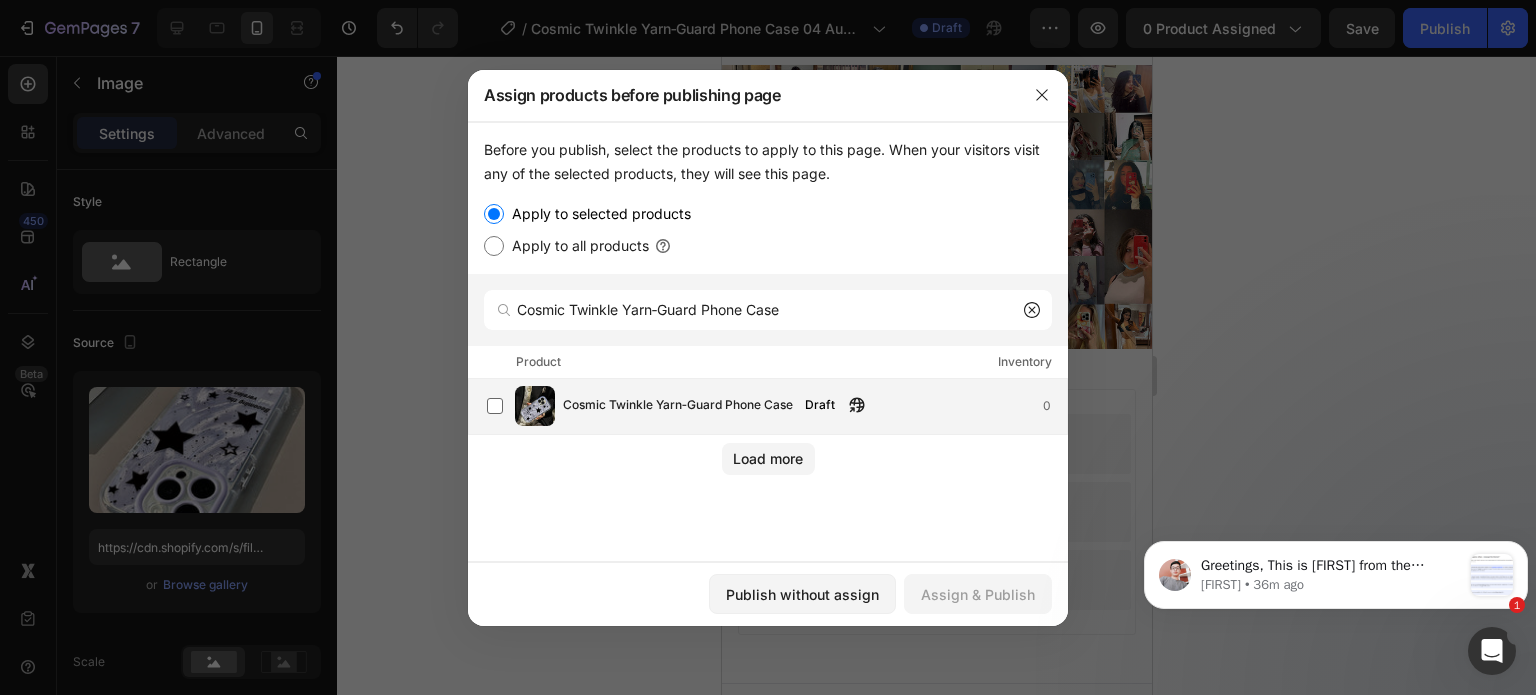 click on "Cosmic Twinkle Yarn‑Guard Phone Case" at bounding box center [678, 406] 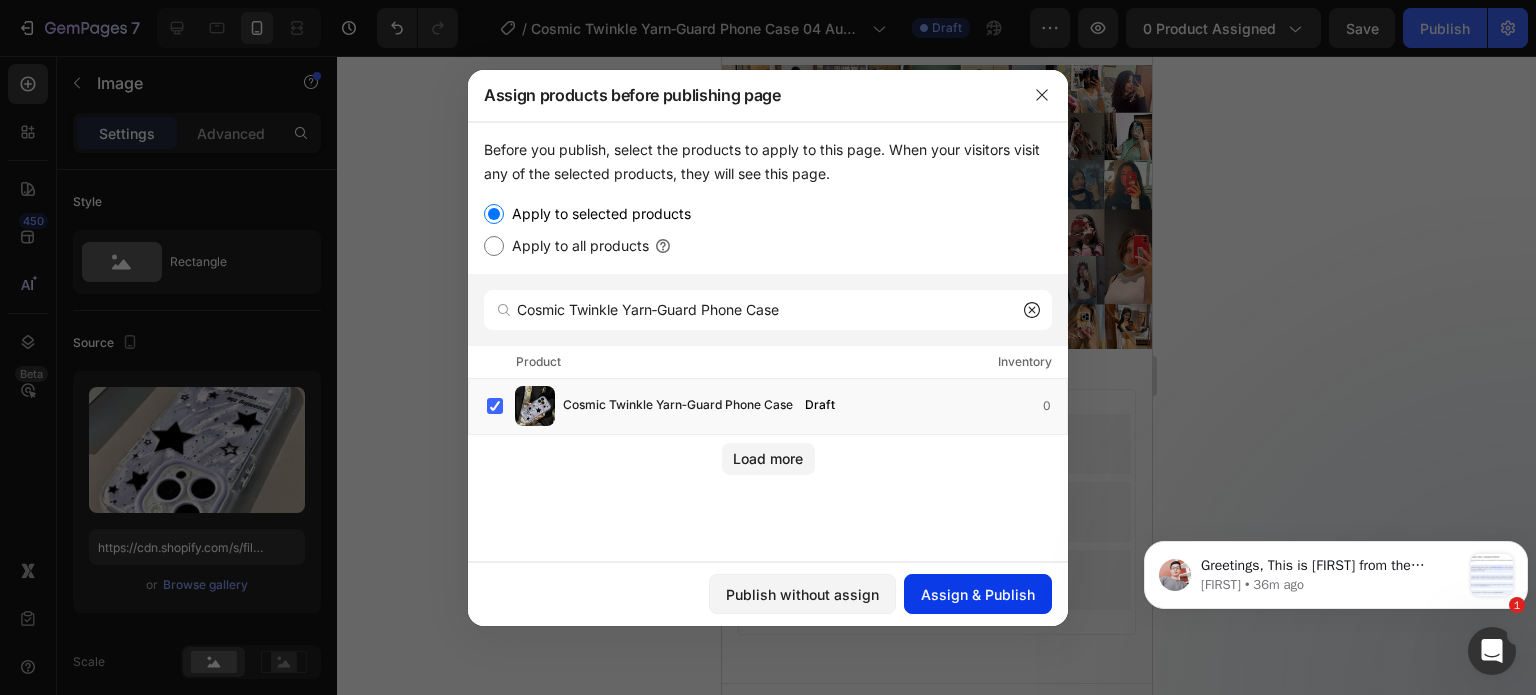 click on "Assign & Publish" at bounding box center [978, 594] 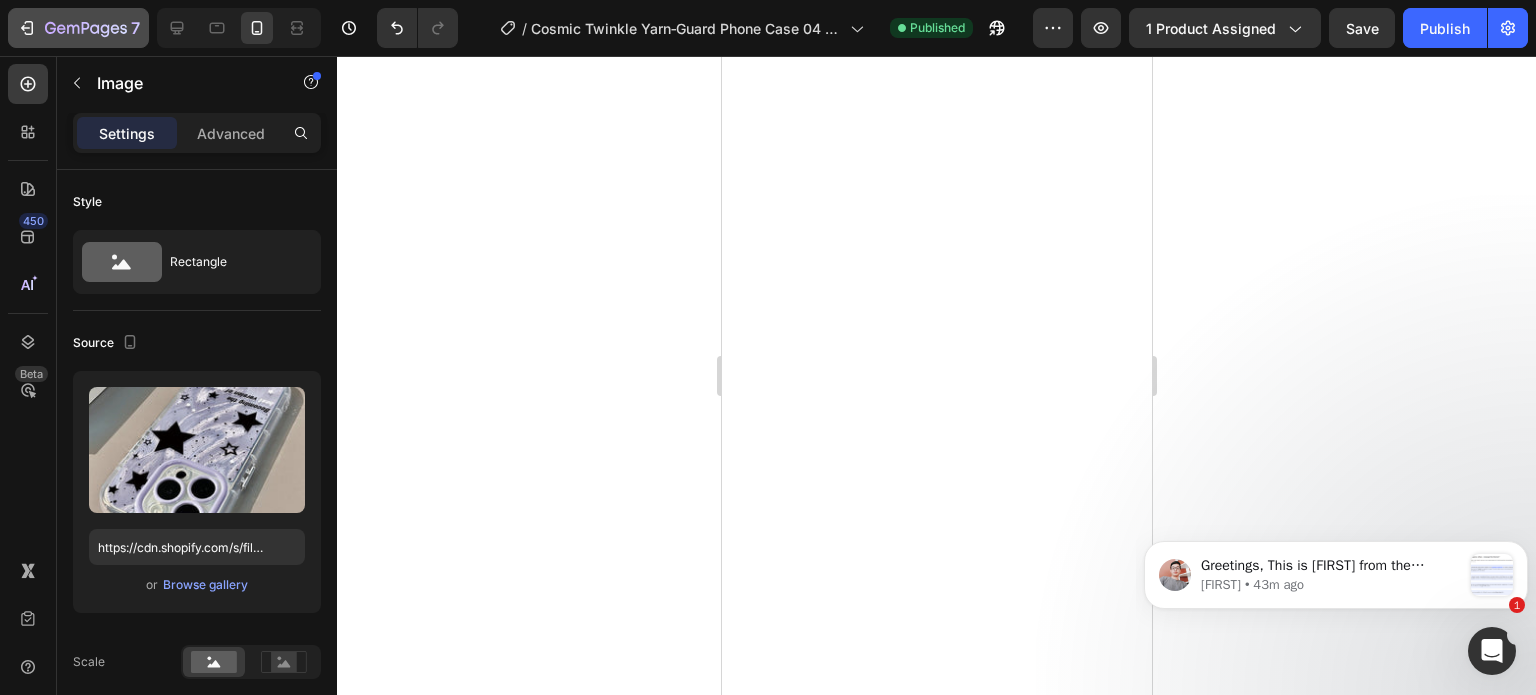 scroll, scrollTop: 1267, scrollLeft: 0, axis: vertical 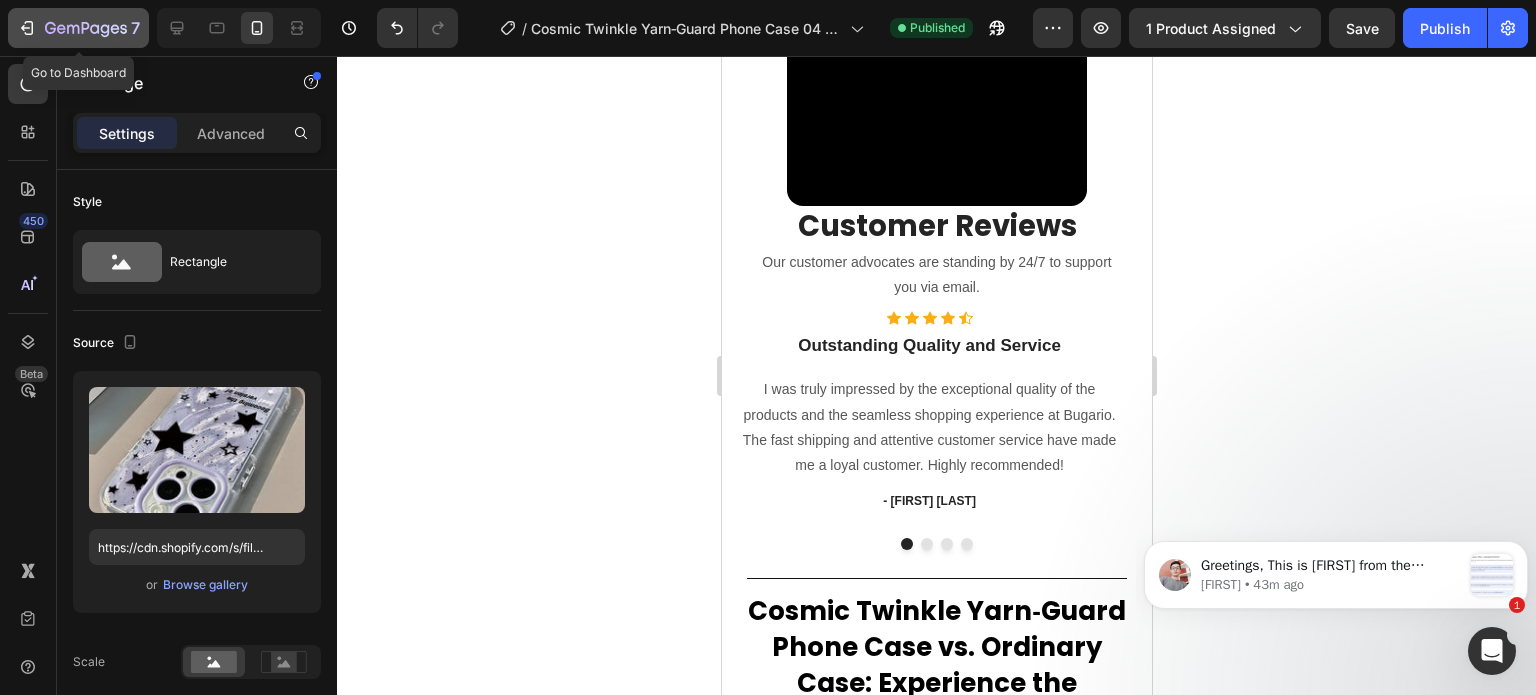 click 